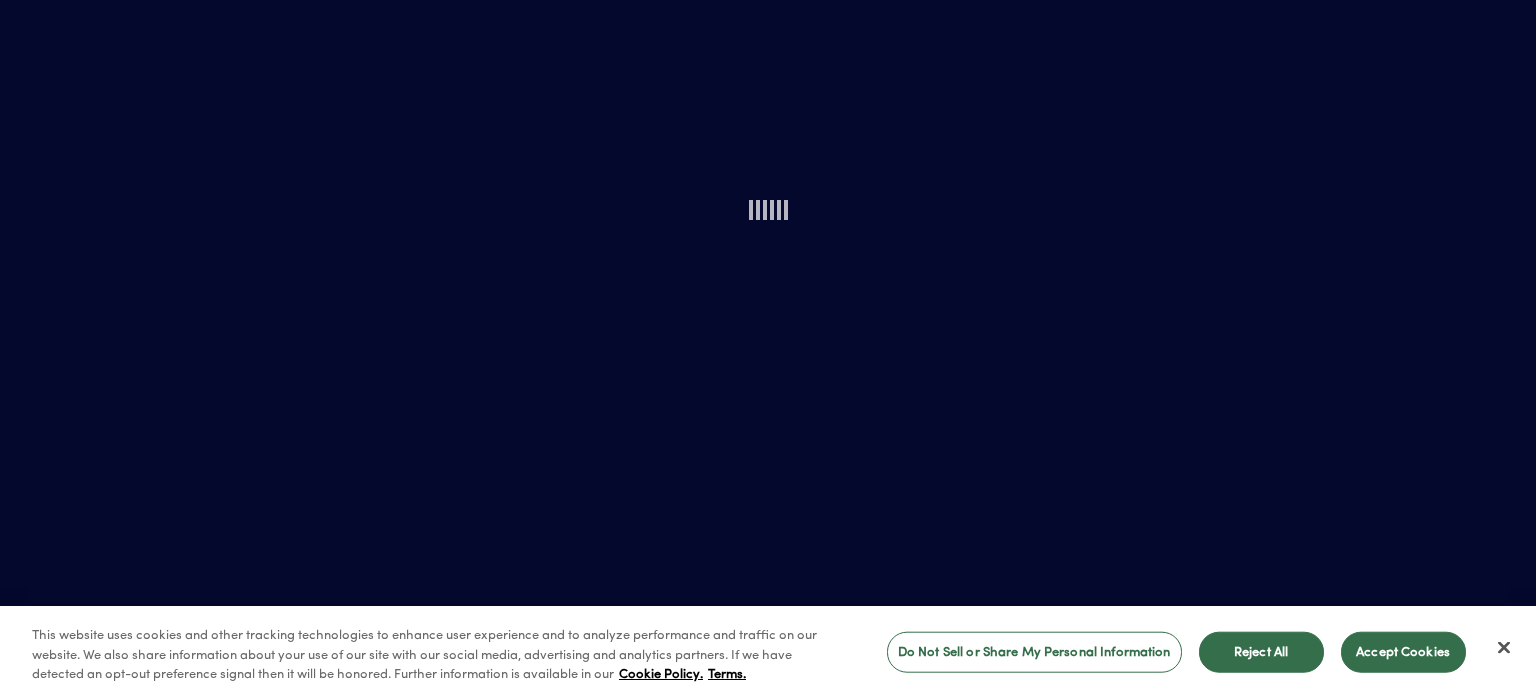 scroll, scrollTop: 0, scrollLeft: 0, axis: both 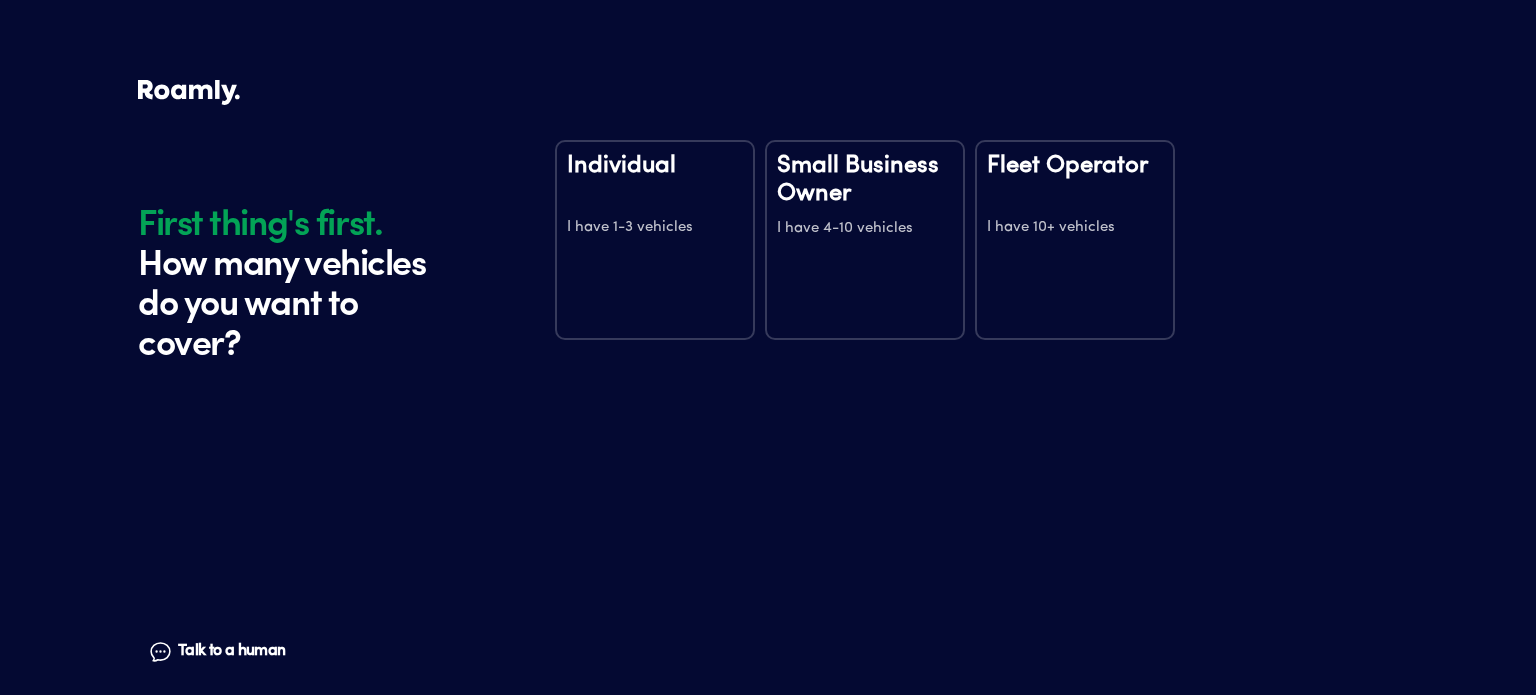 click on "Talk to a human" at bounding box center [231, 651] 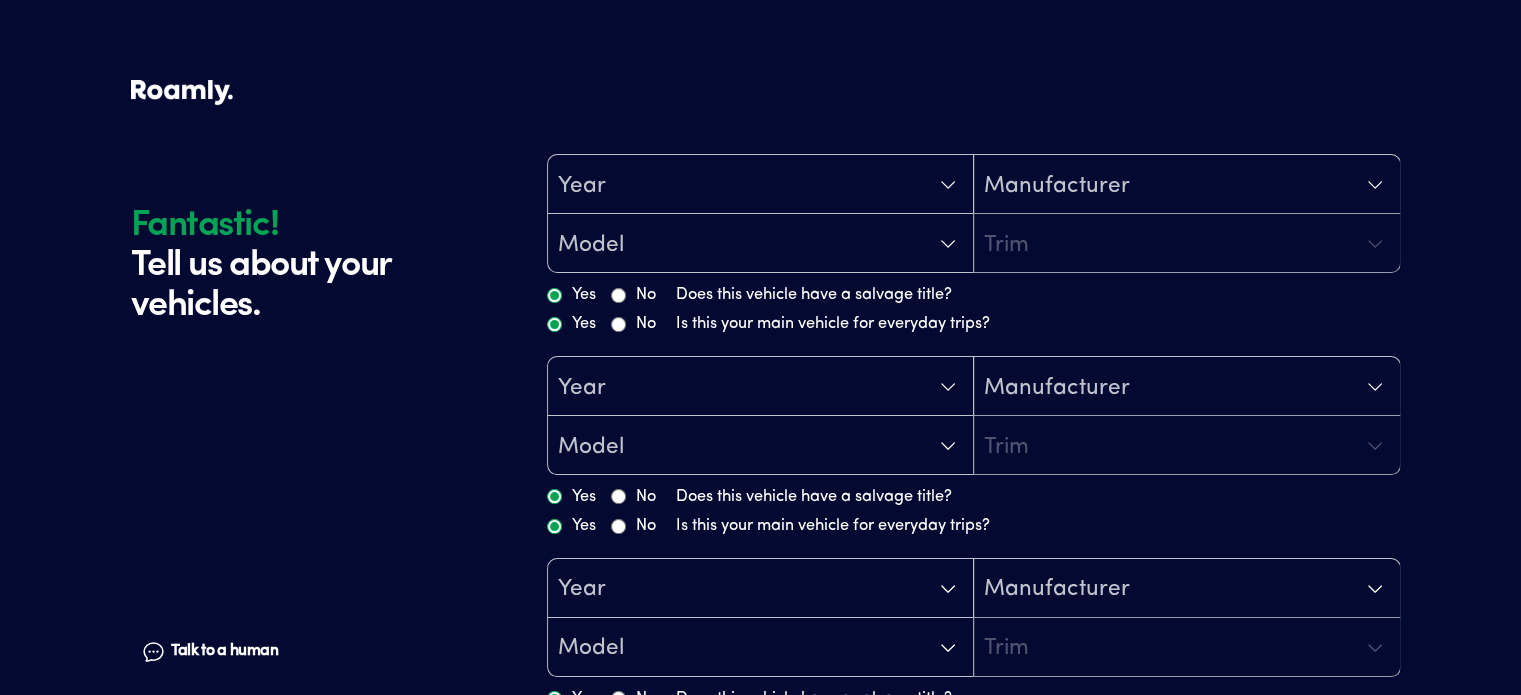 scroll, scrollTop: 0, scrollLeft: 0, axis: both 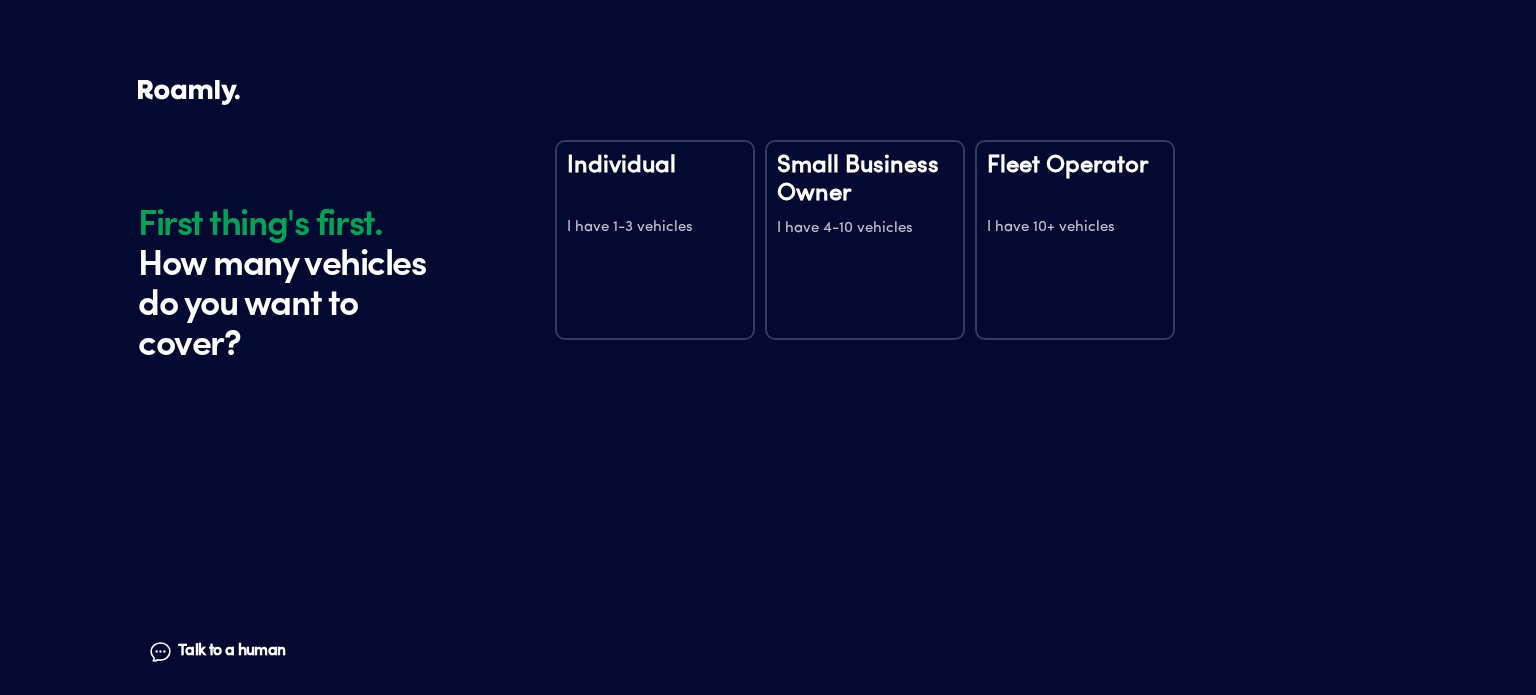 click on "Small Business Owner I have 4-10 vehicles" at bounding box center [865, 240] 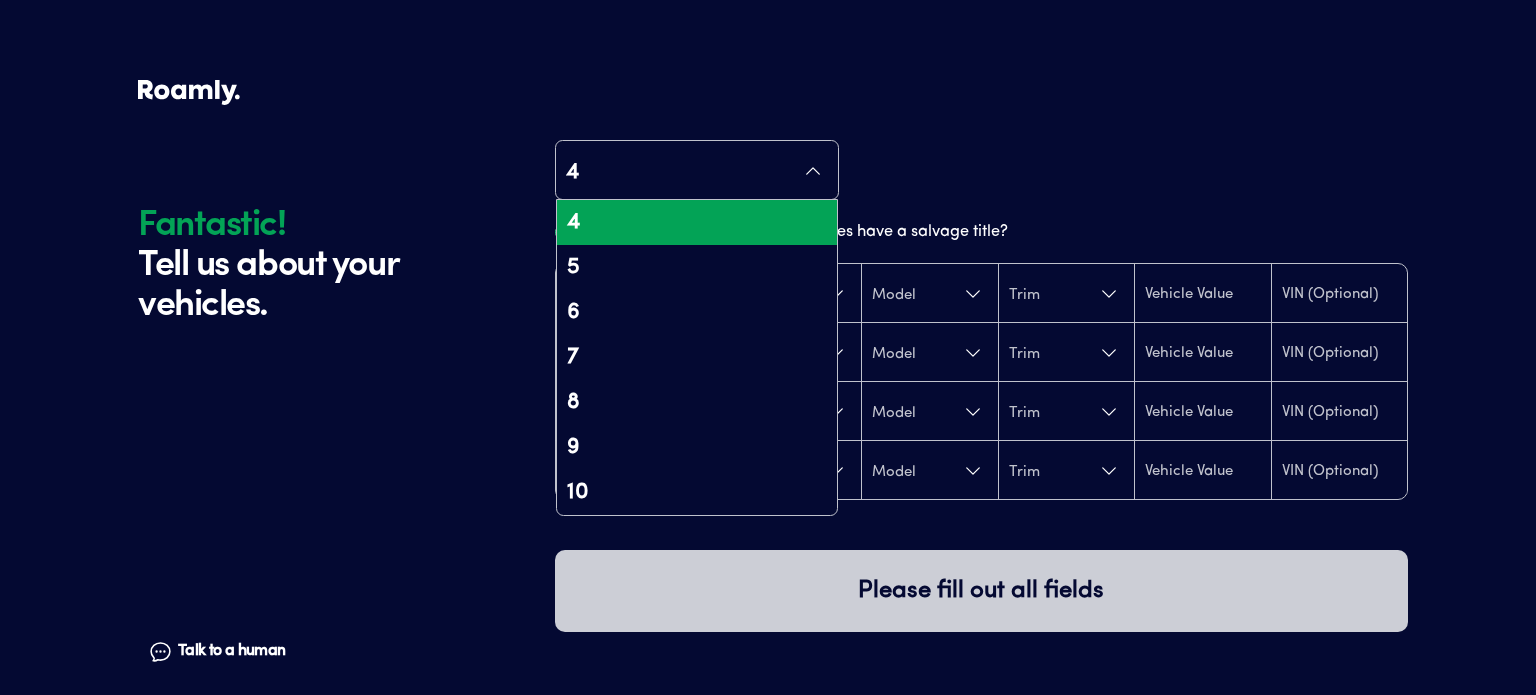 click on "4" at bounding box center (697, 171) 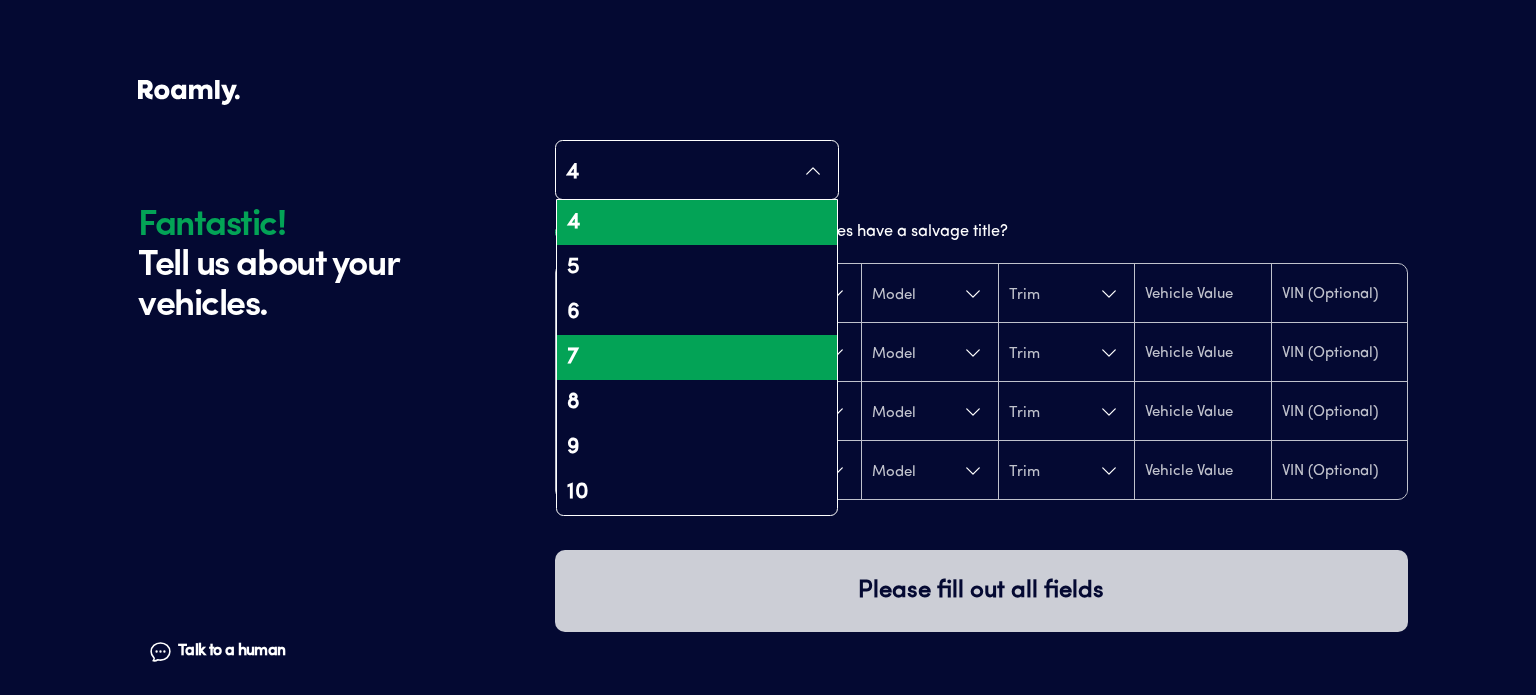 click on "7" at bounding box center (697, 357) 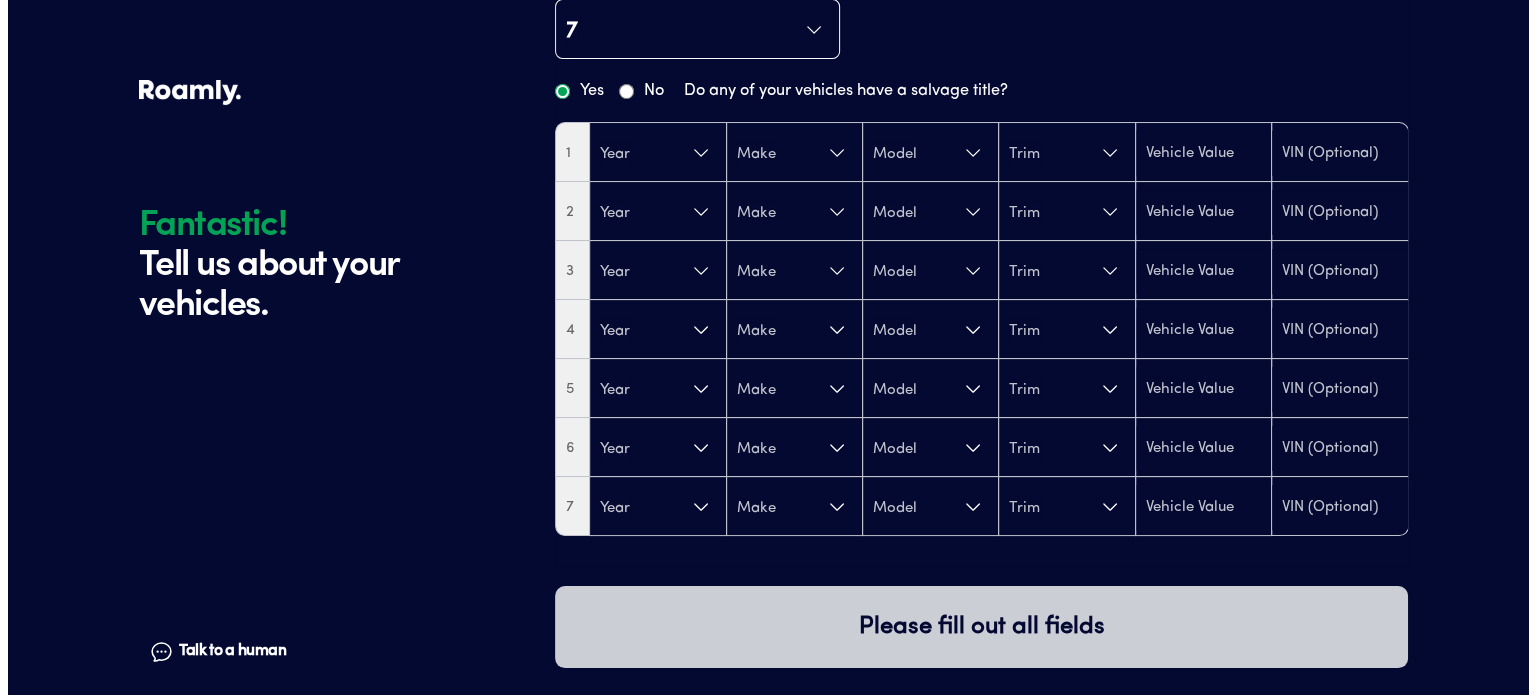 scroll, scrollTop: 144, scrollLeft: 0, axis: vertical 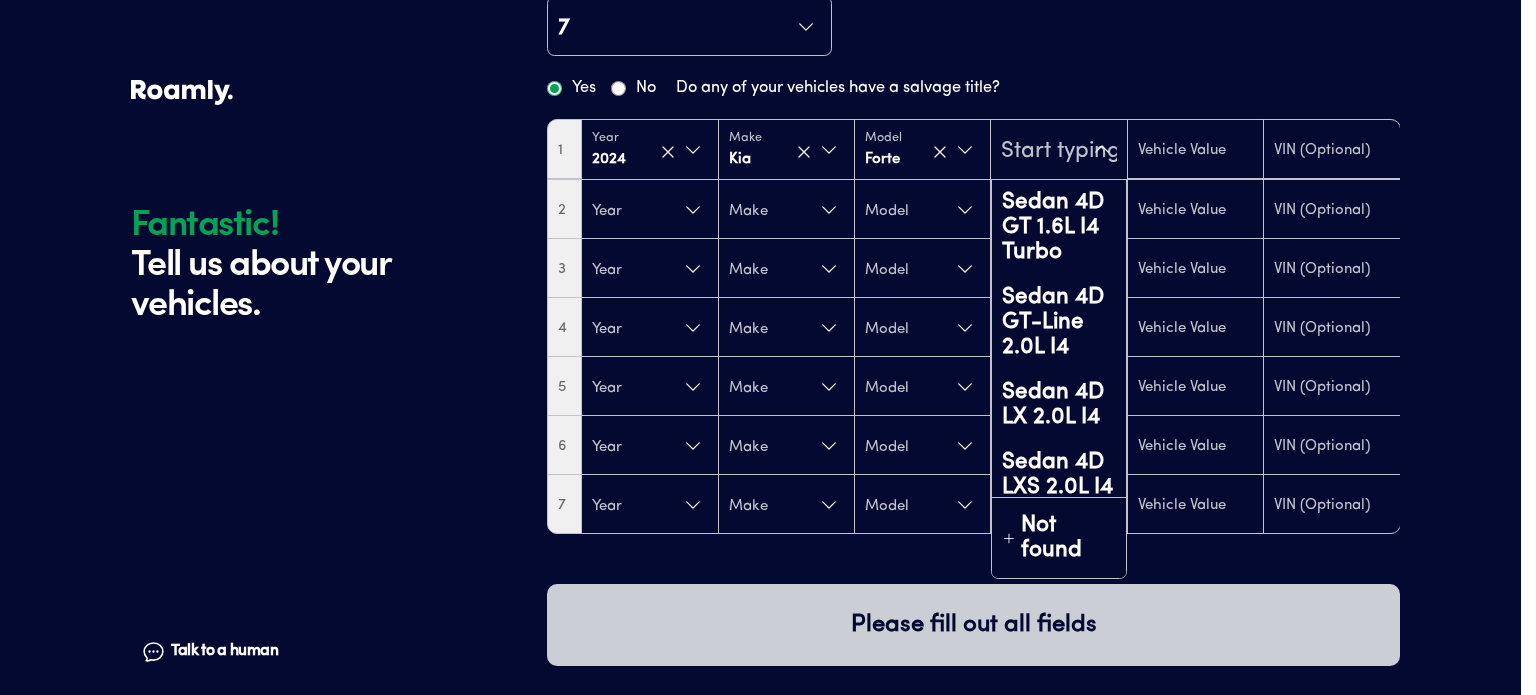 type on "24075" 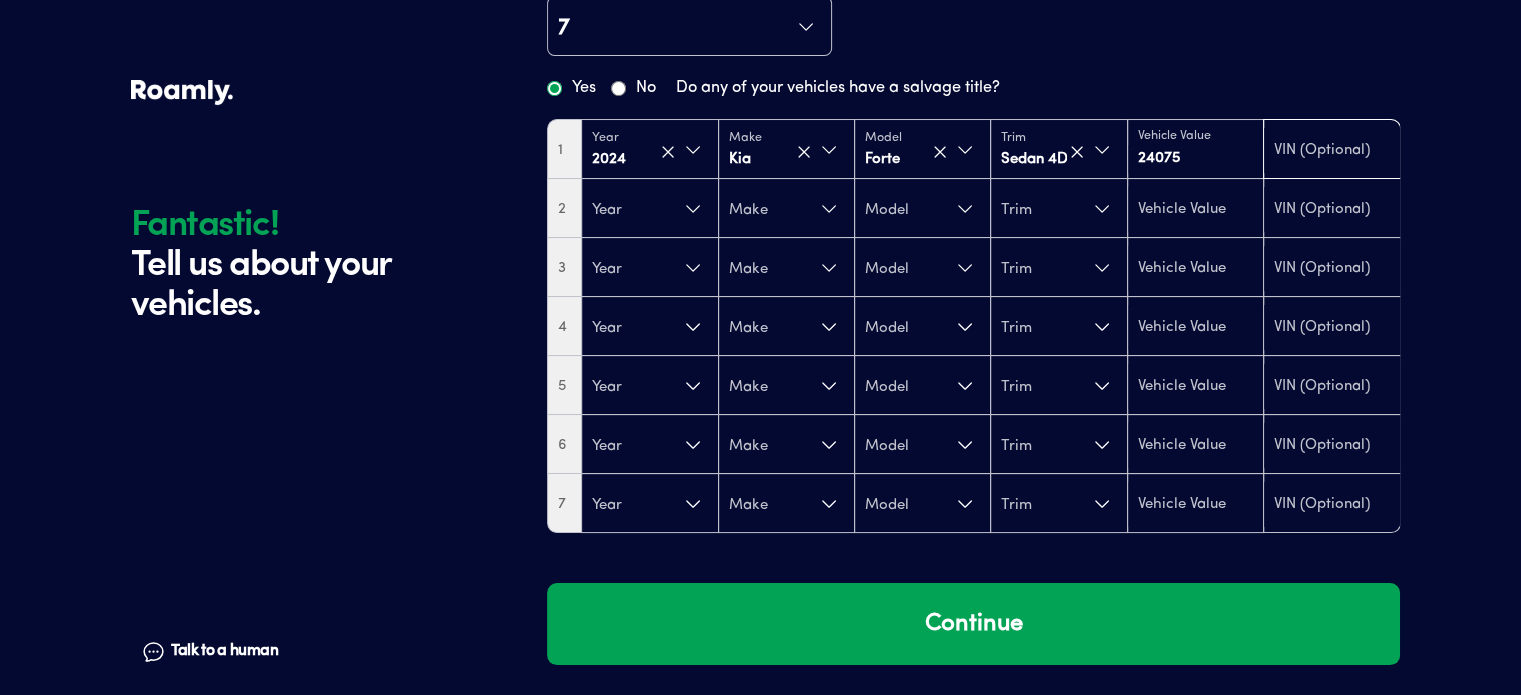 click at bounding box center [1331, 151] 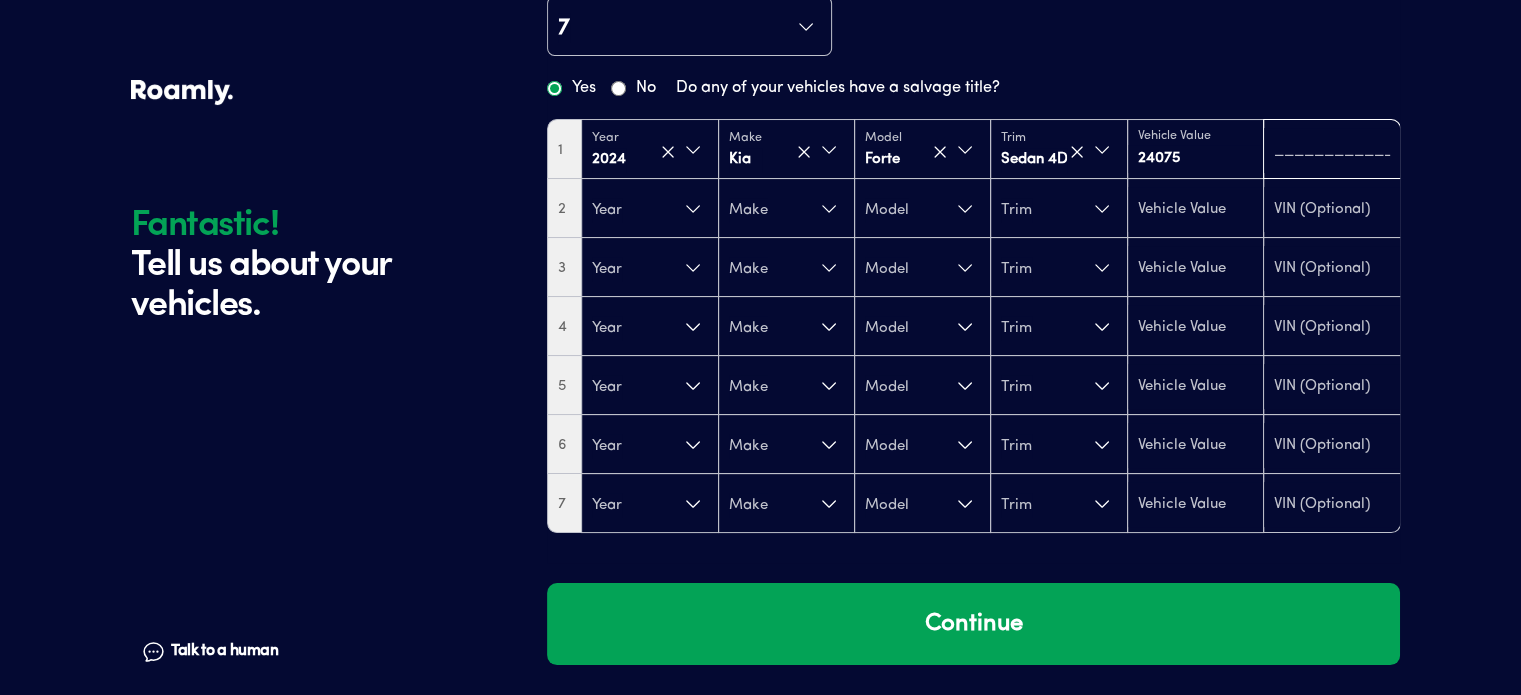 paste on "3KPF54AD1RE785282" 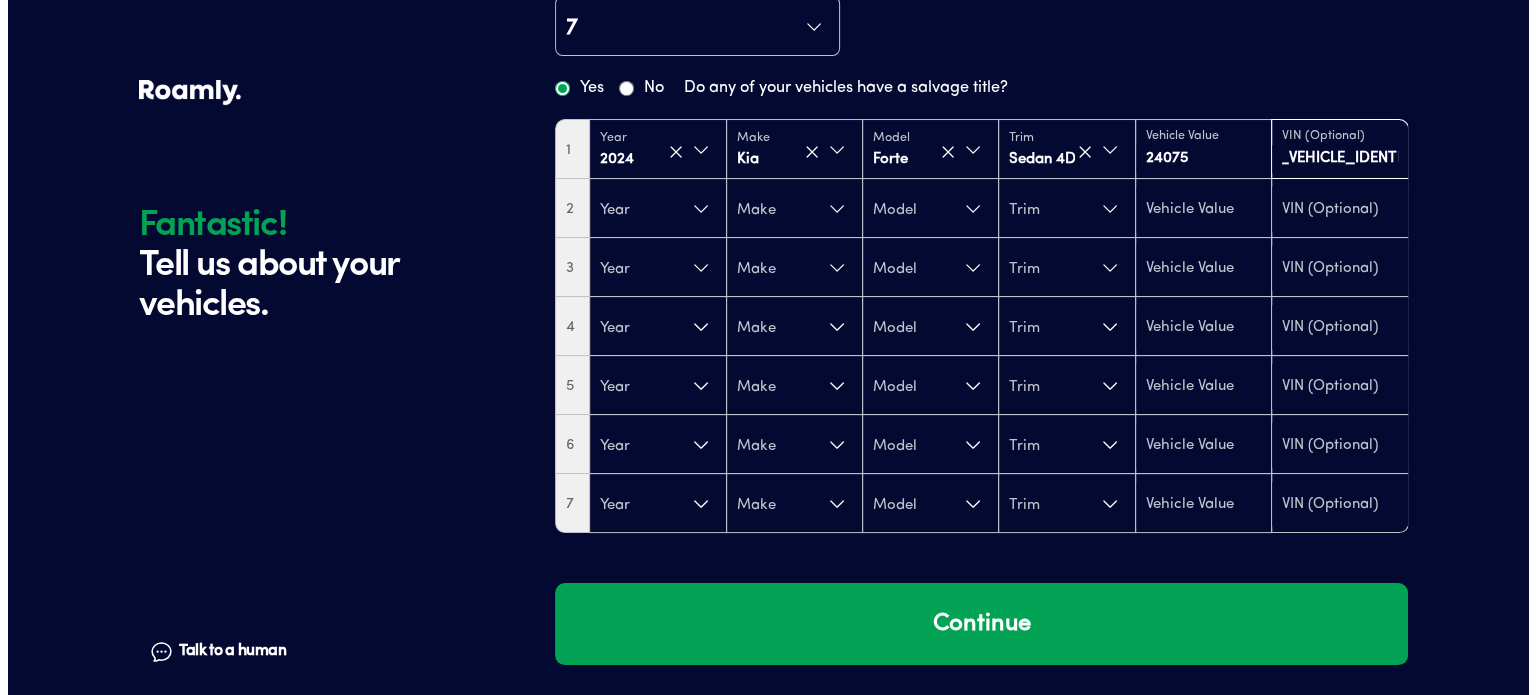 scroll, scrollTop: 0, scrollLeft: 0, axis: both 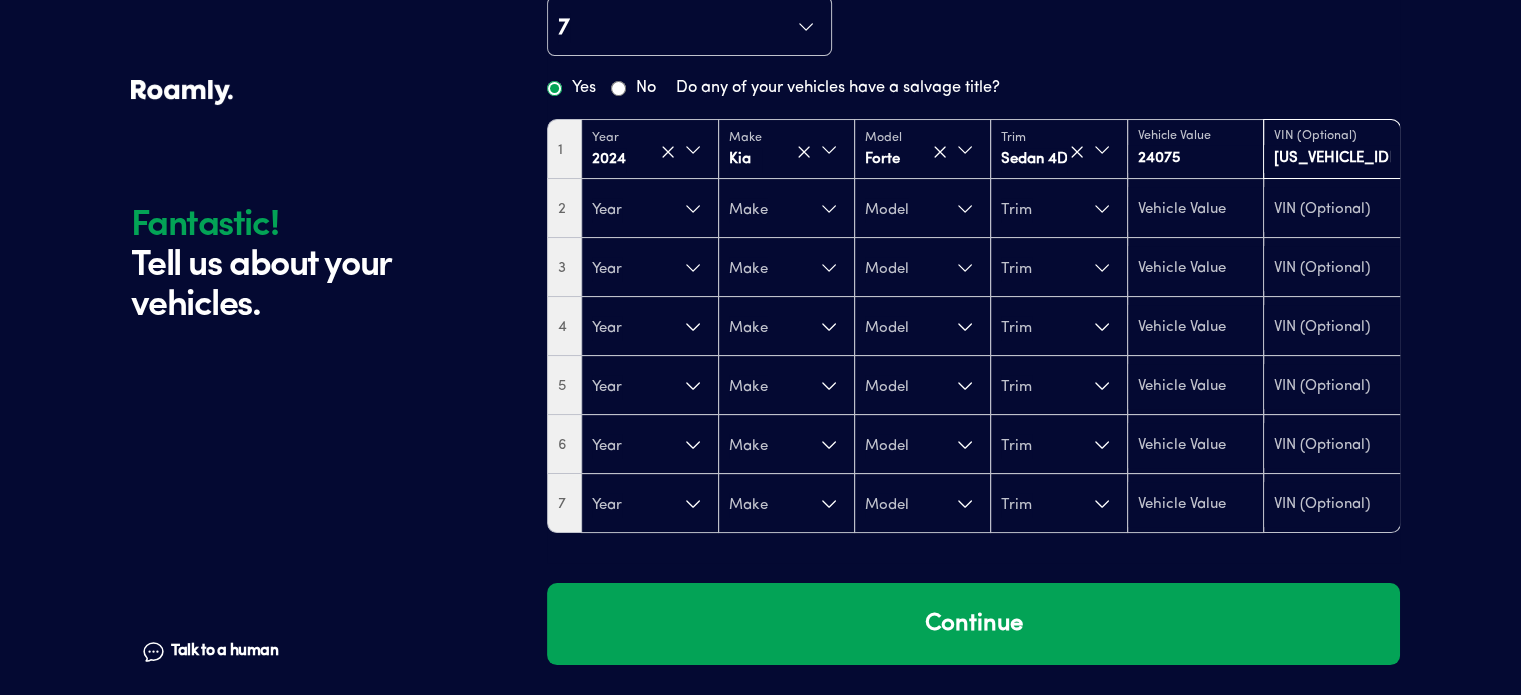 type on "3KPF54AD1RE785282" 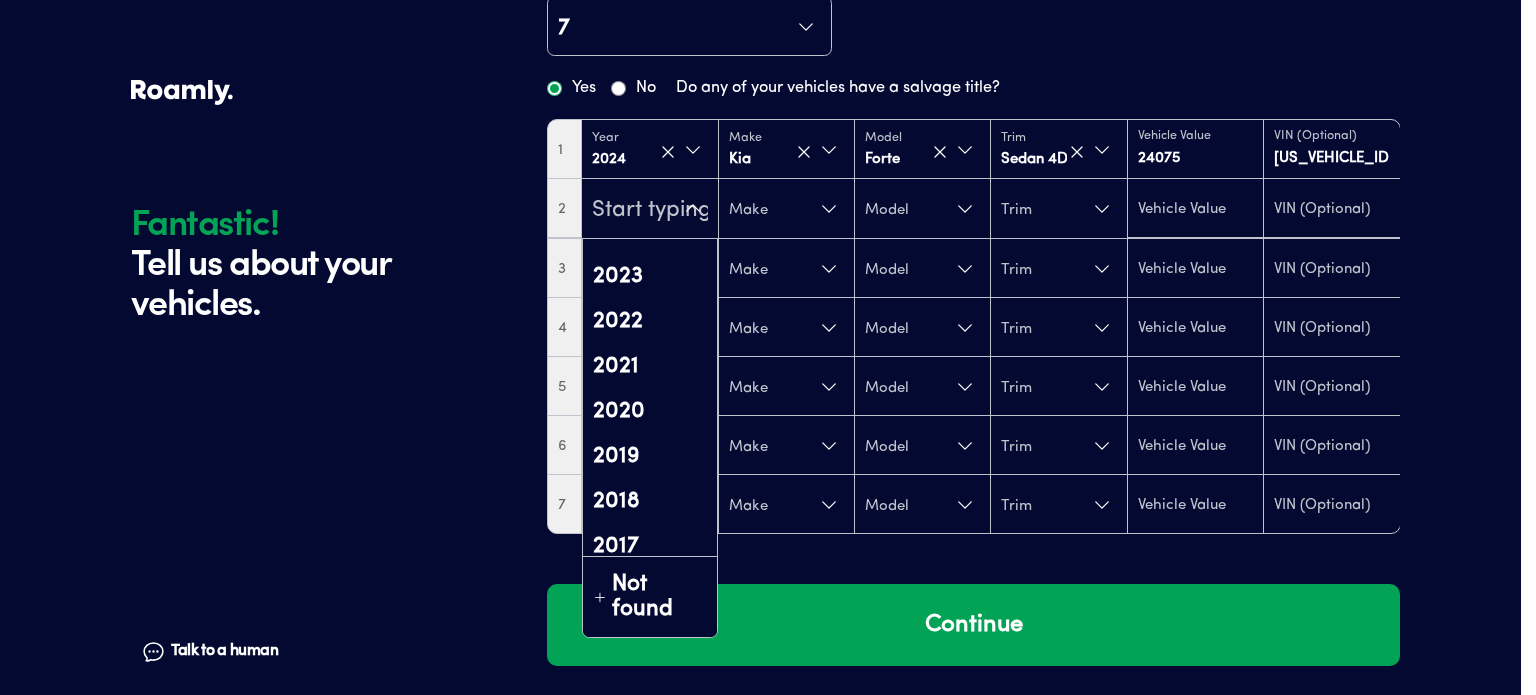 scroll, scrollTop: 200, scrollLeft: 0, axis: vertical 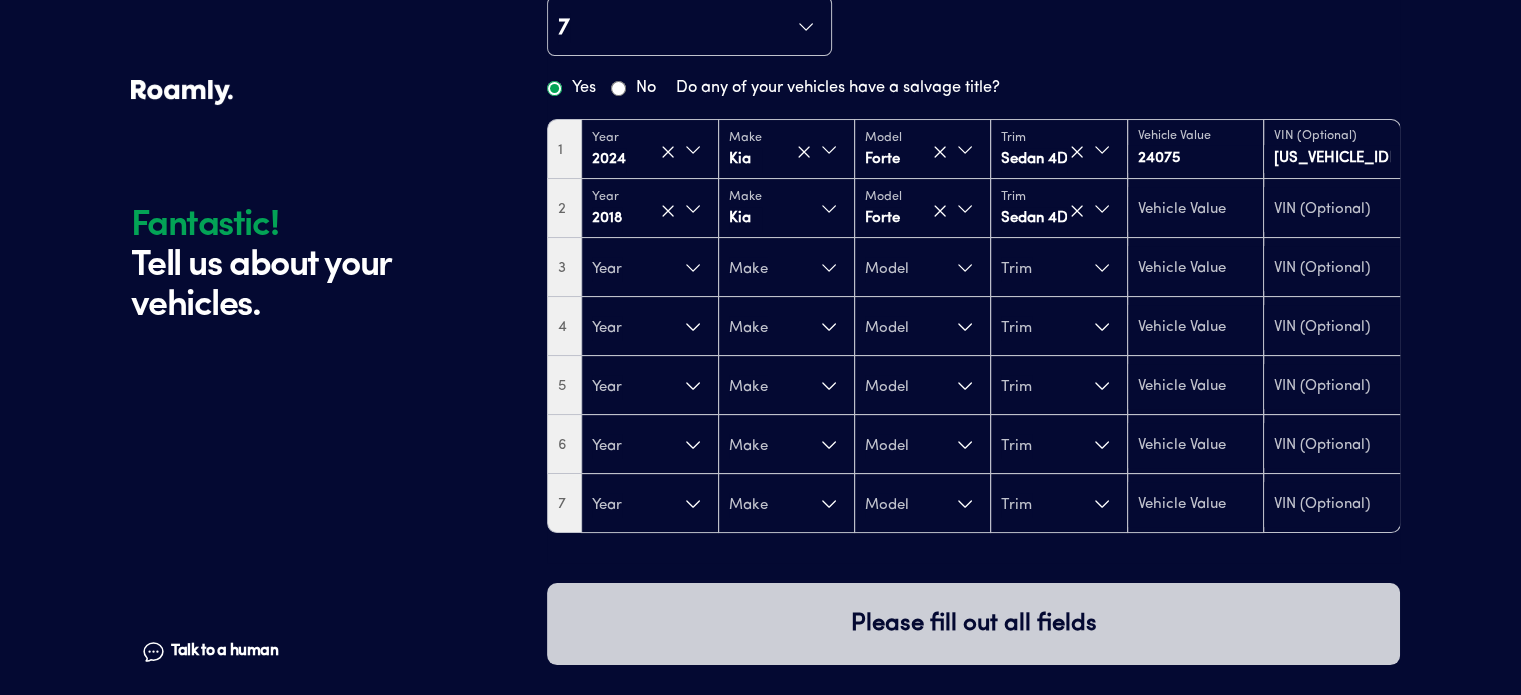 type on "13475" 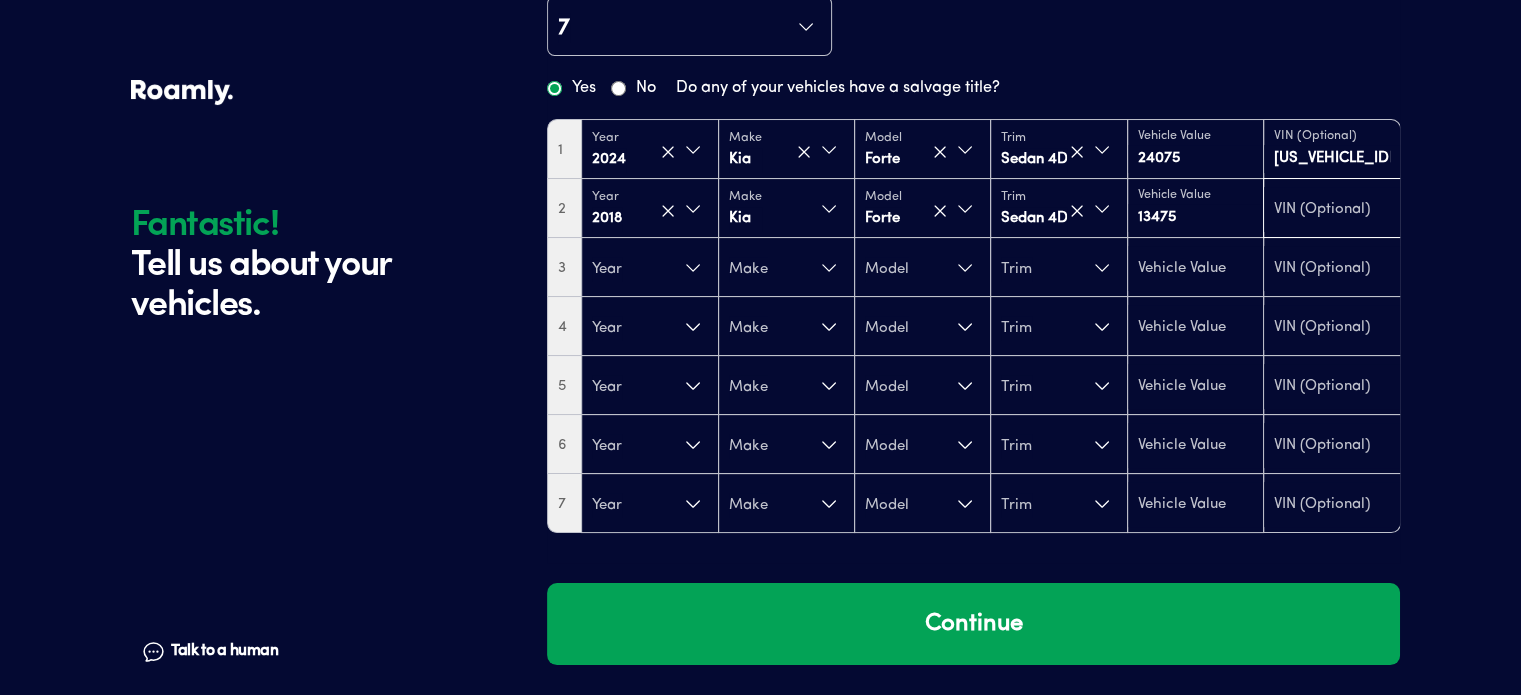 click at bounding box center (1331, 210) 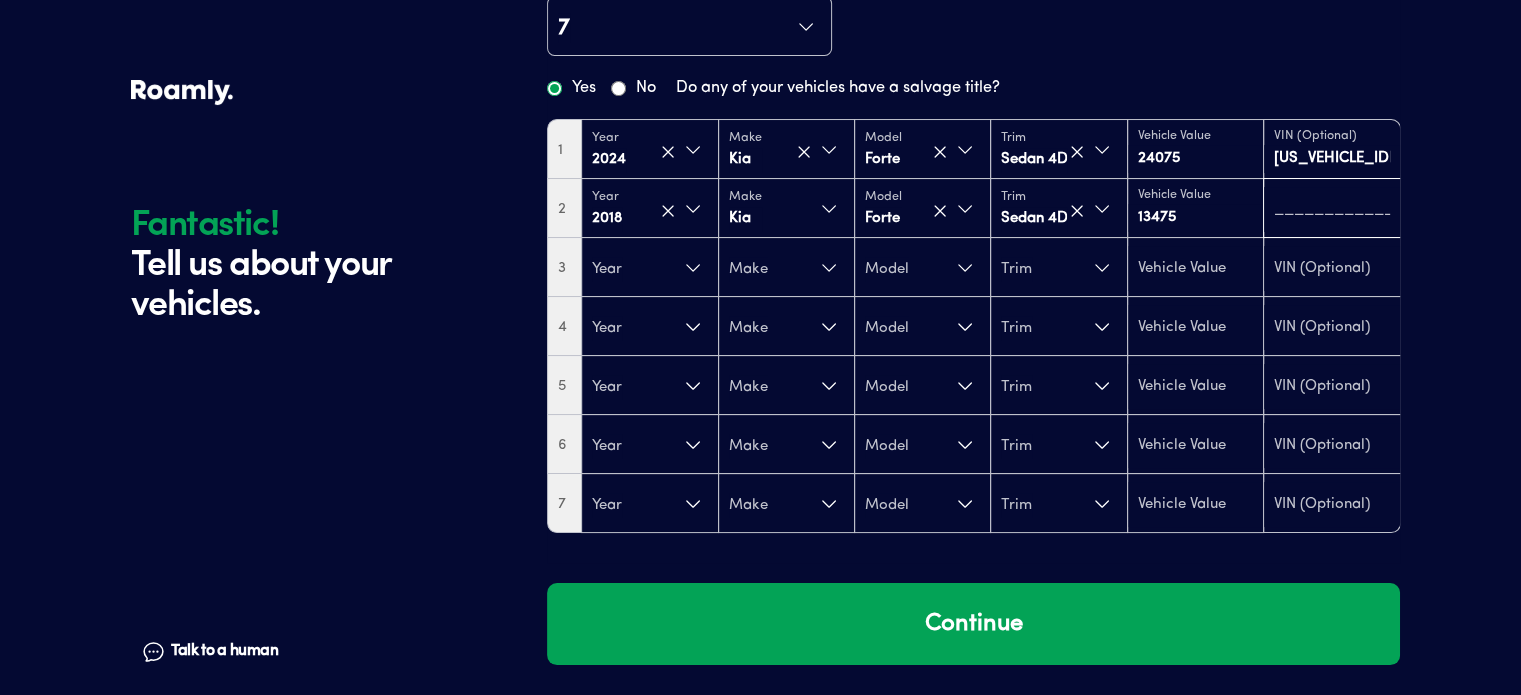 paste on "3KPFK4A70JE221811" 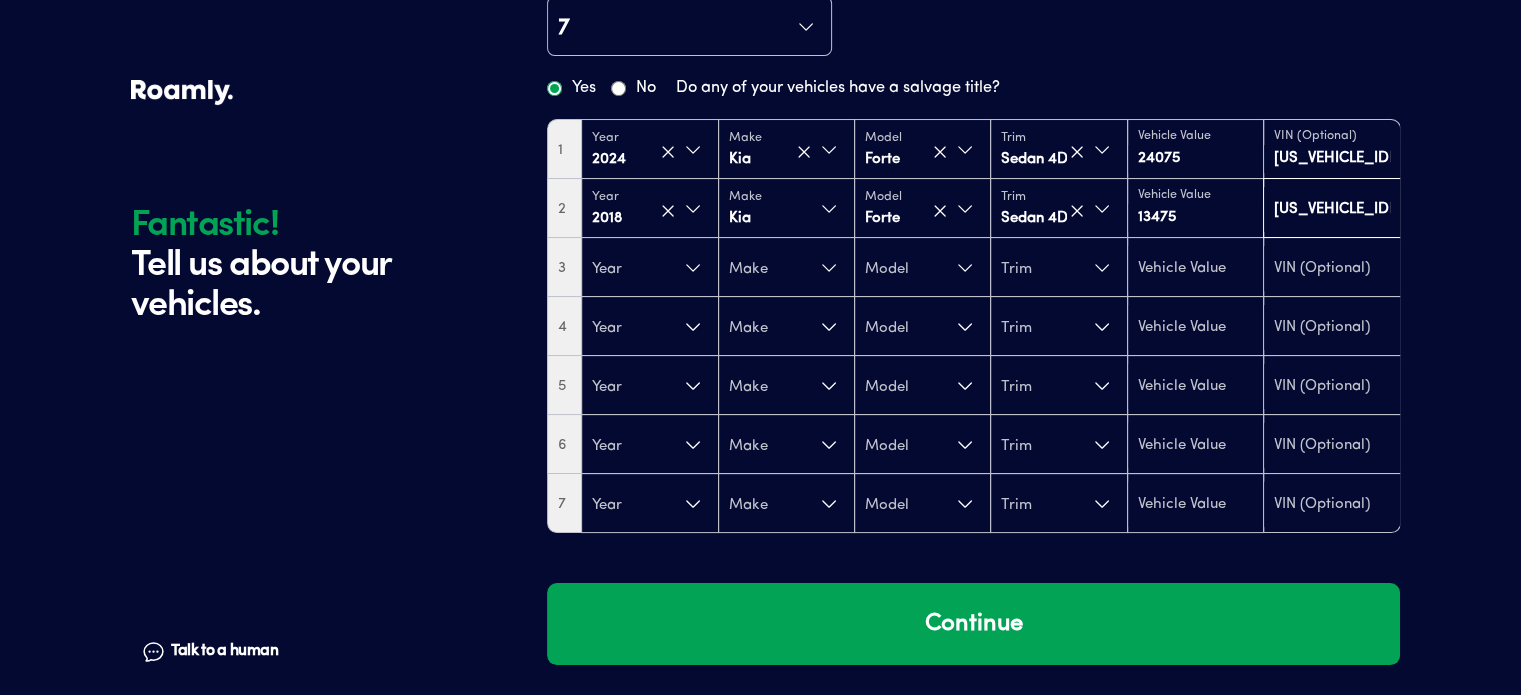 scroll, scrollTop: 0, scrollLeft: 13, axis: horizontal 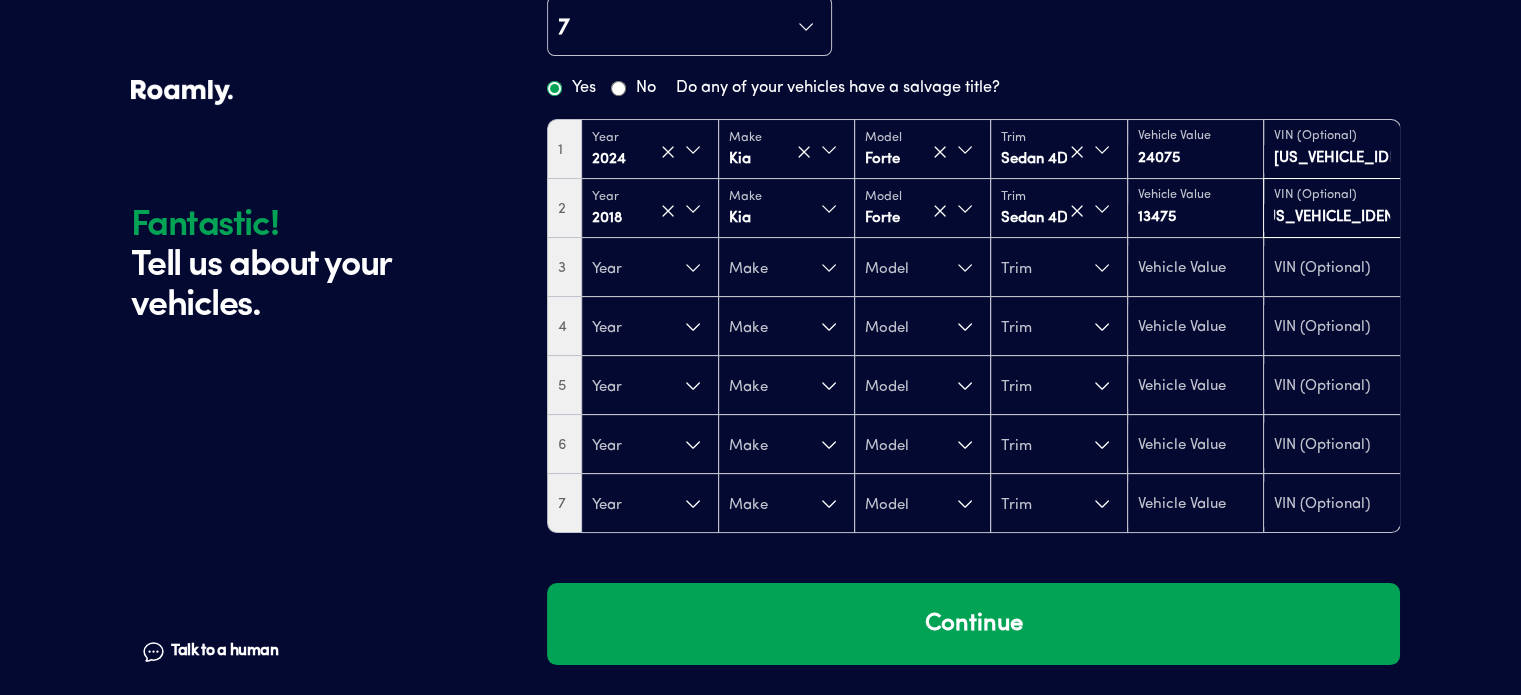 type on "3KPFK4A70JE221811" 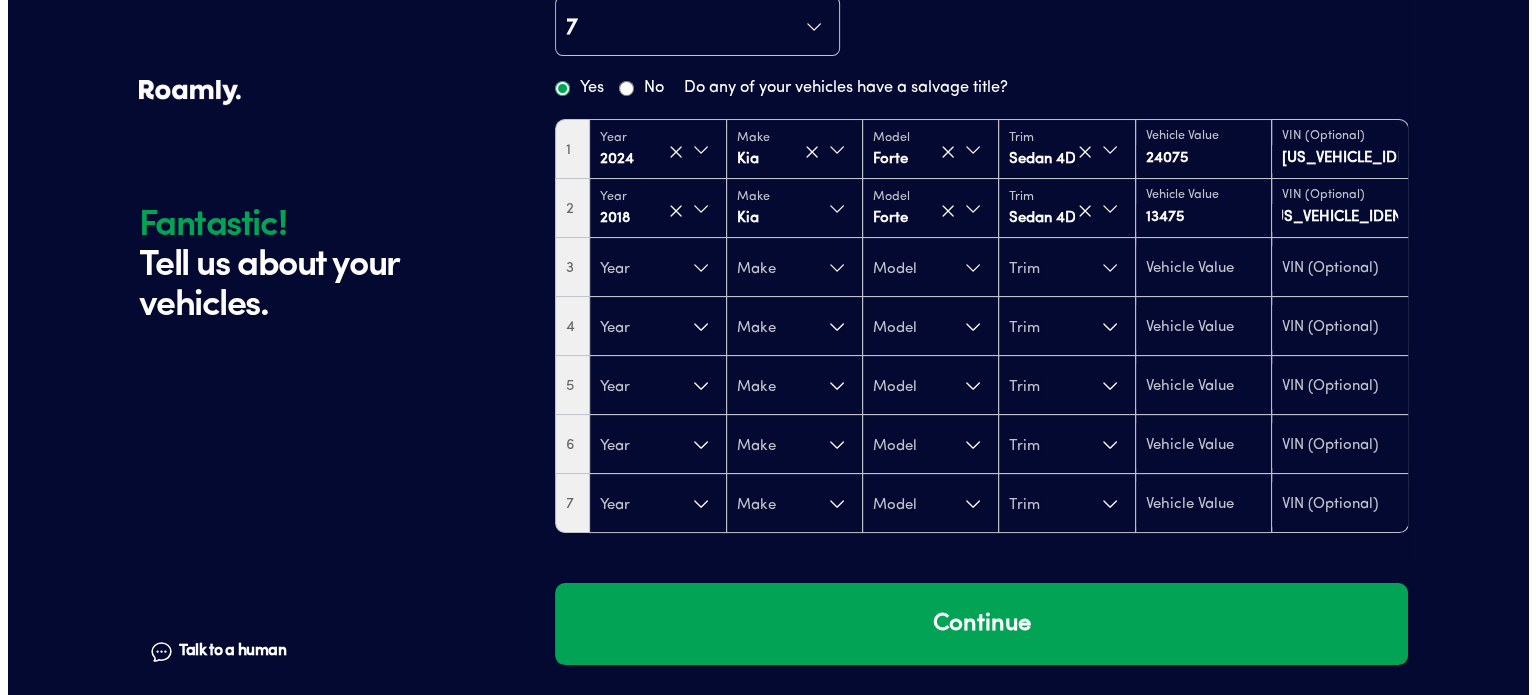 scroll, scrollTop: 0, scrollLeft: 0, axis: both 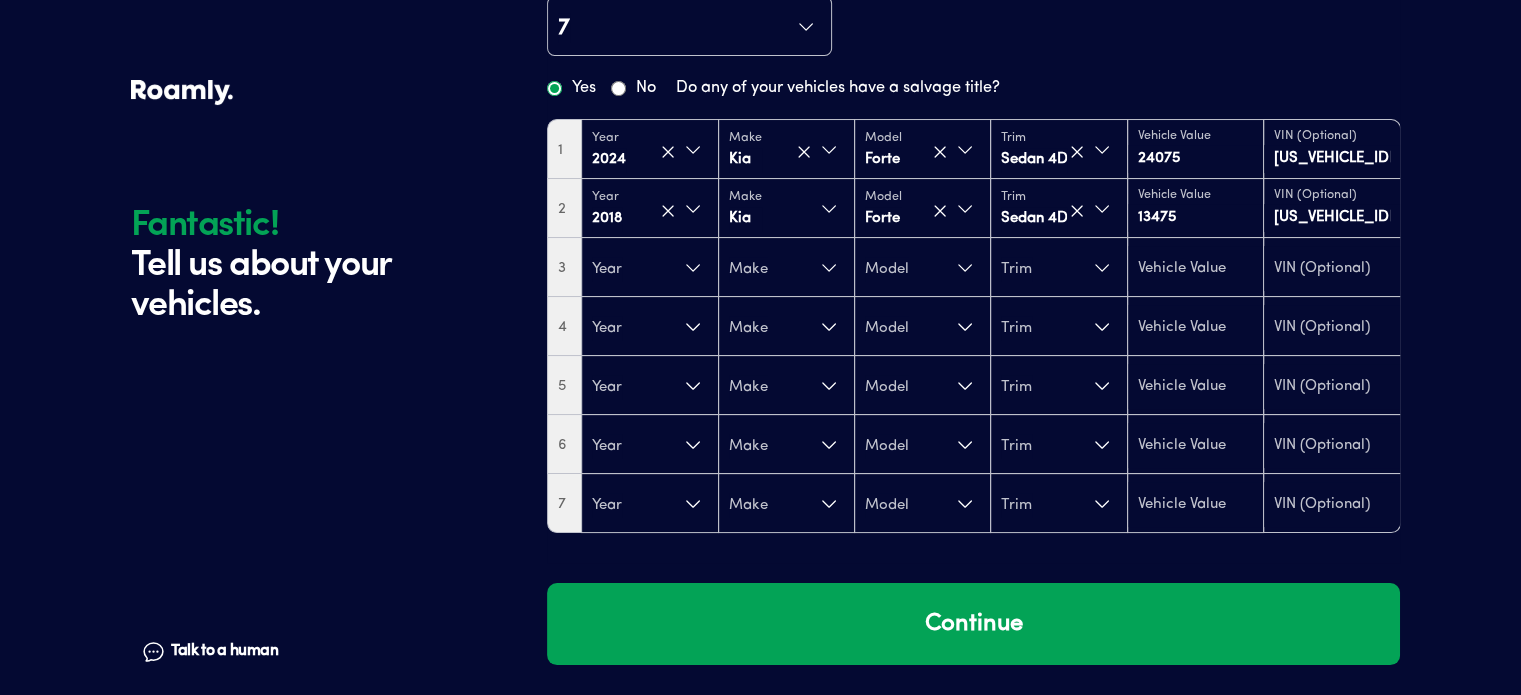 click on "Fantastic! Tell us about your vehicles. Talk to a human Chat Fantastic! Tell us about your vehicles. Talk to a human Chat 7 Yes No Do any of your vehicles have a salvage title? 1 Year 2024 Make Kia Model Forte Trim Sedan 4D GT-Line 2.0L I4 Vehicle Value 24075 VIN (Optional) 3KPF54AD1RE785282 2 Year 2018 Make Kia Model Forte Trim Sedan 4D LX 2.0L I4 Vehicle Value 13475 VIN (Optional) 3KPFK4A70JE221811 3 Year Make Model Trim 4 Year Make Model Trim 5 Year Make Model Trim 6 Year Make Model Trim 7 Year Make Model Trim Continue" at bounding box center (760, 275) 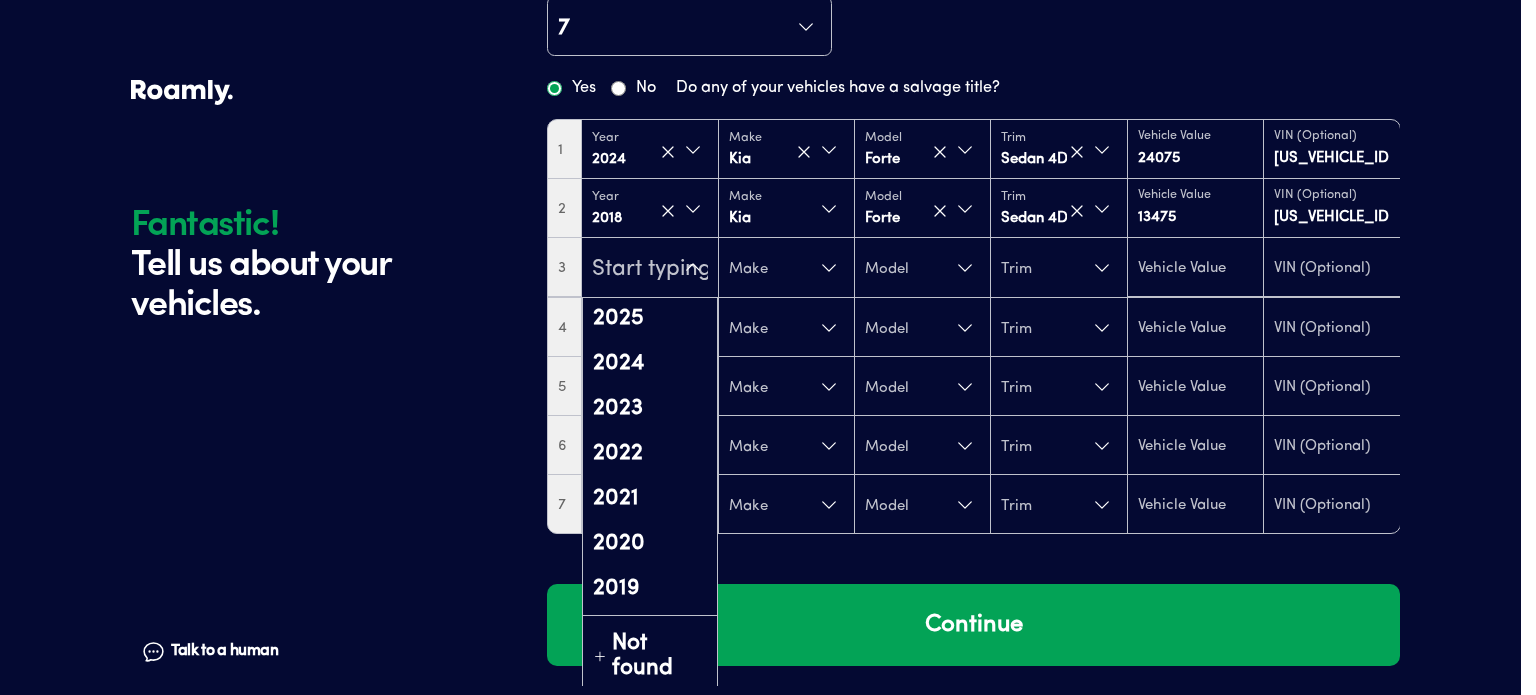 scroll, scrollTop: 200, scrollLeft: 0, axis: vertical 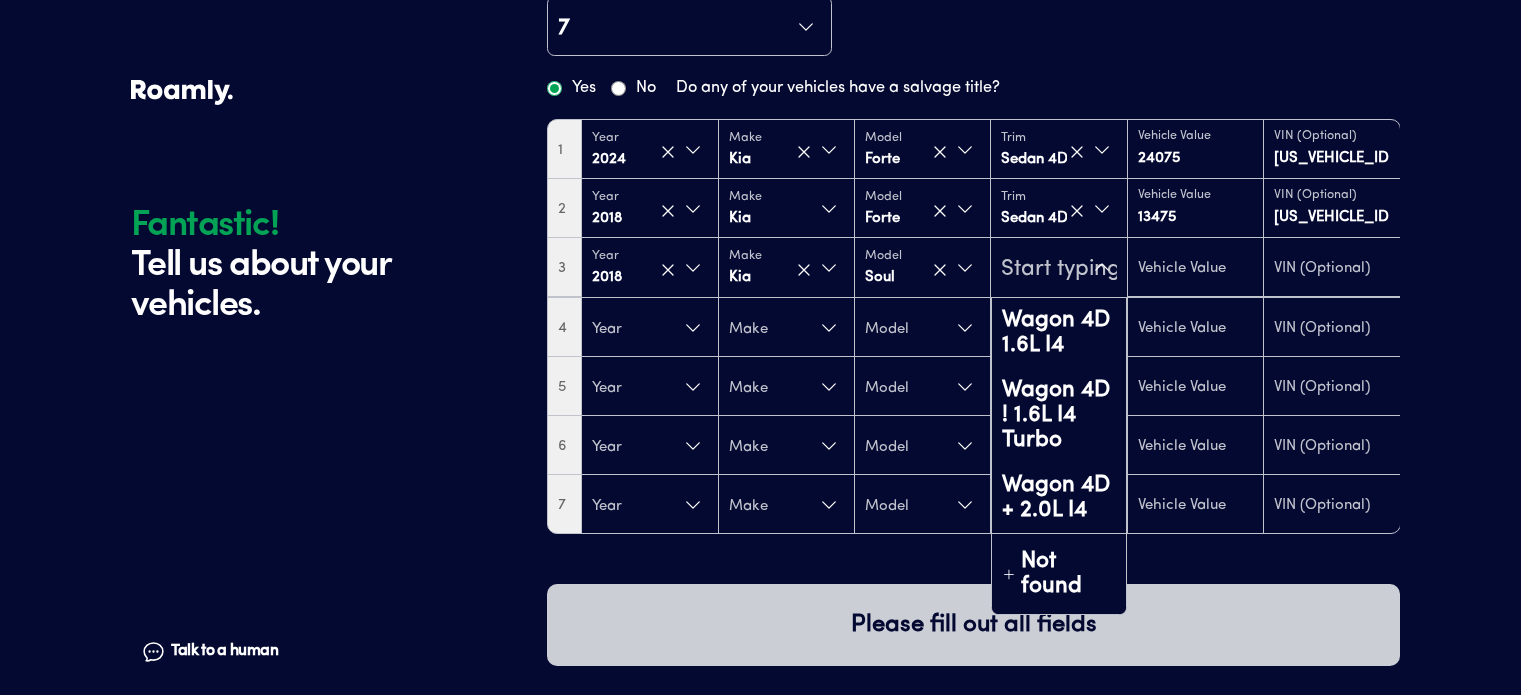 type on "11775" 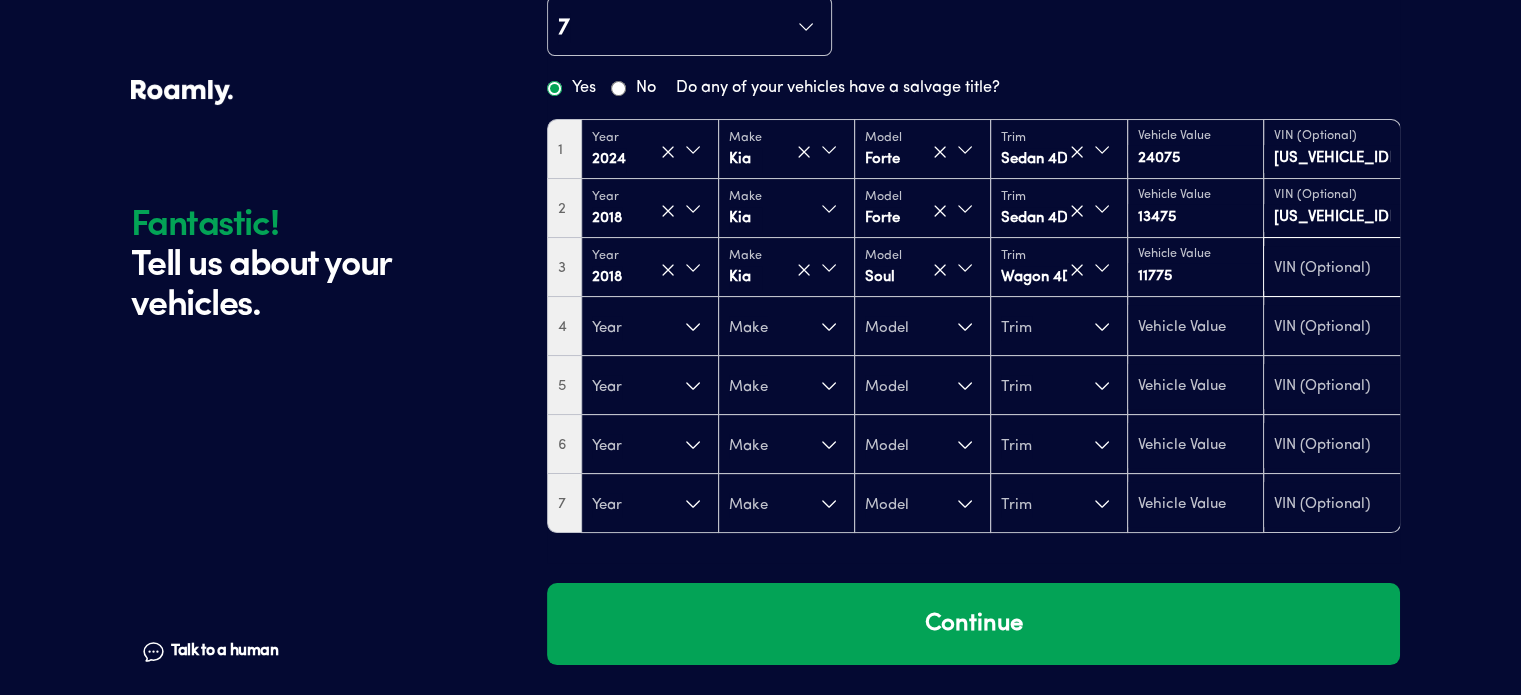 click at bounding box center (1331, 269) 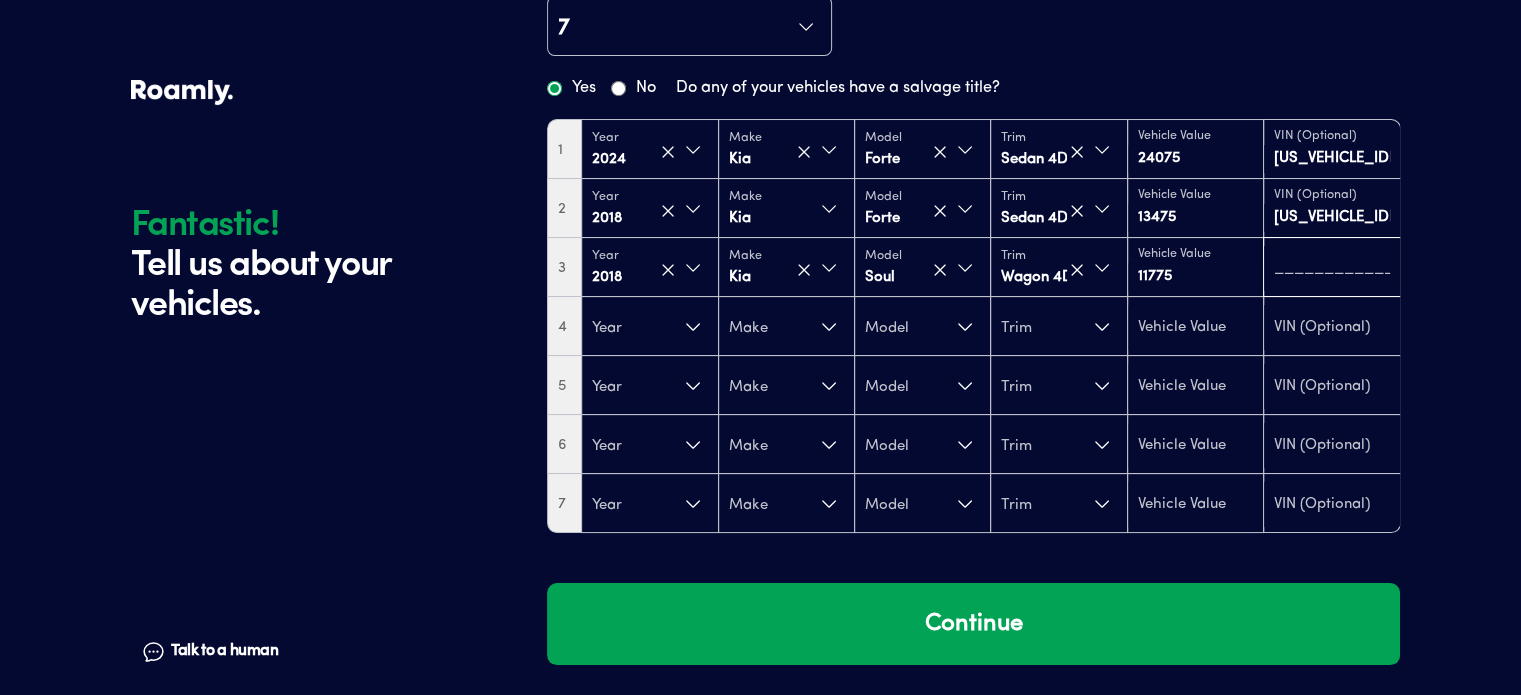 paste on "KNDJN2A23J7504620" 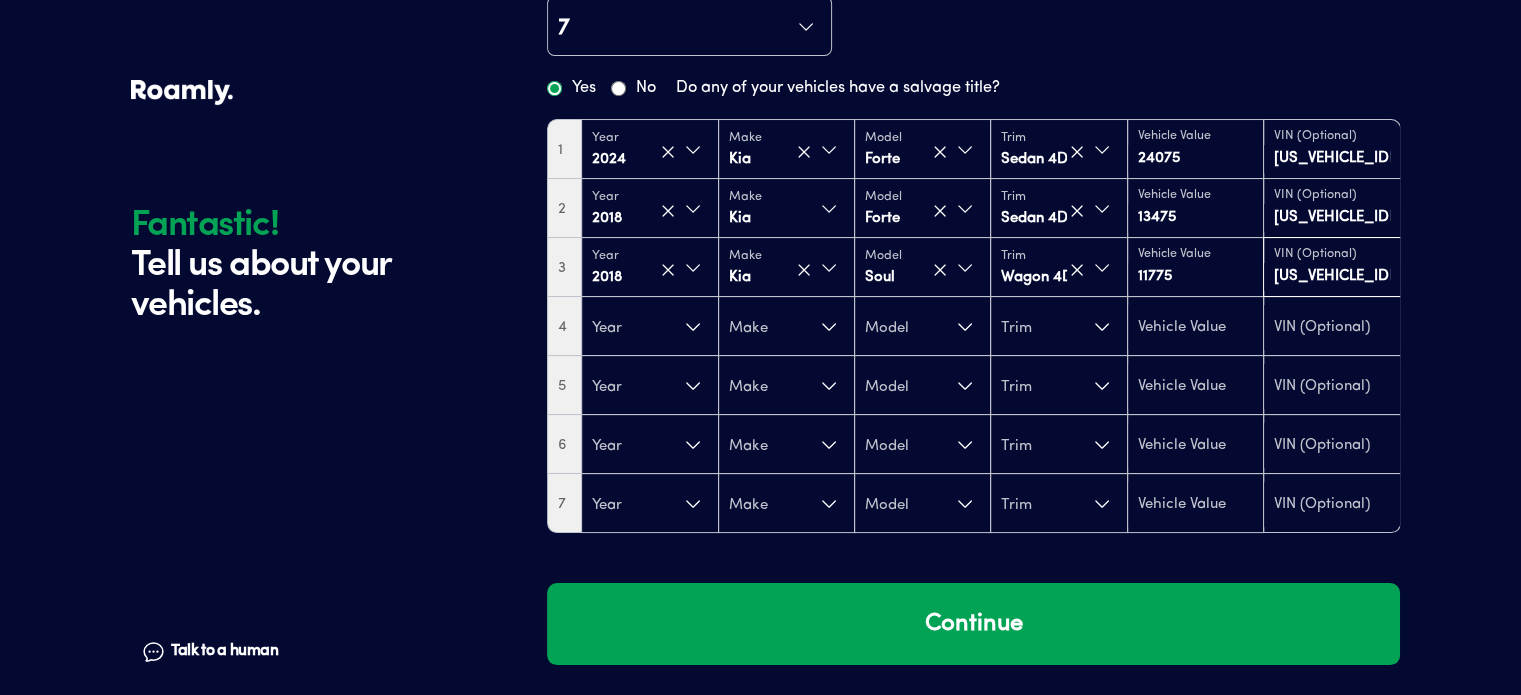 scroll, scrollTop: 0, scrollLeft: 25, axis: horizontal 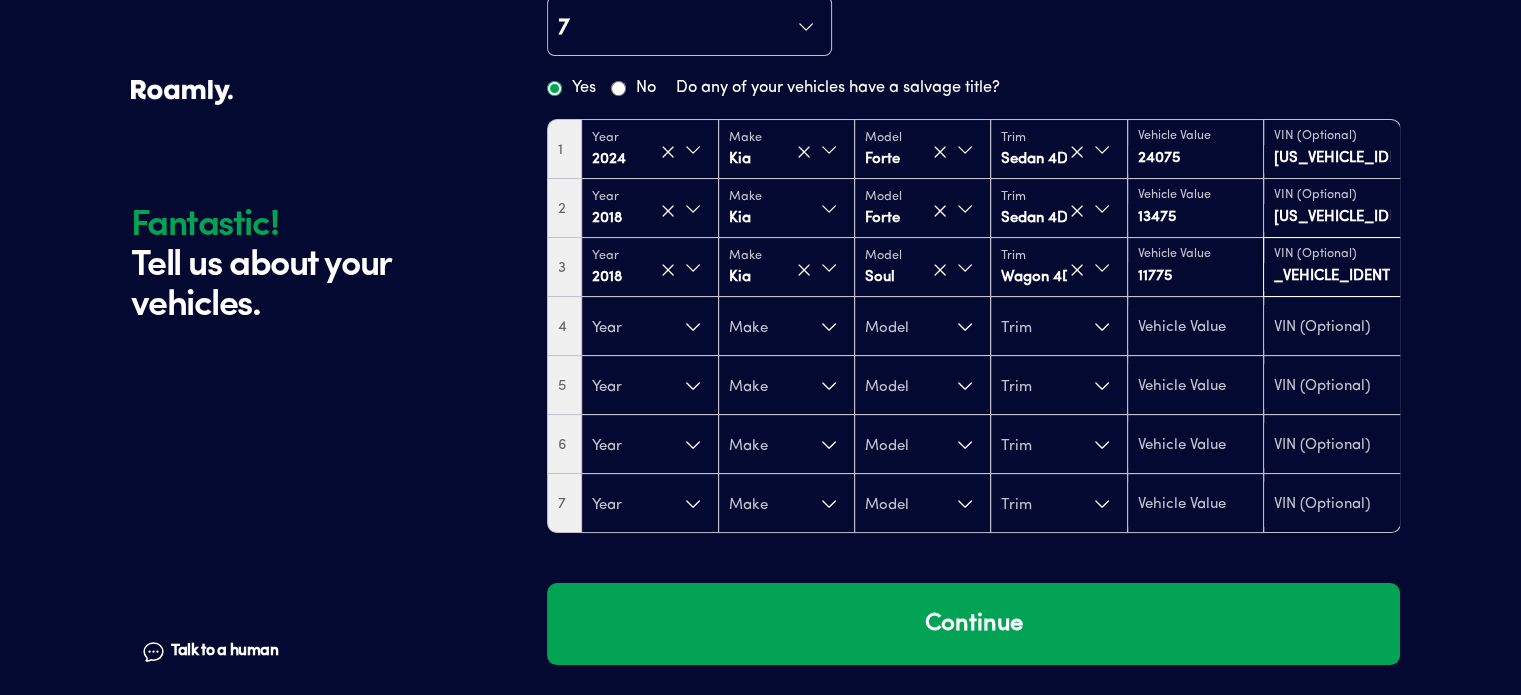 type on "KNDJN2A23J7504620" 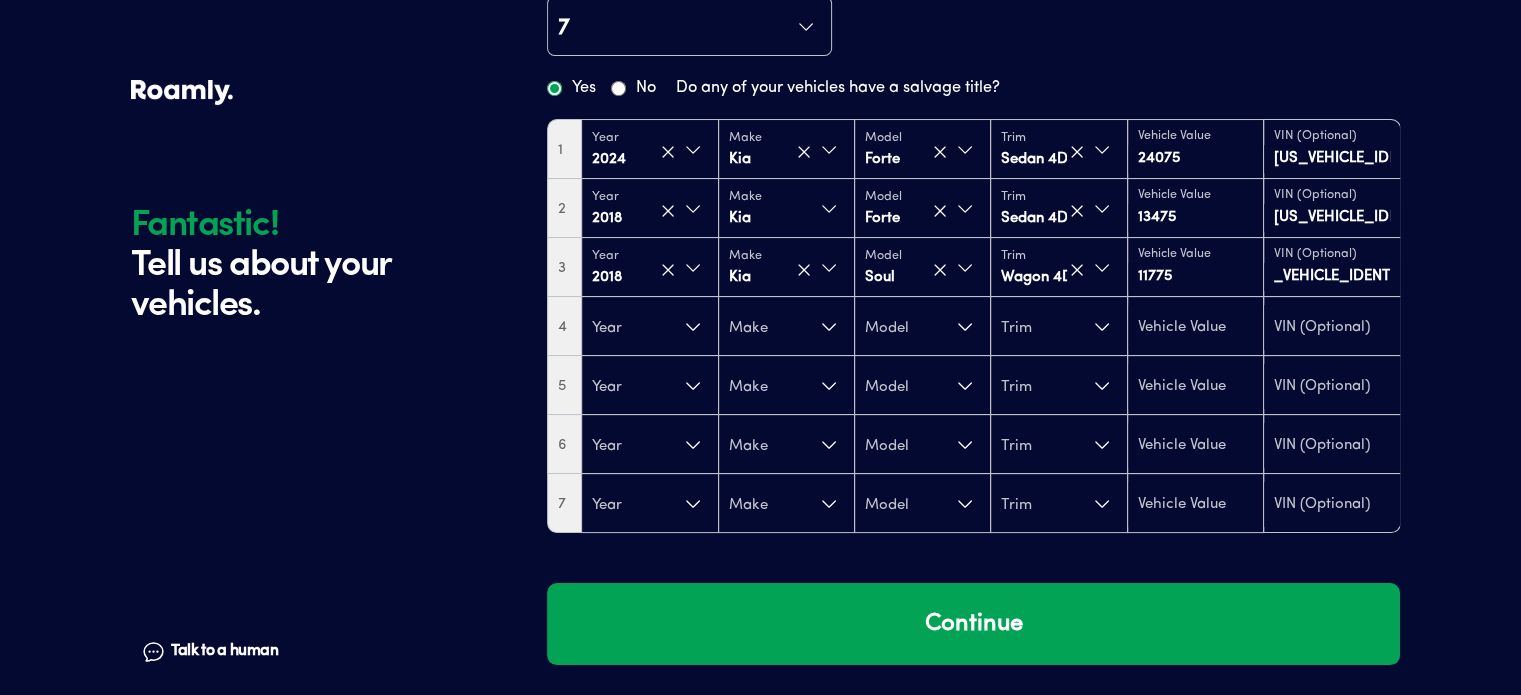 click on "Fantastic! Tell us about your vehicles. Talk to a human Chat Fantastic! Tell us about your vehicles. Talk to a human Chat 7 Yes No Do any of your vehicles have a salvage title? 1 Year 2024 Make Kia Model Forte Trim Sedan 4D GT-Line 2.0L I4 Vehicle Value 24075 VIN (Optional) 3KPF54AD1RE785282 2 Year 2018 Make Kia Model Forte Trim Sedan 4D LX 2.0L I4 Vehicle Value 13475 VIN (Optional) 3KPFK4A70JE221811 3 Year 2018 Make Kia Model Soul Trim Wagon 4D 1.6L I4 Vehicle Value 11775 VIN (Optional) KNDJN2A23J7504620 4 Year Make Model Trim 5 Year Make Model Trim 6 Year Make Model Trim 7 Year Make Model Trim Continue" at bounding box center [760, 275] 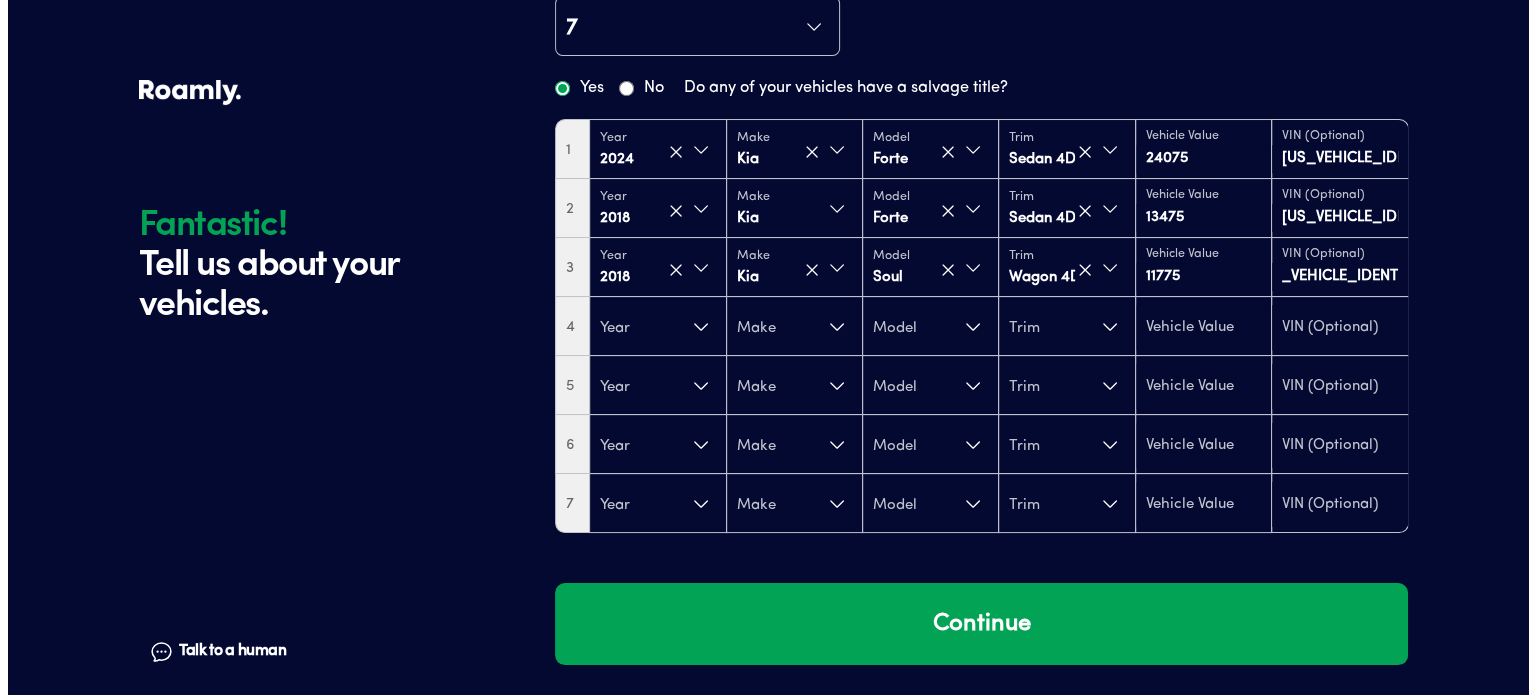 scroll, scrollTop: 0, scrollLeft: 0, axis: both 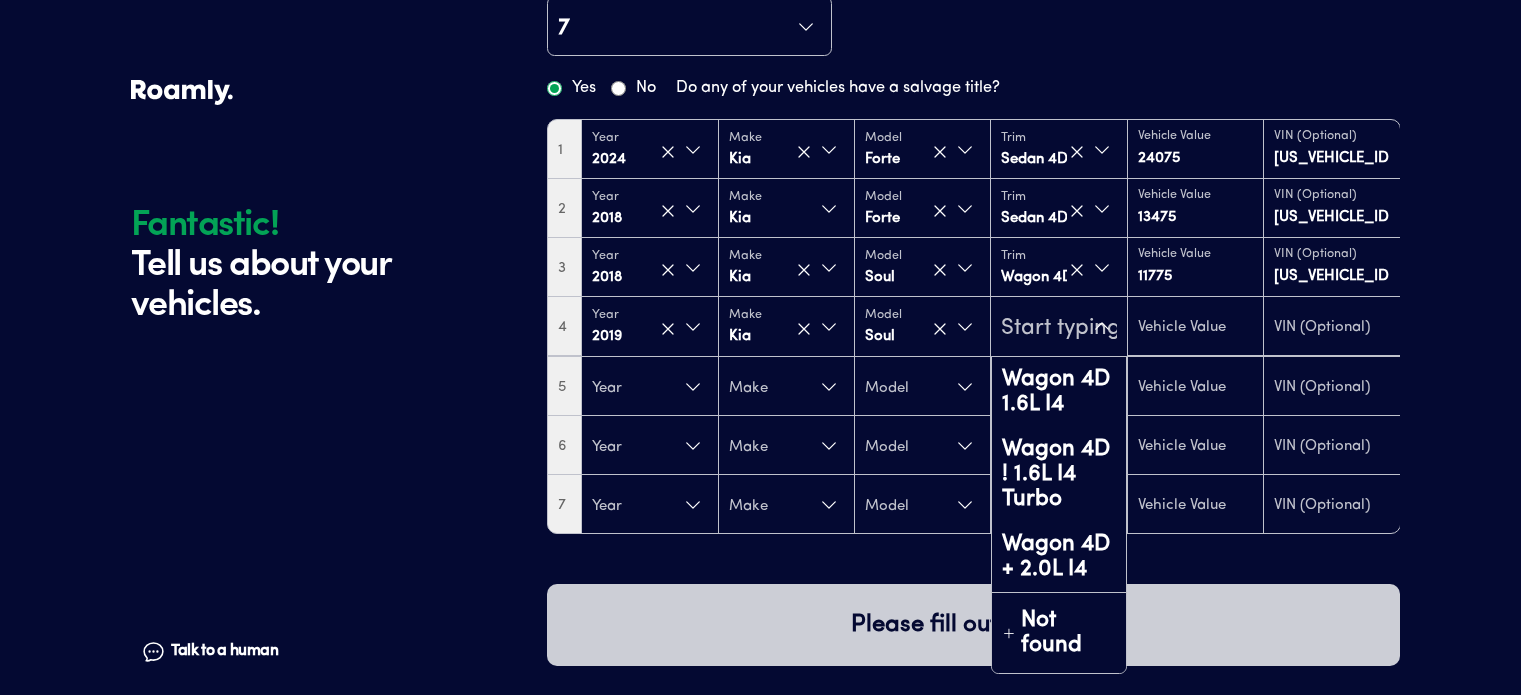 type on "13650" 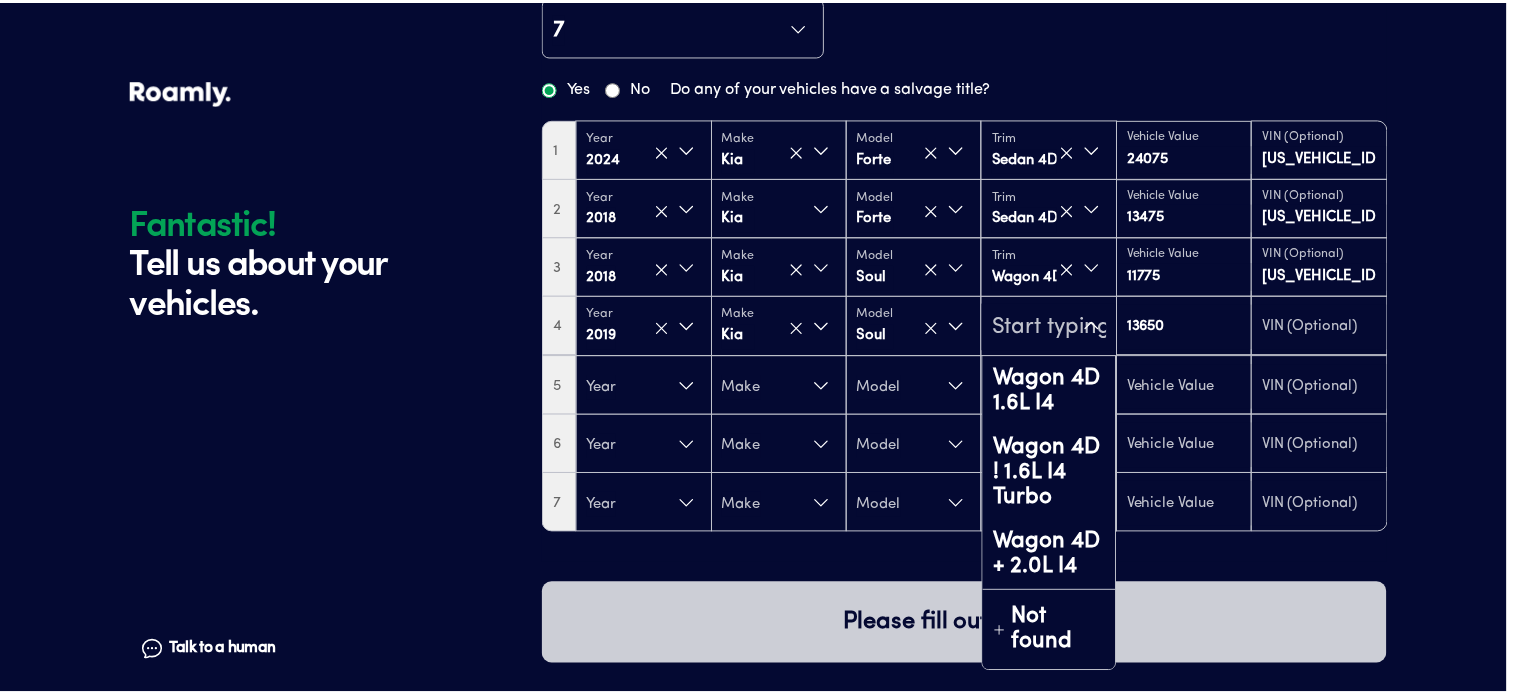 scroll, scrollTop: 0, scrollLeft: 0, axis: both 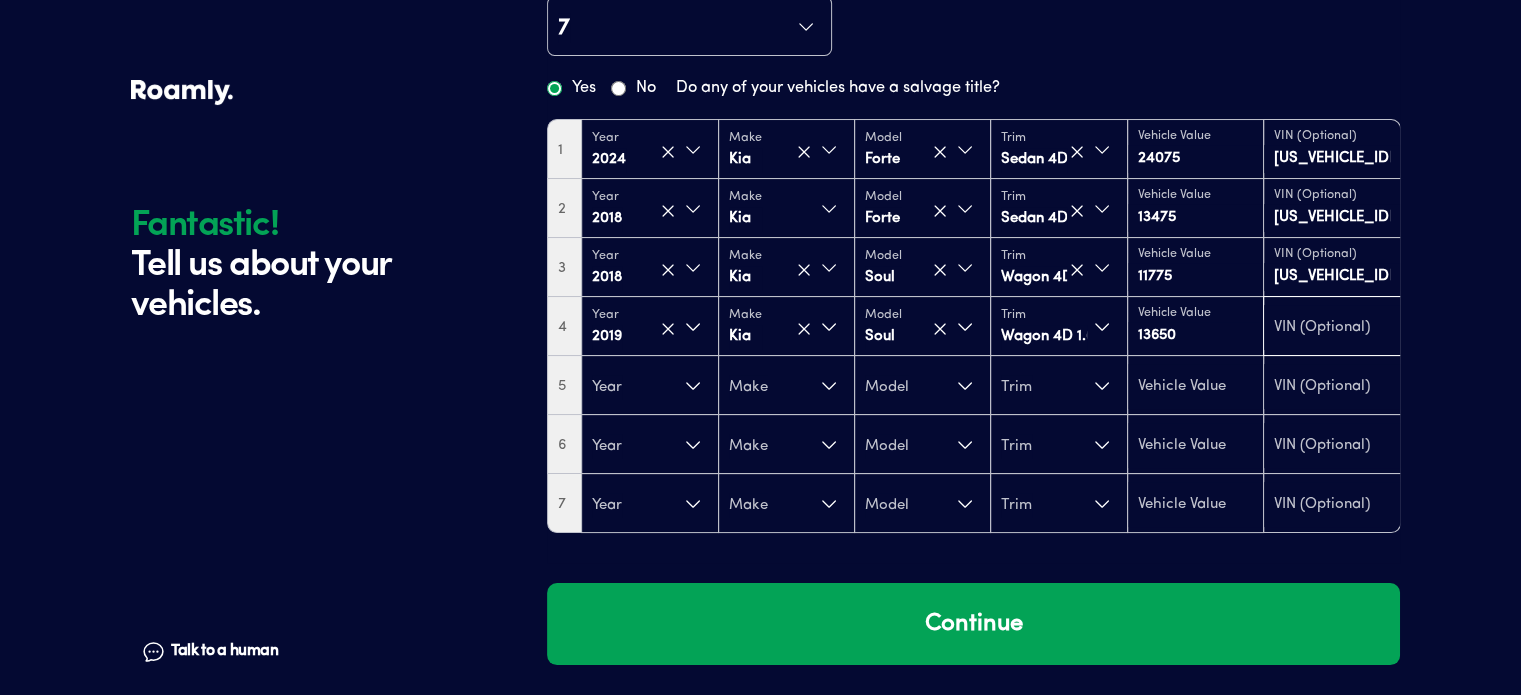 click at bounding box center [1331, 328] 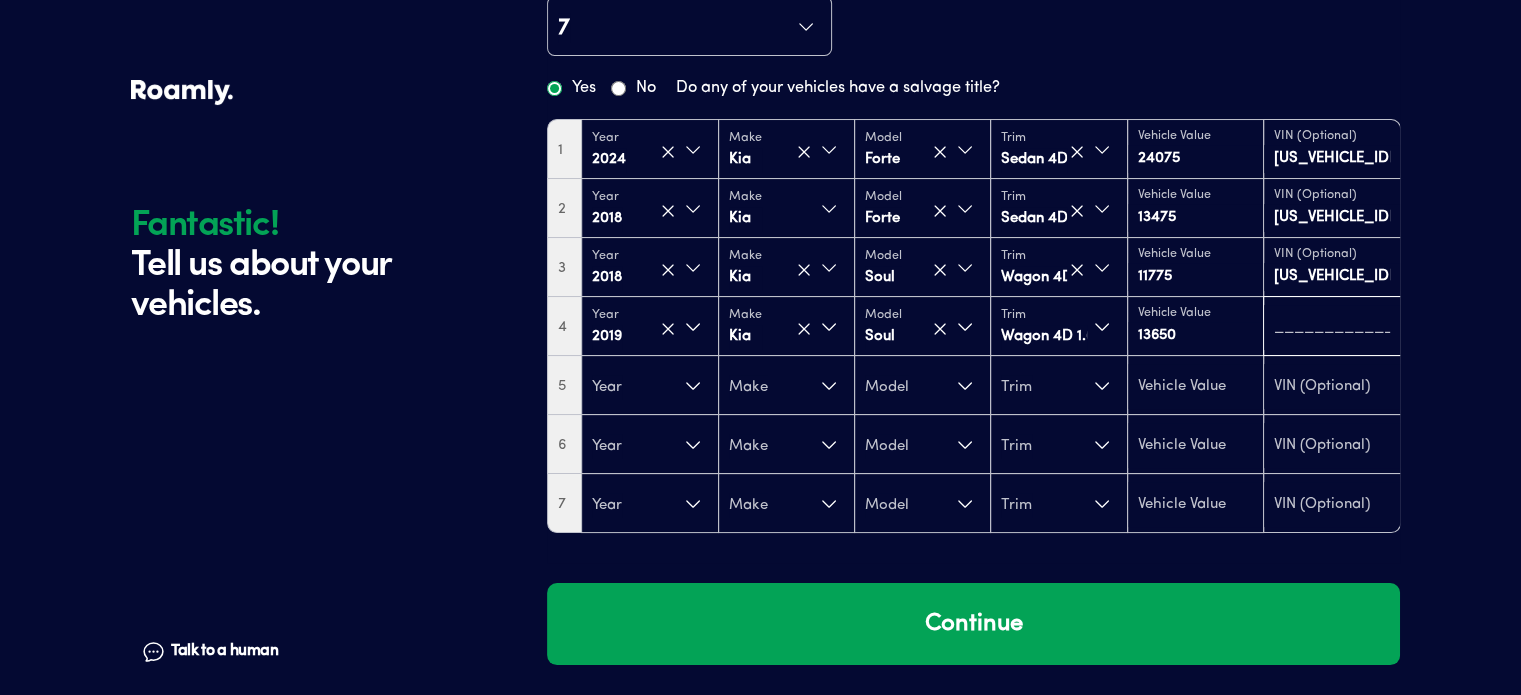 paste on "KNDJN2A29K7000929" 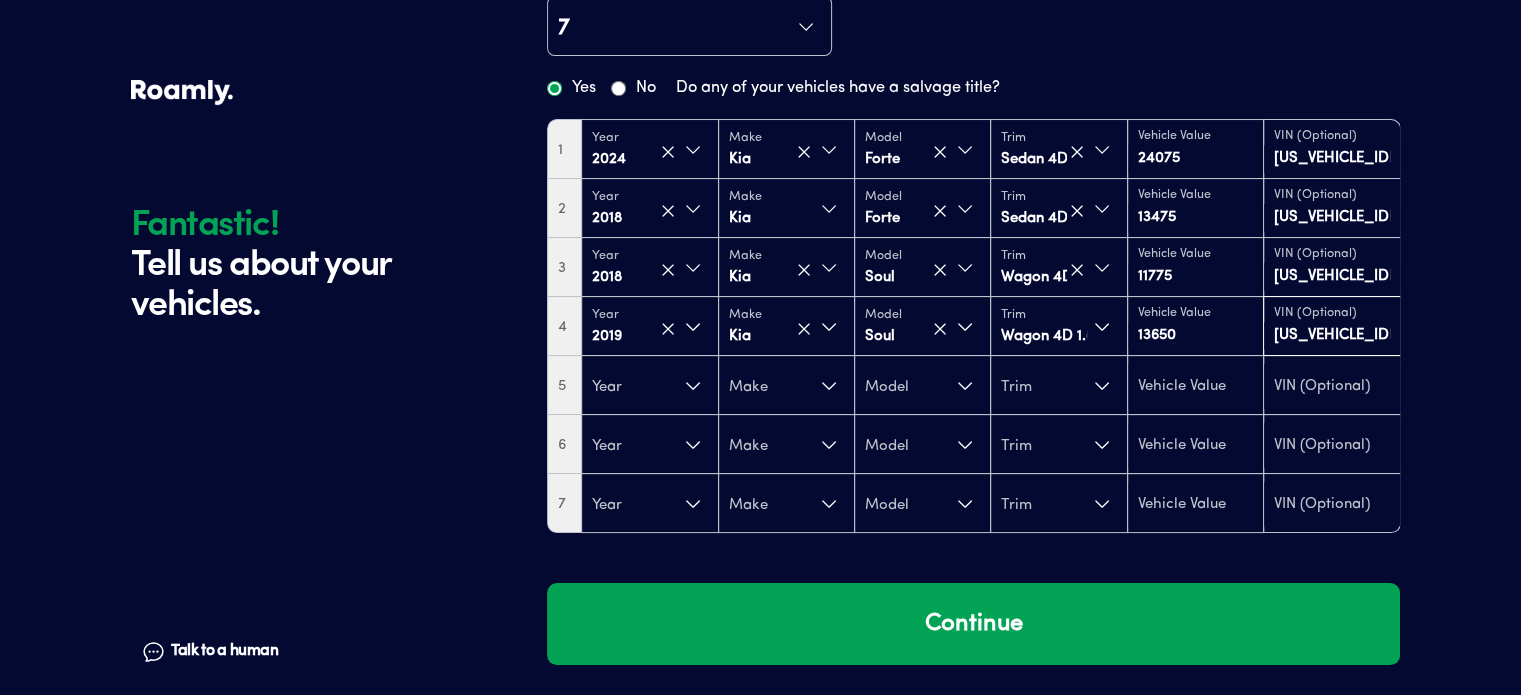 scroll, scrollTop: 0, scrollLeft: 30, axis: horizontal 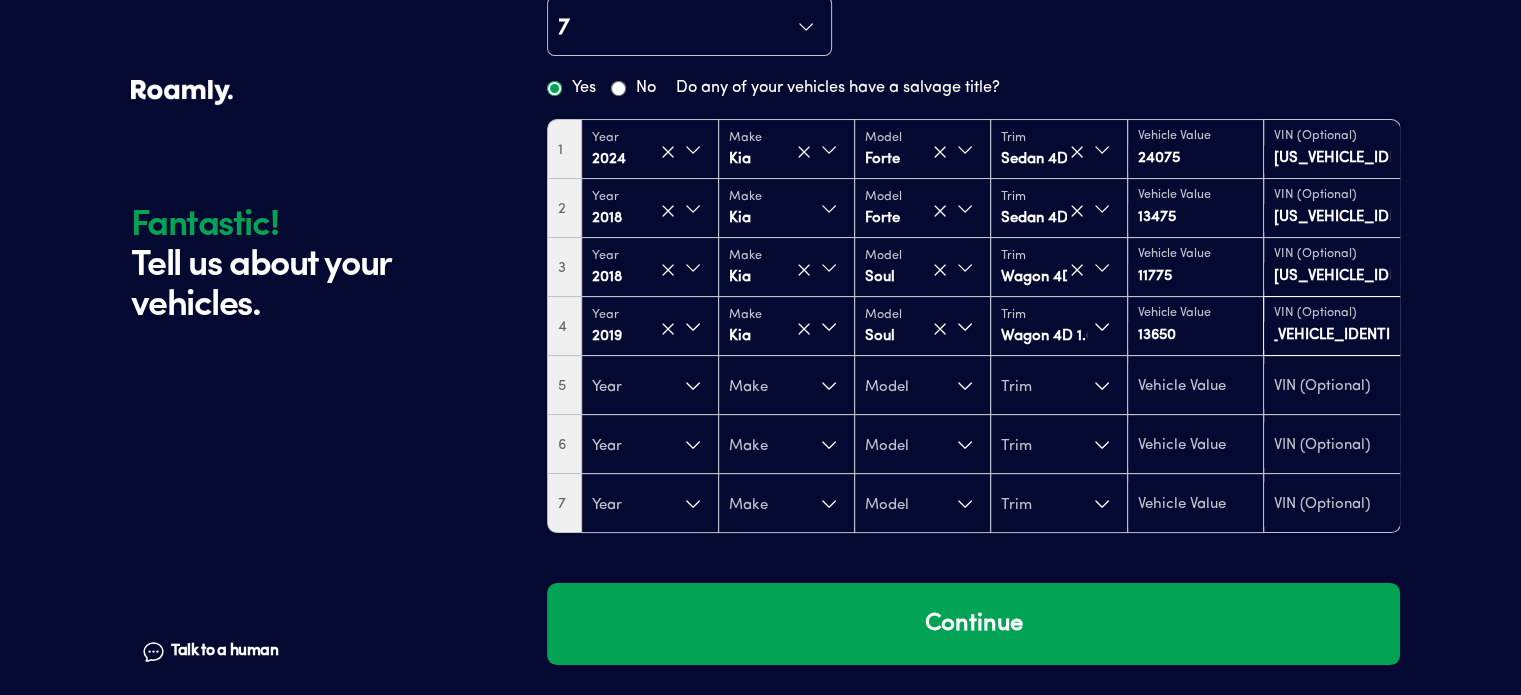 type on "KNDJN2A29K7000929" 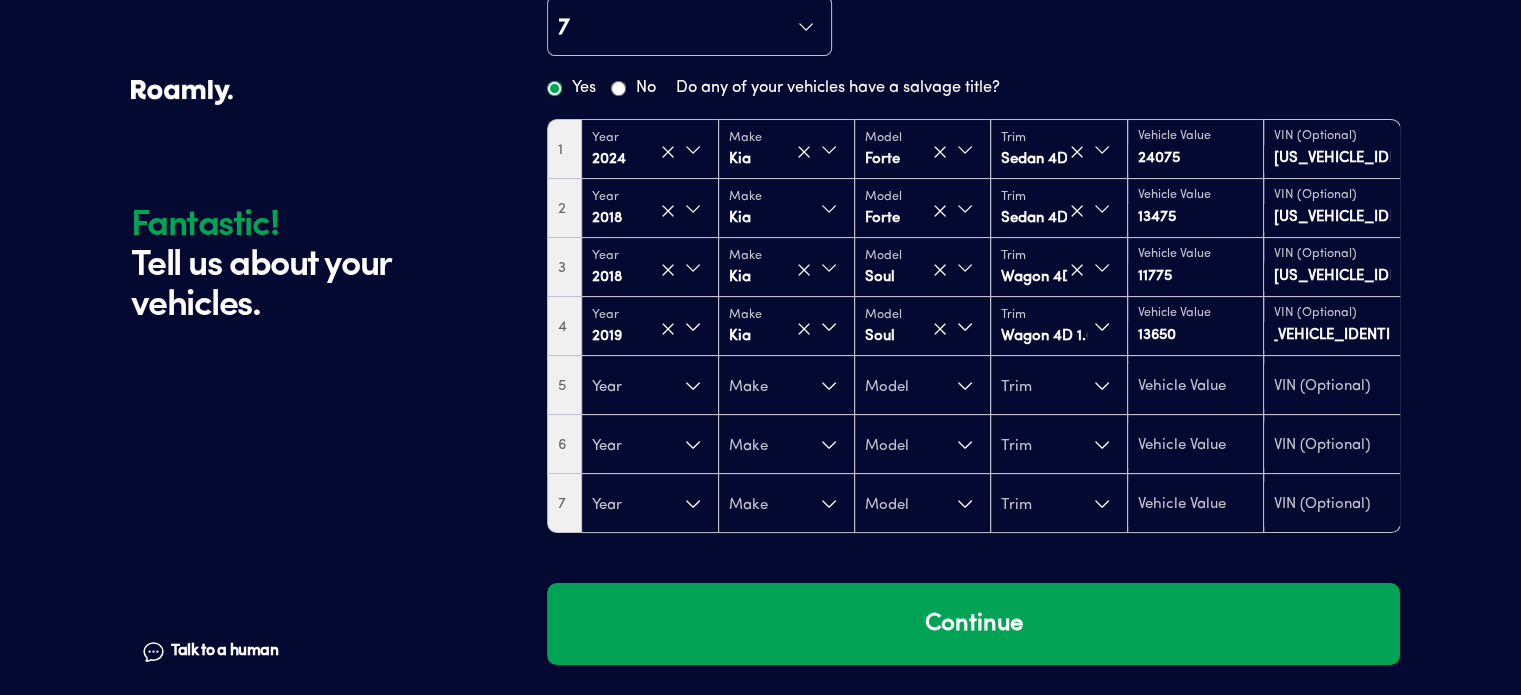 click on "Fantastic! Tell us about your vehicles. Talk to a human Chat Fantastic! Tell us about your vehicles. Talk to a human Chat 7 Yes No Do any of your vehicles have a salvage title? 1 Year 2024 Make Kia Model Forte Trim Sedan 4D GT-Line 2.0L I4 Vehicle Value 24075 VIN (Optional) 3KPF54AD1RE785282 2 Year 2018 Make Kia Model Forte Trim Sedan 4D LX 2.0L I4 Vehicle Value 13475 VIN (Optional) 3KPFK4A70JE221811 3 Year 2018 Make Kia Model Soul Trim Wagon 4D 1.6L I4 Vehicle Value 11775 VIN (Optional) KNDJN2A23J7504620 4 Year 2019 Make Kia Model Soul Trim Wagon 4D 1.6L I4 Vehicle Value 13650 VIN (Optional) KNDJN2A29K7000929 5 Year Make Model Trim 6 Year Make Model Trim 7 Year Make Model Trim Continue" at bounding box center (760, 275) 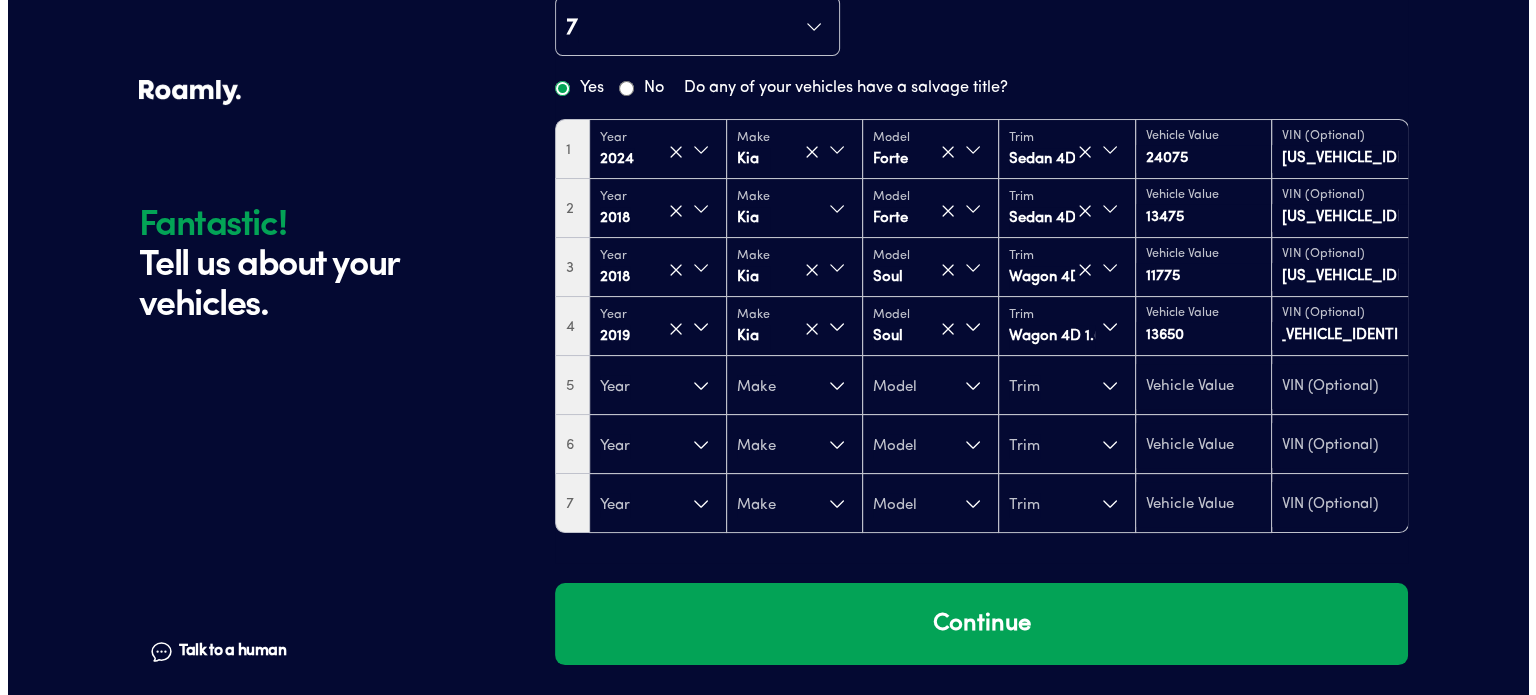 scroll, scrollTop: 0, scrollLeft: 0, axis: both 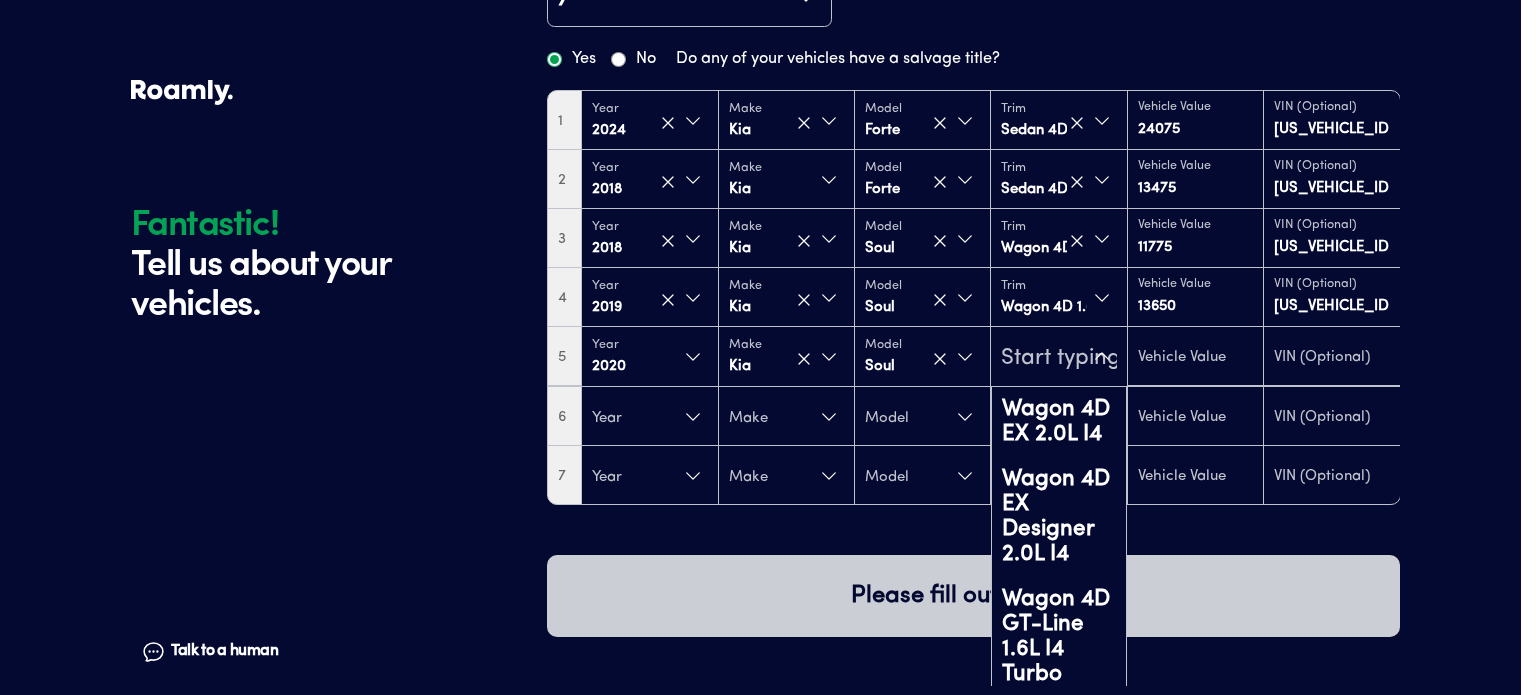 type on "17450" 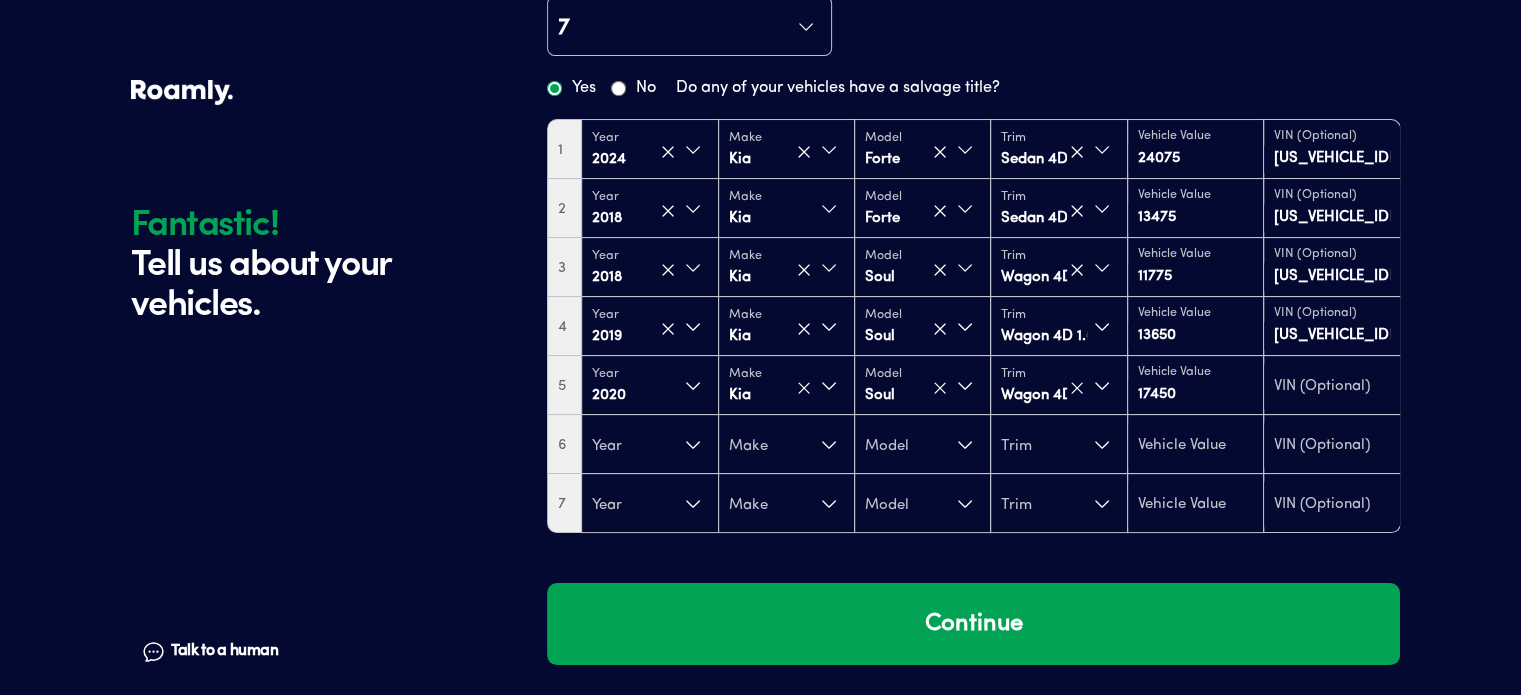 scroll, scrollTop: 0, scrollLeft: 0, axis: both 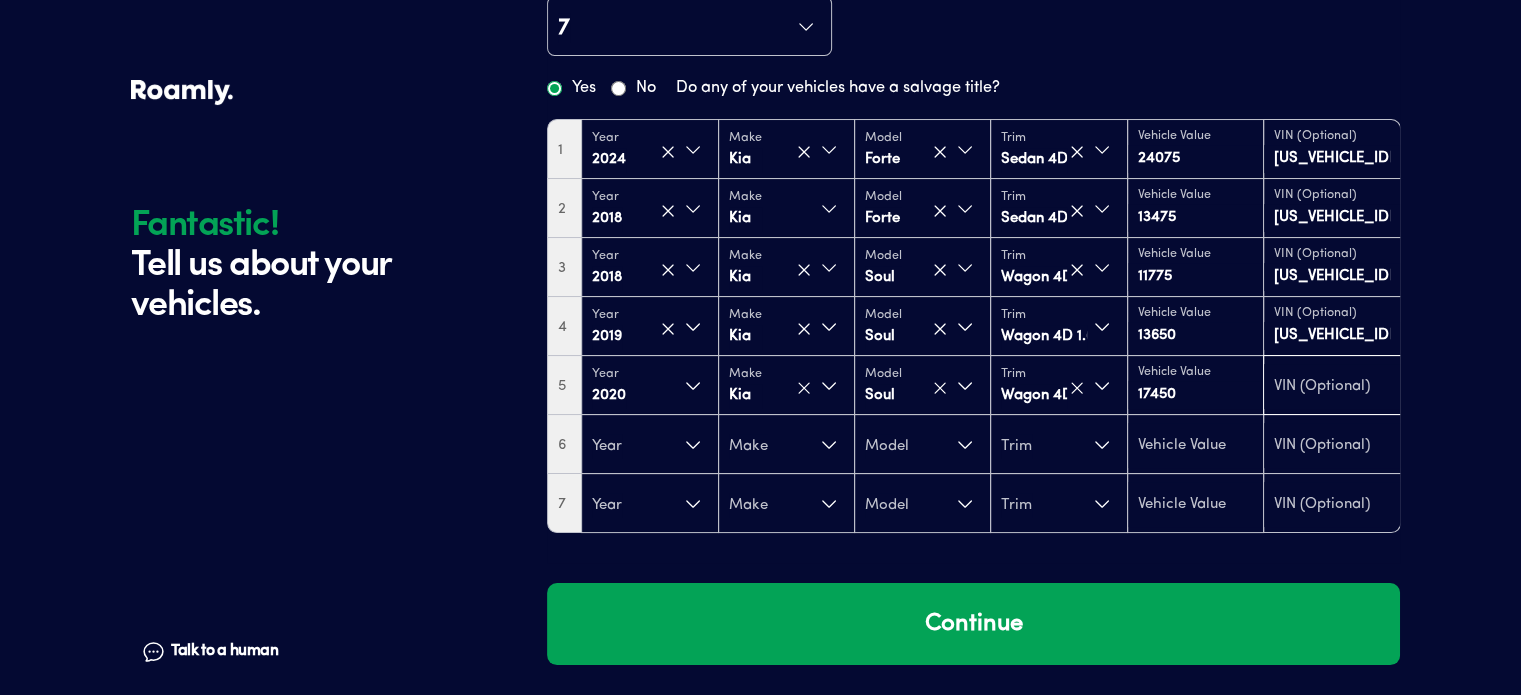 click at bounding box center (1331, 387) 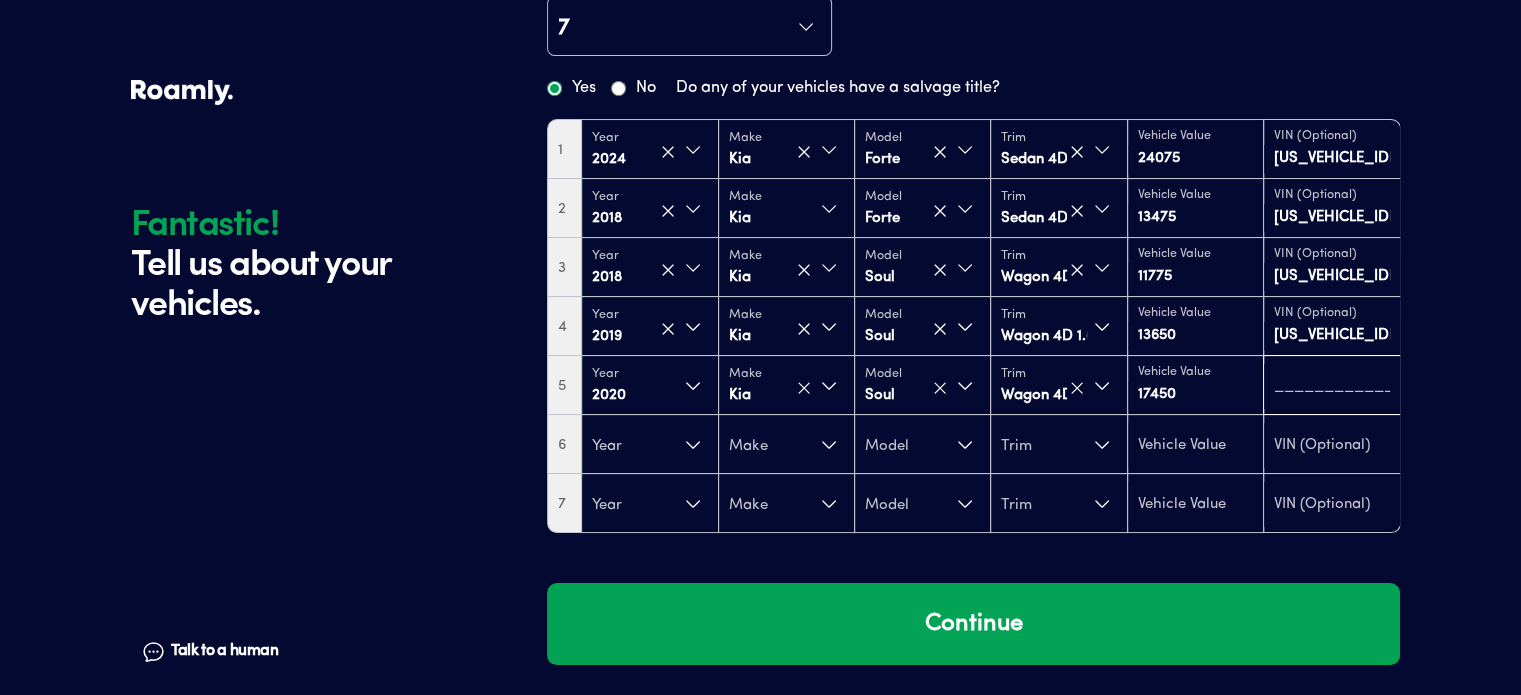 paste on "KNDJ23AU0L7040754" 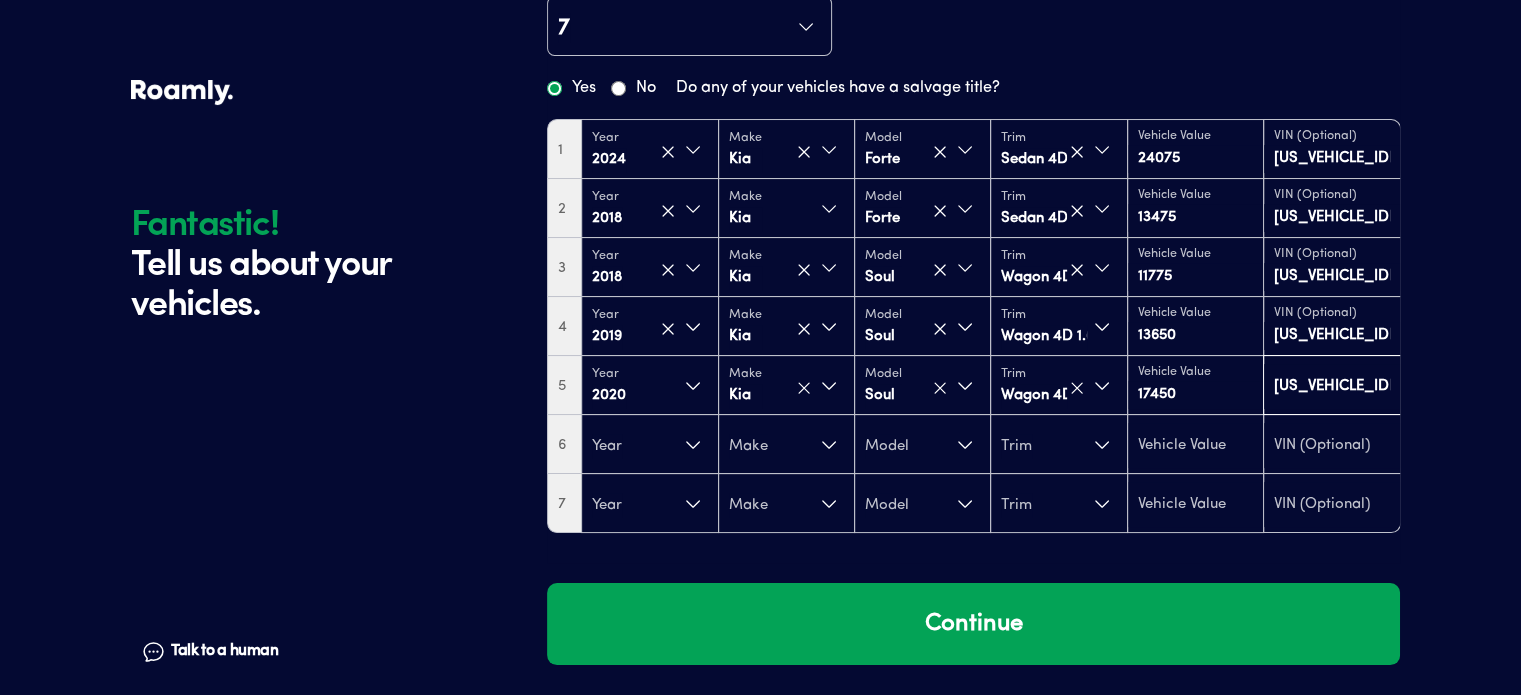 scroll, scrollTop: 0, scrollLeft: 30, axis: horizontal 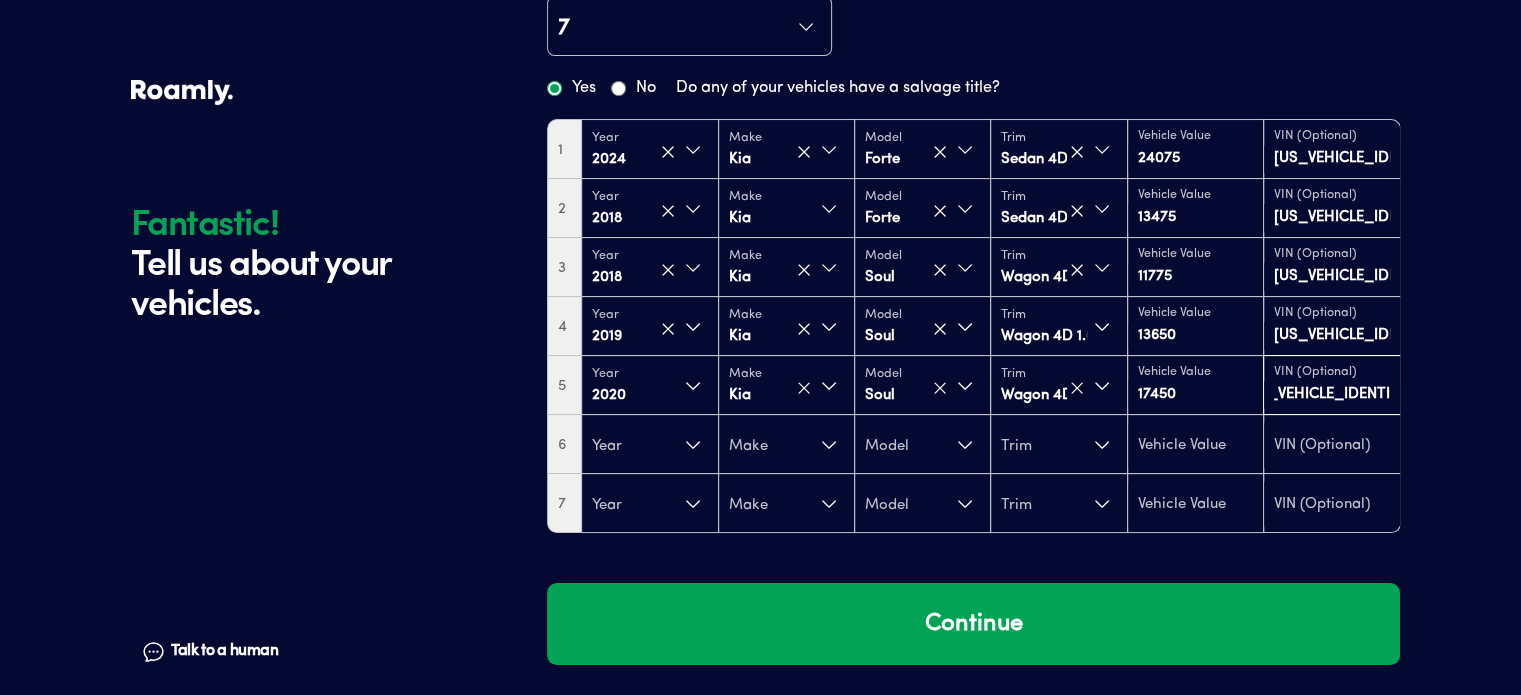 type on "KNDJ23AU0L7040754" 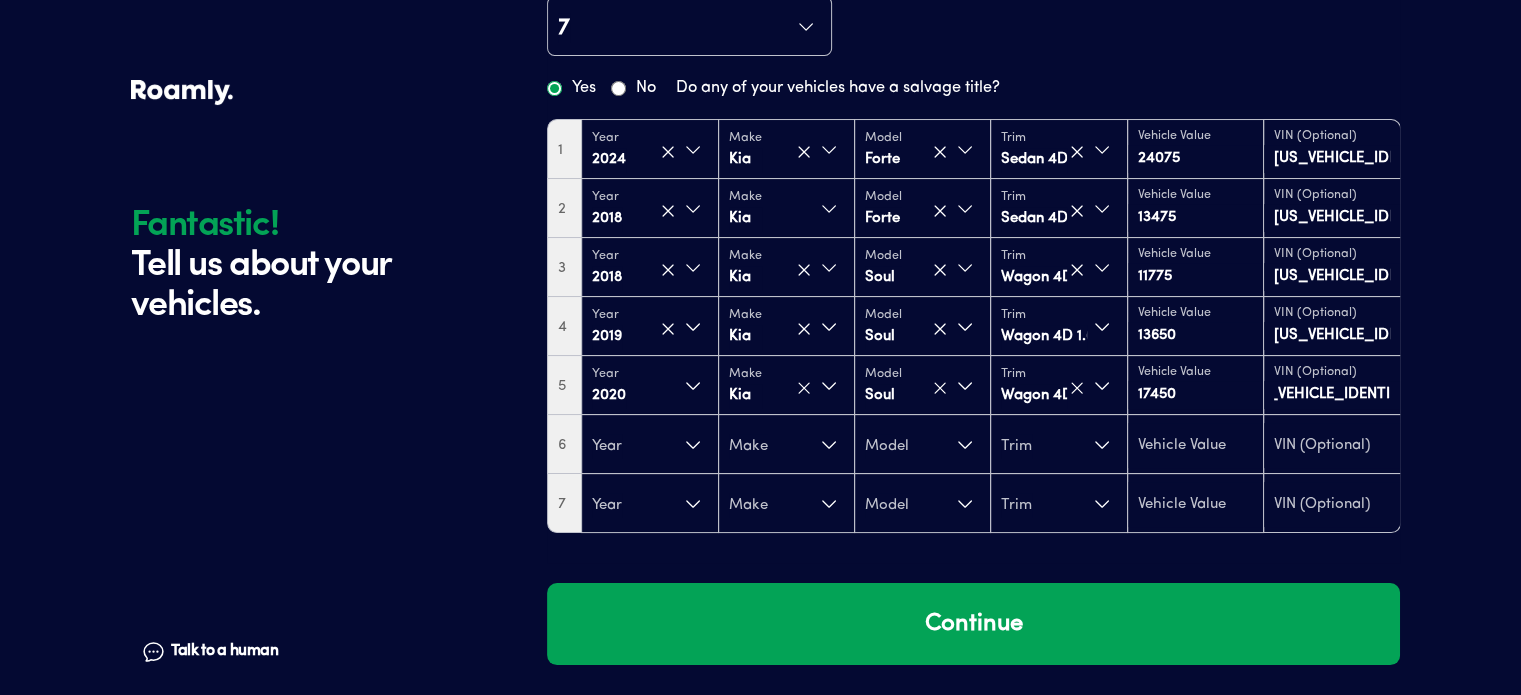 click on "Fantastic! Tell us about your vehicles. Talk to a human Chat Fantastic! Tell us about your vehicles. Talk to a human Chat 7 Yes No Do any of your vehicles have a salvage title? 1 Year 2024 Make Kia Model Forte Trim Sedan 4D GT-Line 2.0L I4 Vehicle Value 24075 VIN (Optional) 3KPF54AD1RE785282 2 Year 2018 Make Kia Model Forte Trim Sedan 4D LX 2.0L I4 Vehicle Value 13475 VIN (Optional) 3KPFK4A70JE221811 3 Year 2018 Make Kia Model Soul Trim Wagon 4D 1.6L I4 Vehicle Value 11775 VIN (Optional) KNDJN2A23J7504620 4 Year 2019 Make Kia Model Soul Trim Wagon 4D 1.6L I4 Vehicle Value 13650 VIN (Optional) KNDJN2A29K7000929 5 Year 2020 Make Kia Model Soul Trim Wagon 4D EX 2.0L I4 Vehicle Value 17450 VIN (Optional) KNDJ23AU0L7040754 6 Year Make Model Trim 7 Year Make Model Trim Continue" at bounding box center [760, 275] 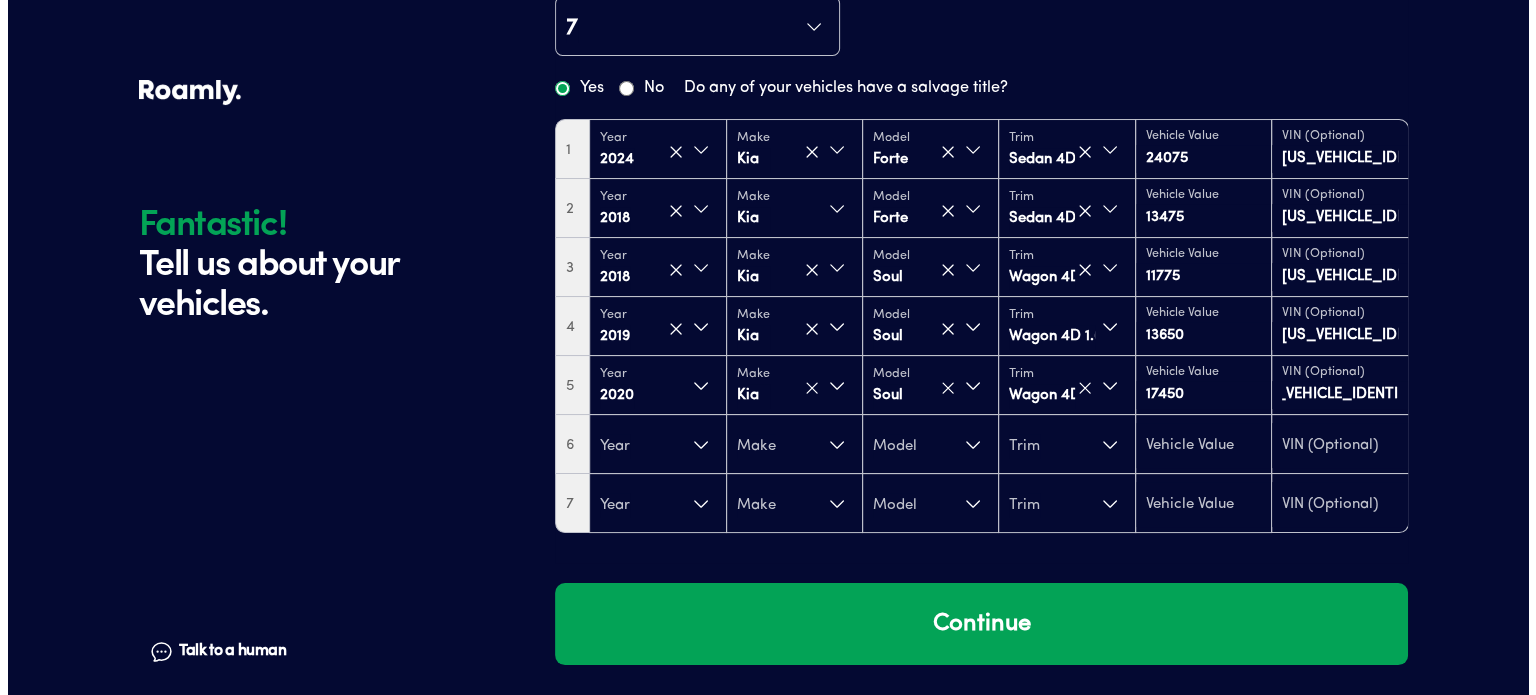 scroll, scrollTop: 0, scrollLeft: 0, axis: both 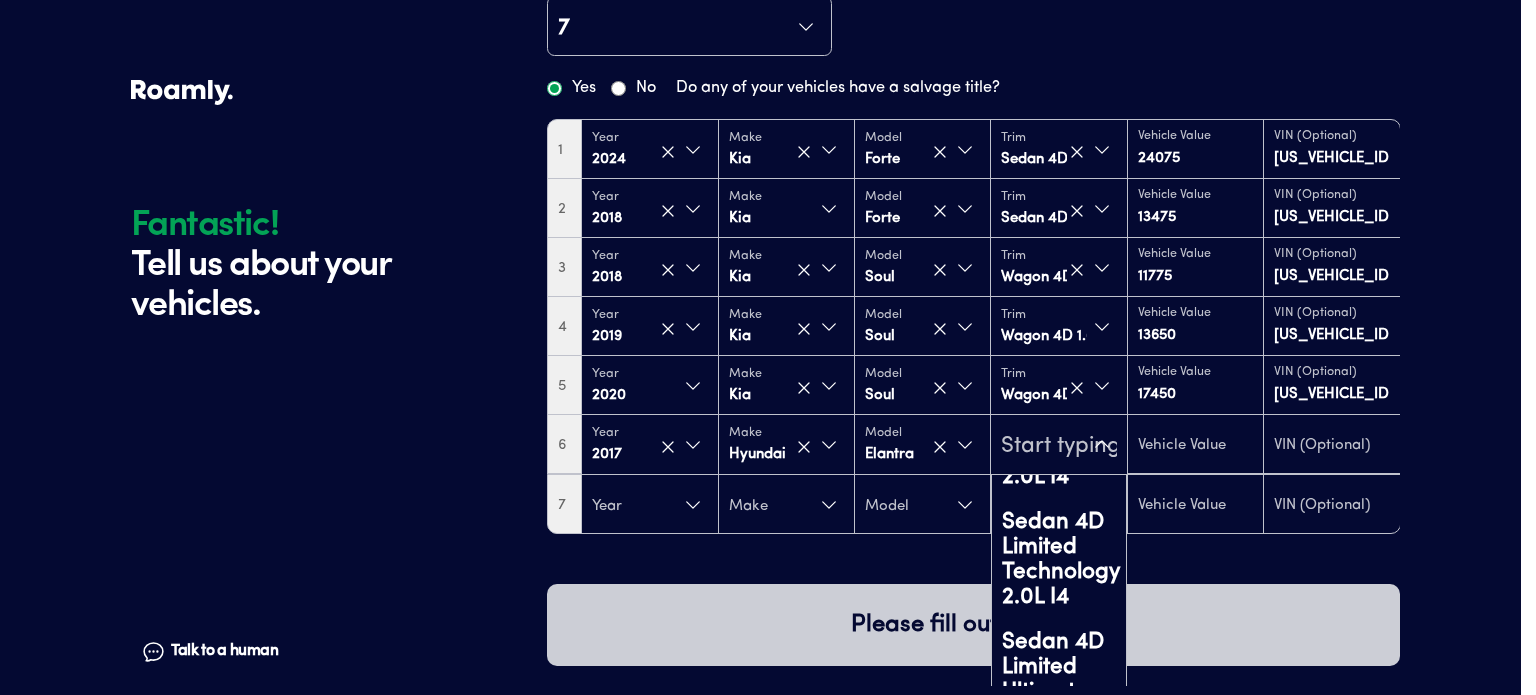 type on "11825" 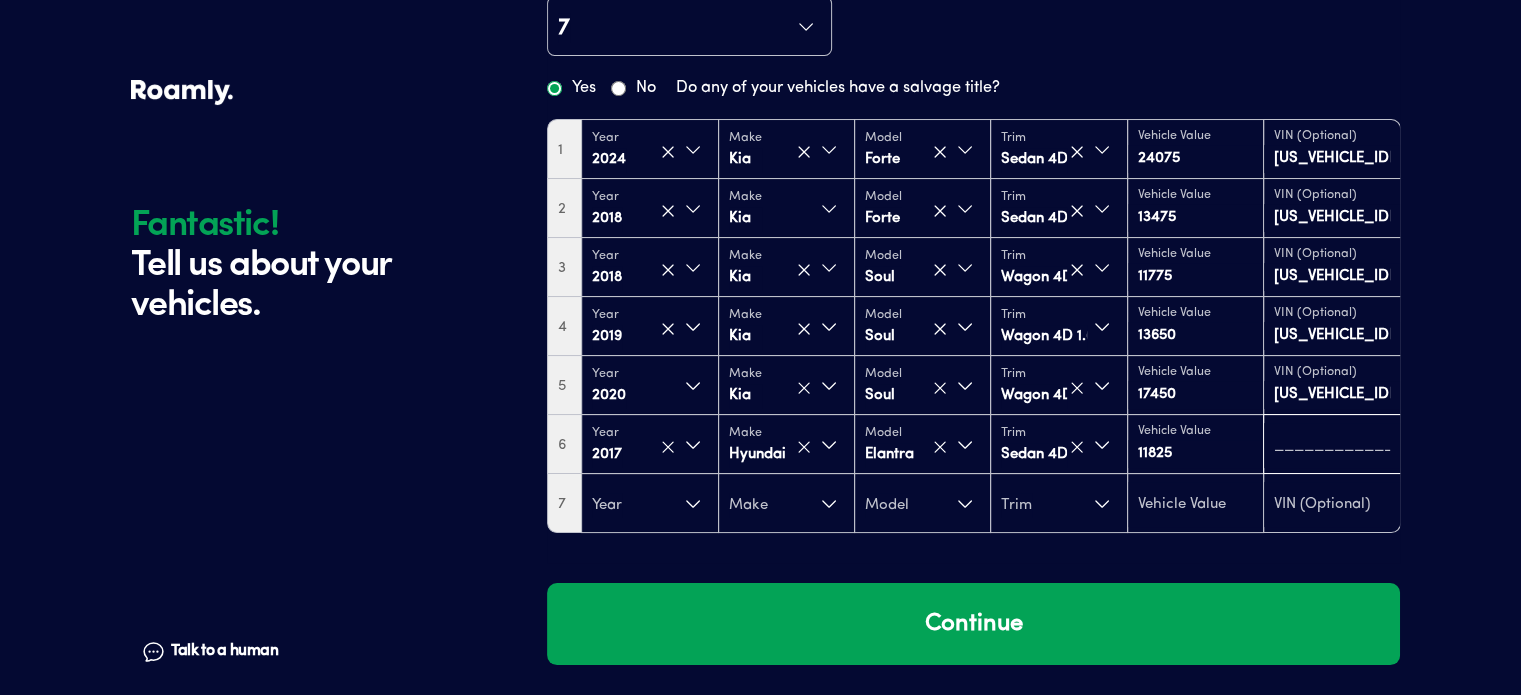 click at bounding box center (1331, 446) 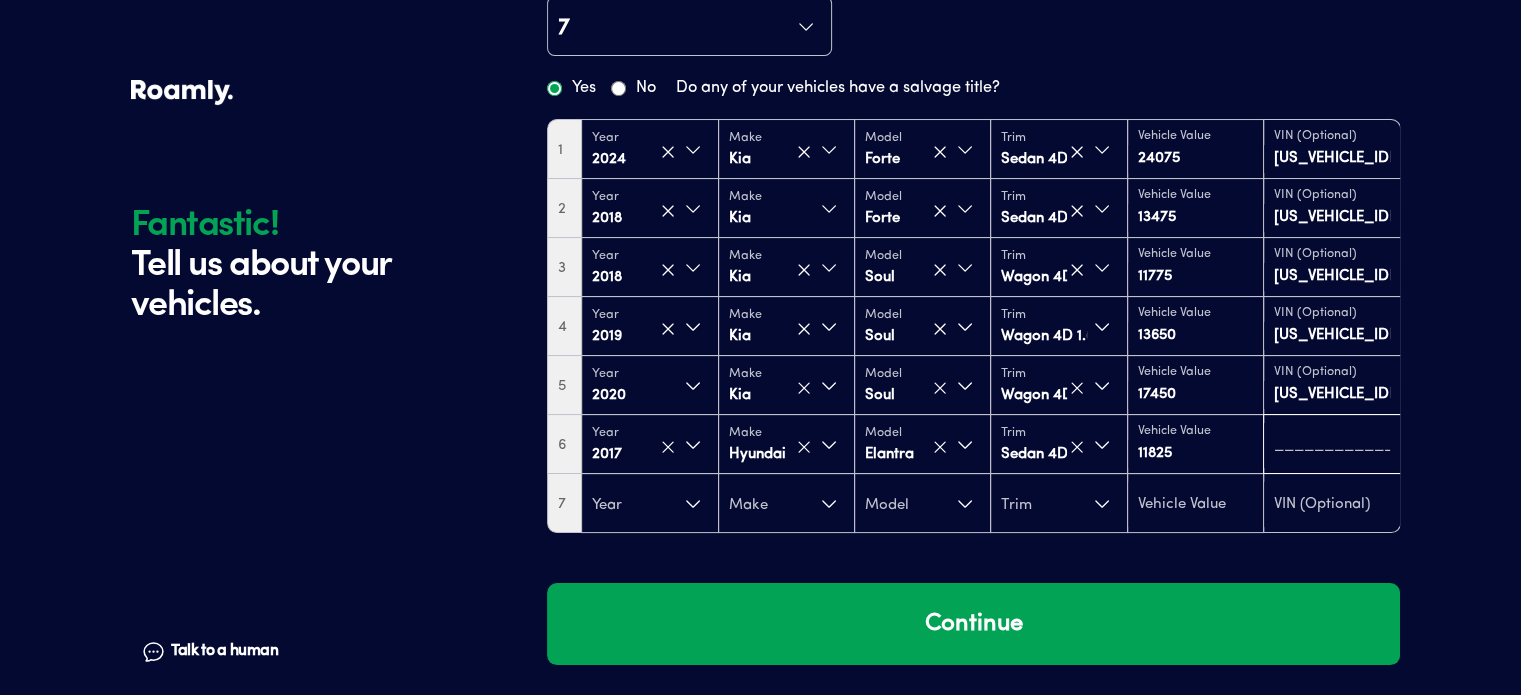 paste on "5NPD84LFXHH116791" 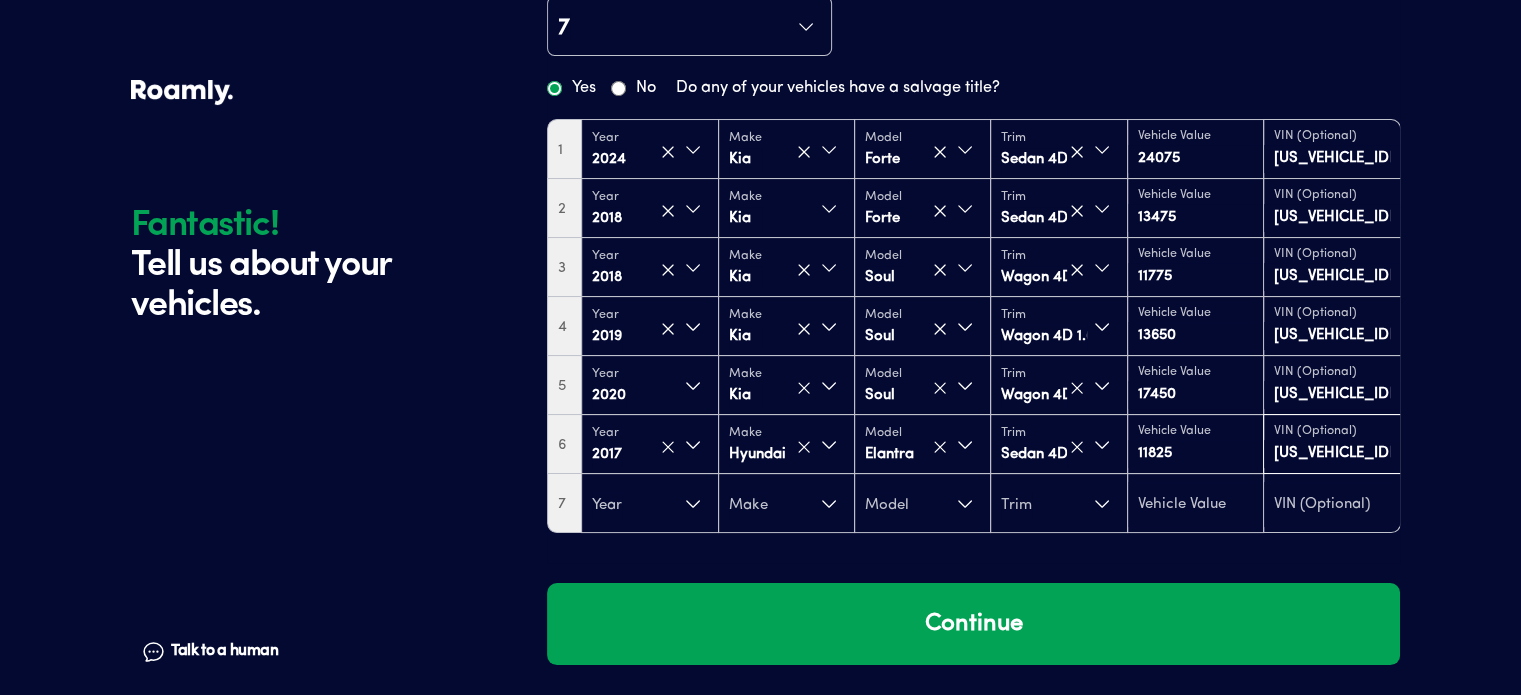 scroll, scrollTop: 0, scrollLeft: 25, axis: horizontal 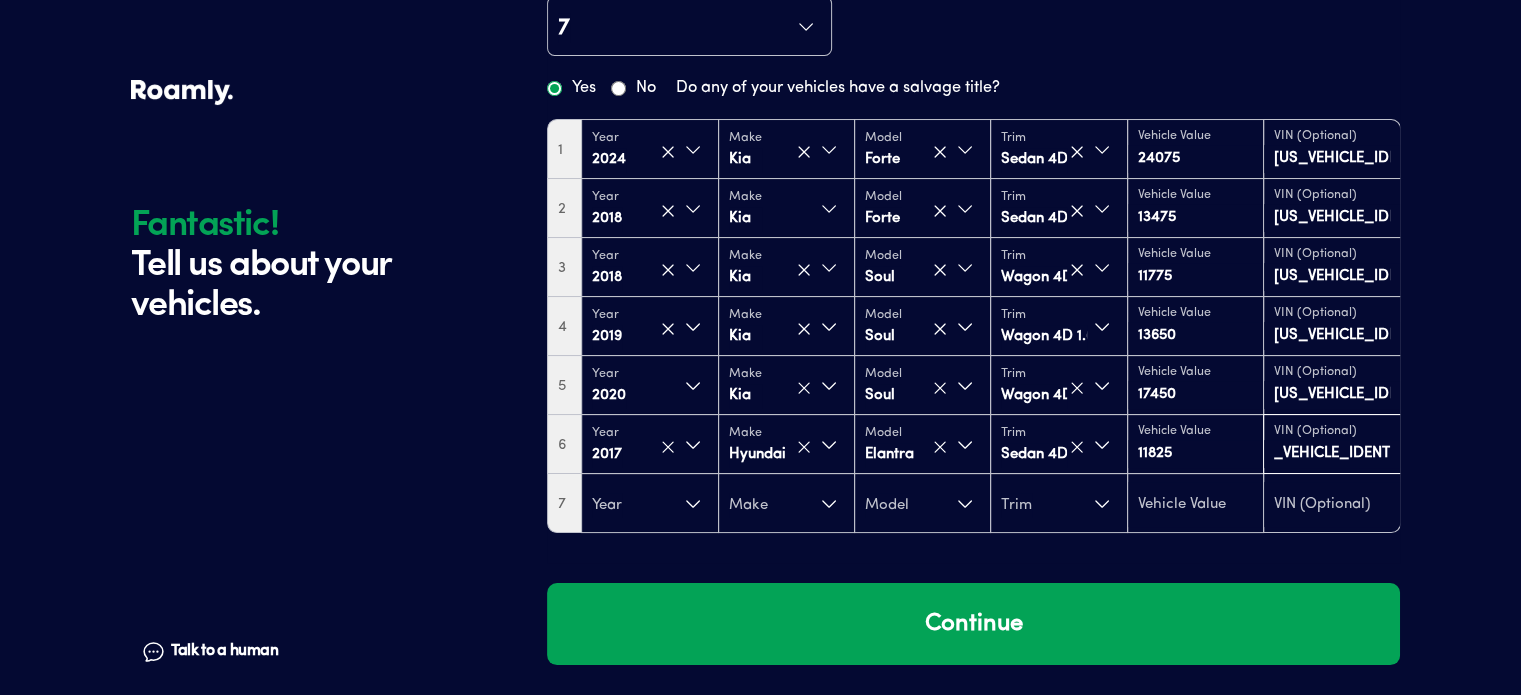 type on "5NPD84LFXHH116791" 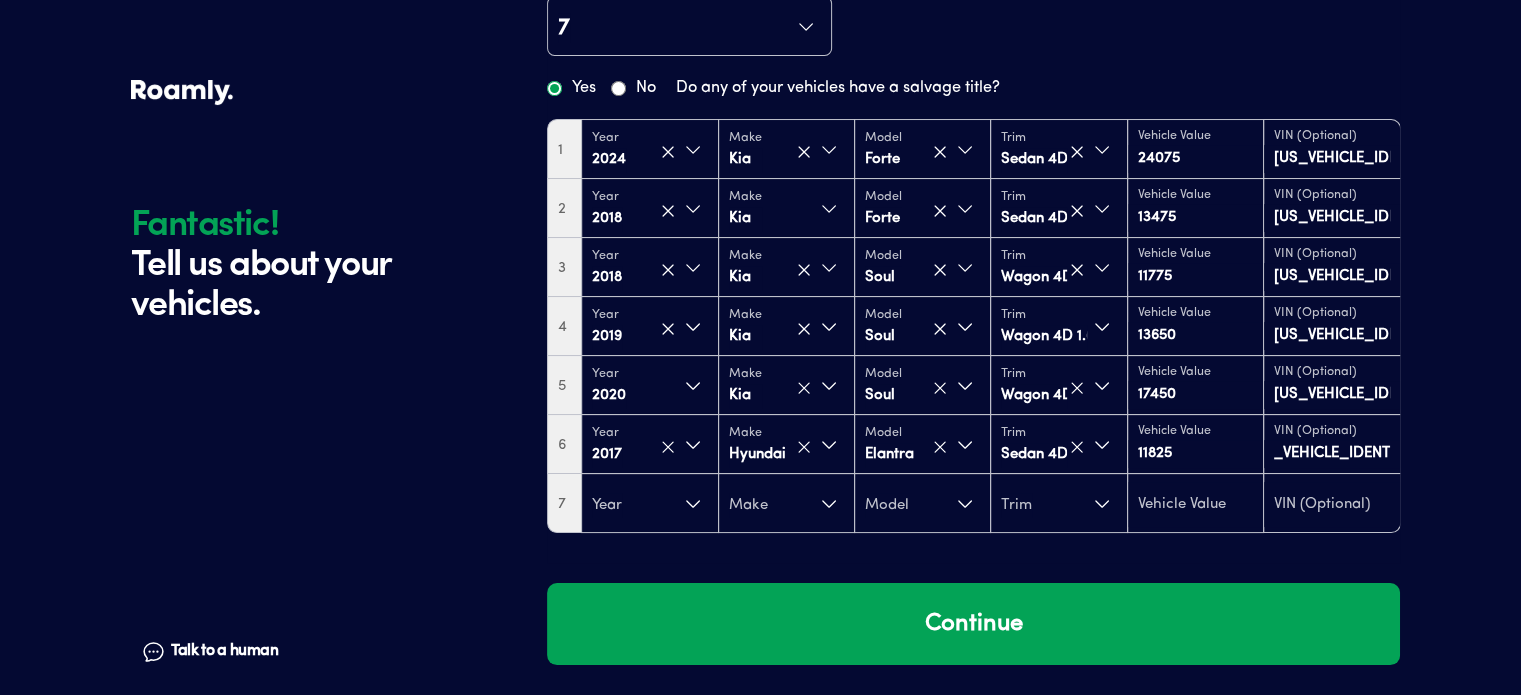 scroll, scrollTop: 0, scrollLeft: 0, axis: both 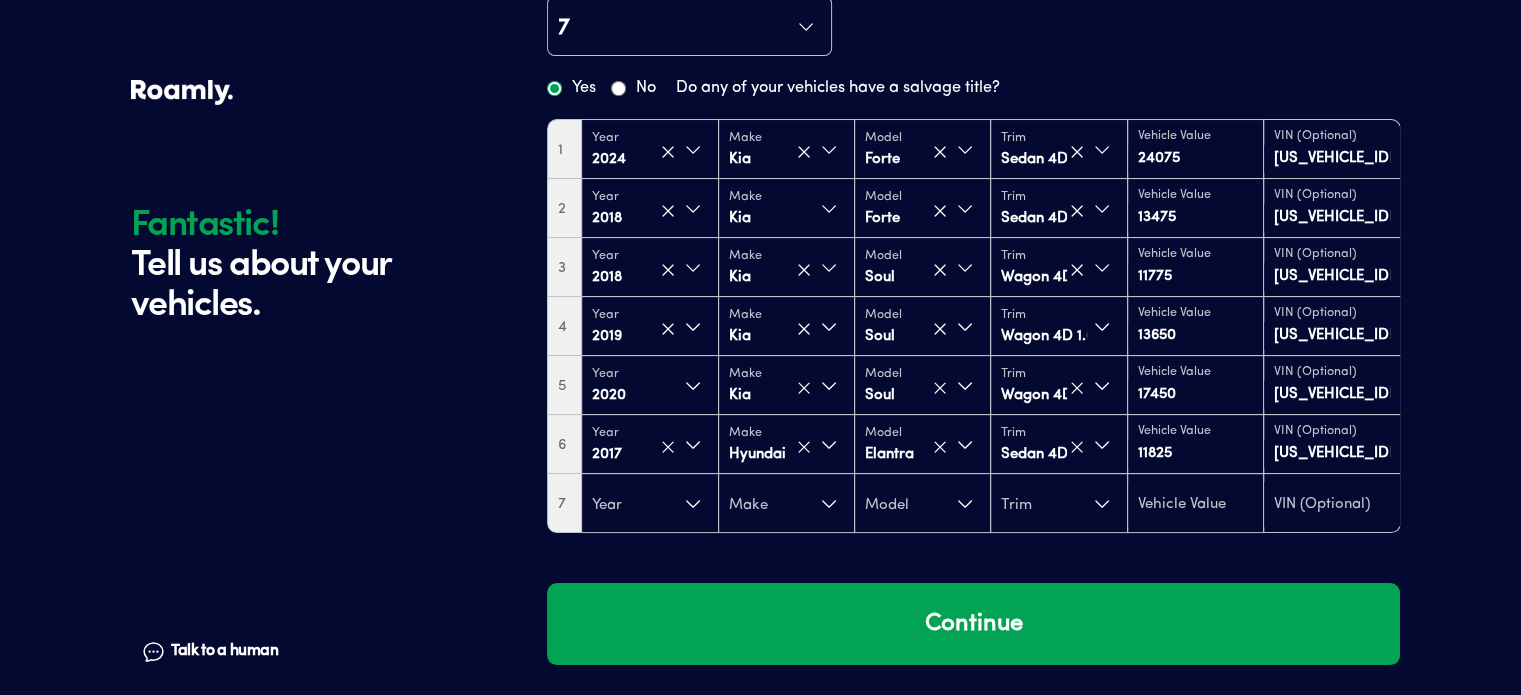 click on "Fantastic! Tell us about your vehicles. Talk to a human Chat Fantastic! Tell us about your vehicles. Talk to a human Chat 7 Yes No Do any of your vehicles have a salvage title? 1 Year 2024 Make Kia Model Forte Trim Sedan 4D GT-Line 2.0L I4 Vehicle Value 24075 VIN (Optional) 3KPF54AD1RE785282 2 Year 2018 Make Kia Model Forte Trim Sedan 4D LX 2.0L I4 Vehicle Value 13475 VIN (Optional) 3KPFK4A70JE221811 3 Year 2018 Make Kia Model Soul Trim Wagon 4D 1.6L I4 Vehicle Value 11775 VIN (Optional) KNDJN2A23J7504620 4 Year 2019 Make Kia Model Soul Trim Wagon 4D 1.6L I4 Vehicle Value 13650 VIN (Optional) KNDJN2A29K7000929 5 Year 2020 Make Kia Model Soul Trim Wagon 4D EX 2.0L I4 Vehicle Value 17450 VIN (Optional) KNDJ23AU0L7040754 6 Year 2017 Make Hyundai Model Elantra Trim Sedan 4D Limited 2.0L I4 Vehicle Value 11825 VIN (Optional) 5NPD84LFXHH116791 7 Year Make Model Trim Continue" at bounding box center (760, 275) 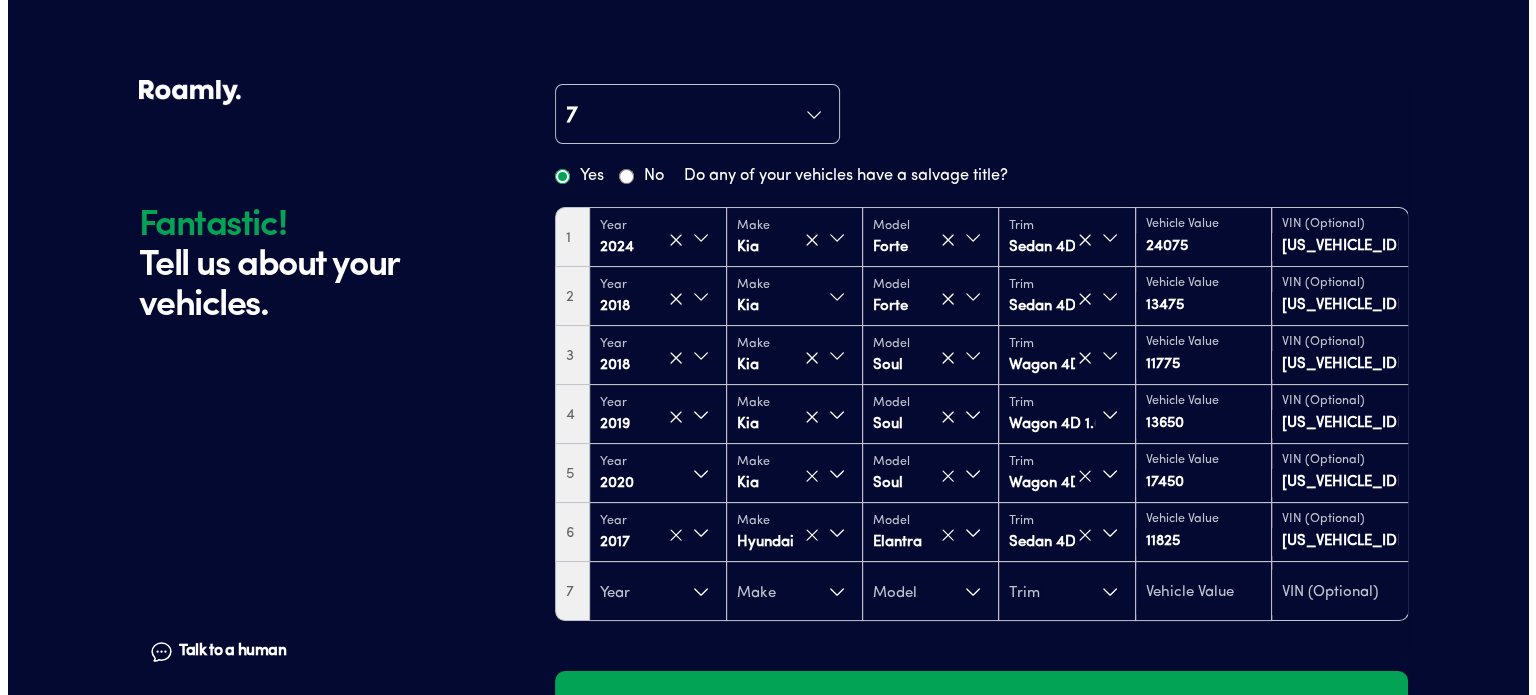 scroll, scrollTop: 68, scrollLeft: 0, axis: vertical 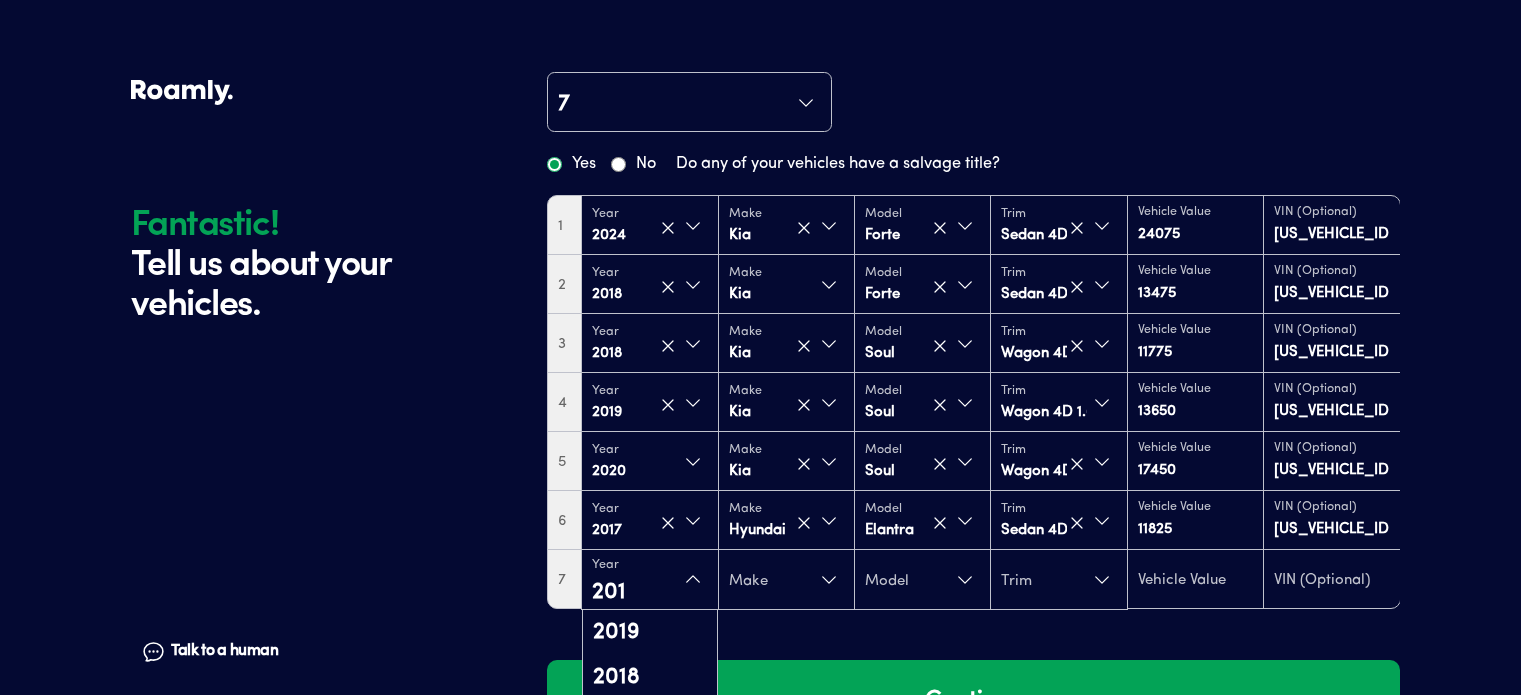 type on "2017" 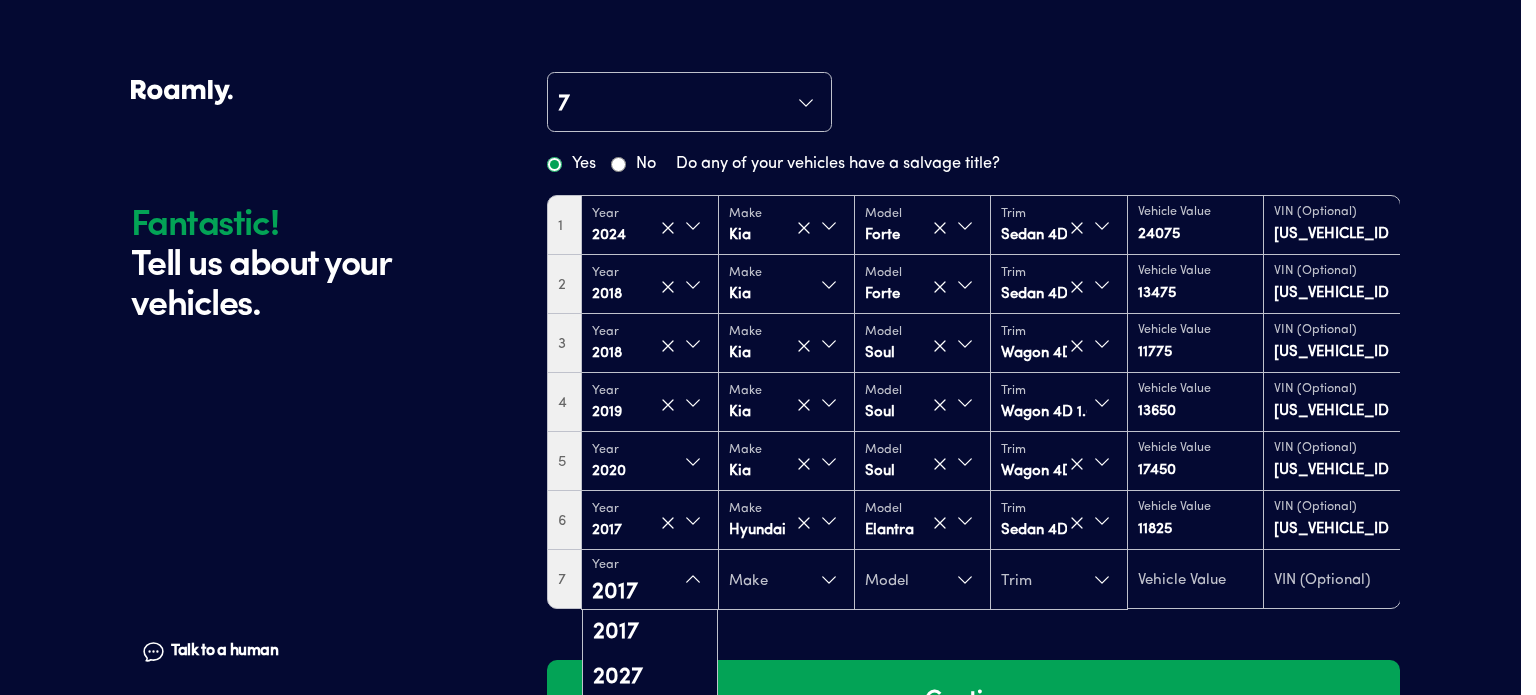 click on "7 Year 2017 2017 2027 2019 2018 2016 2015 2014 2013 2012 2011 2010 2007 Not found Make Model Trim" at bounding box center [973, 580] 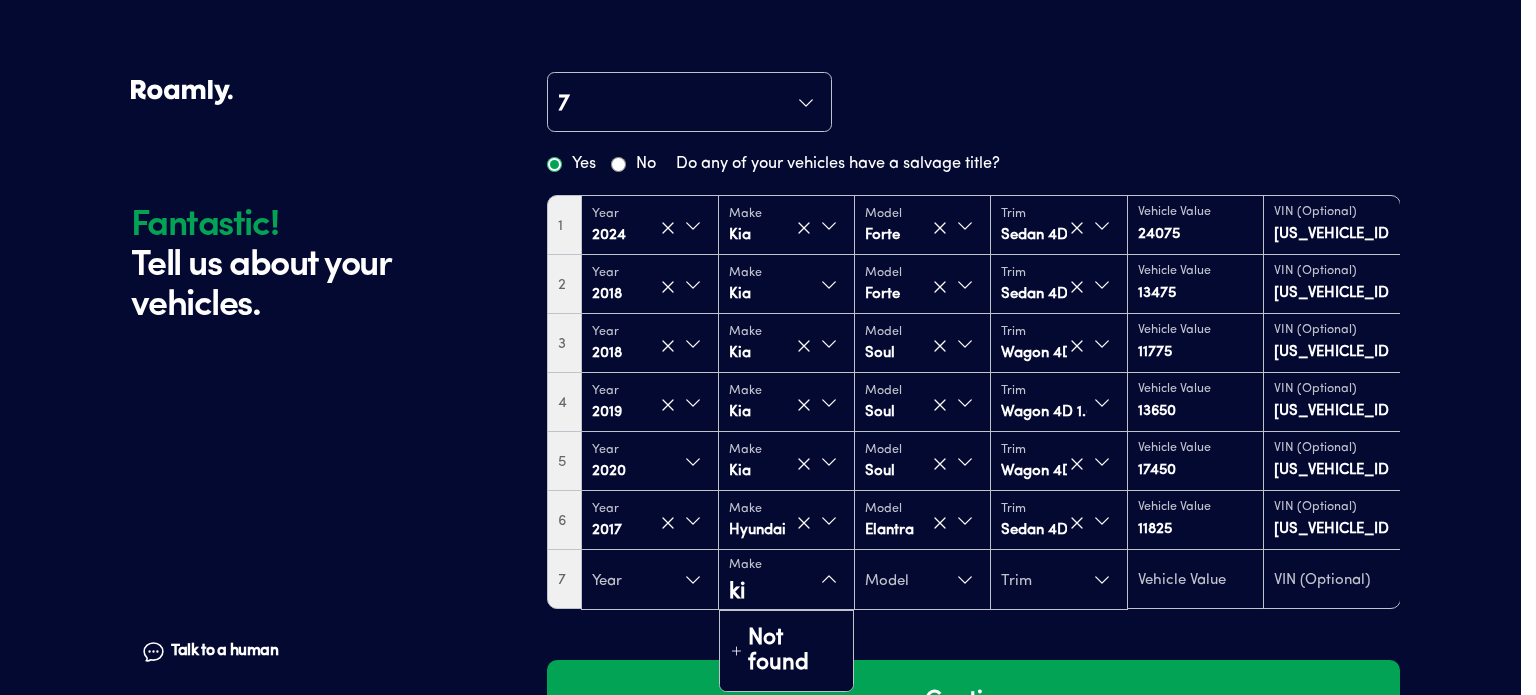 type on "k" 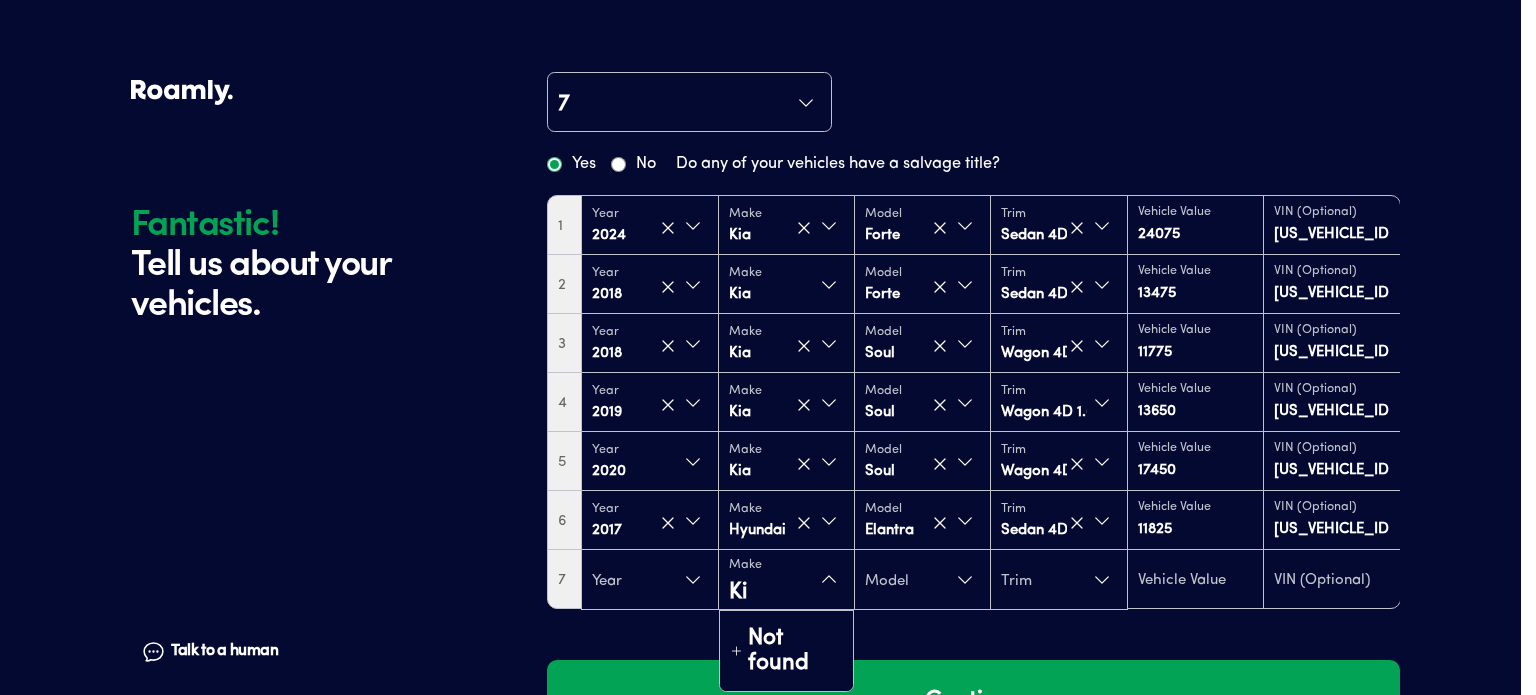 type on "Kia" 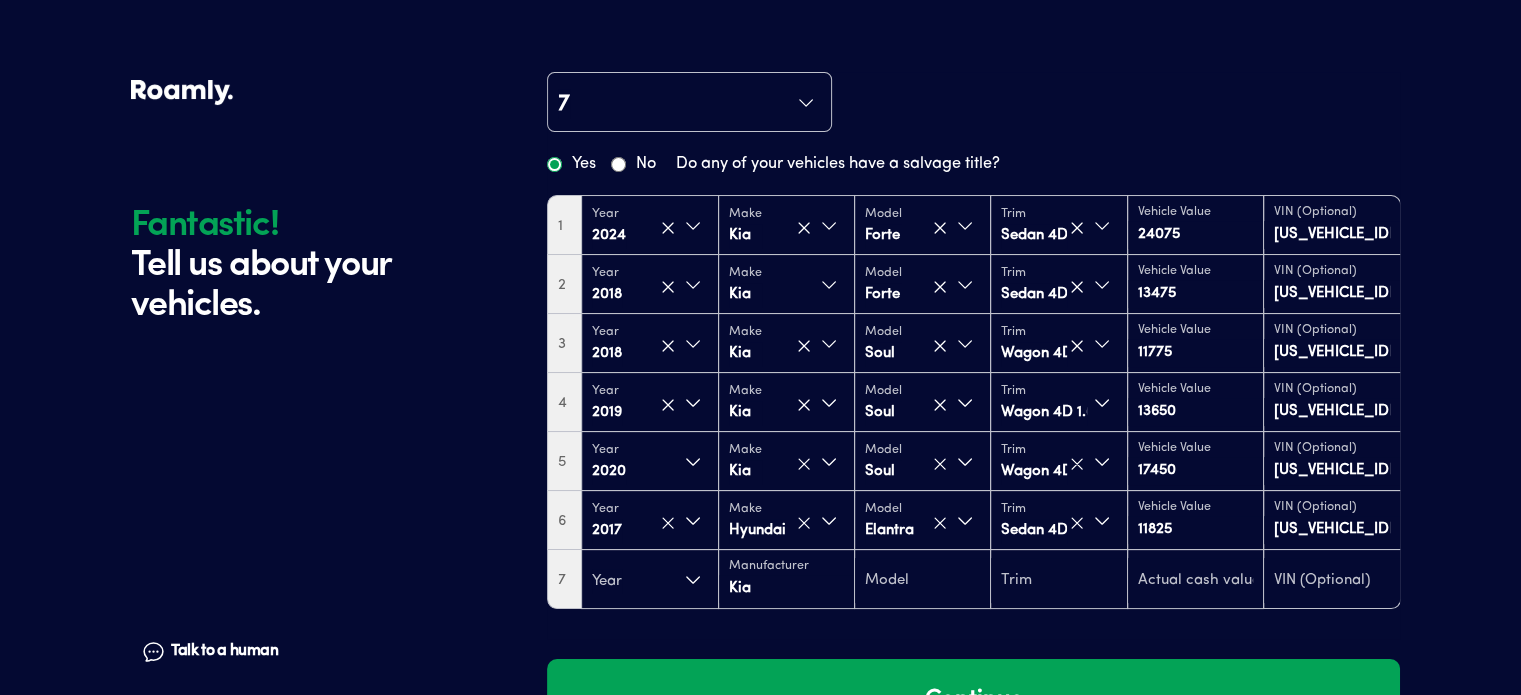 click on "Manufacturer Kia" at bounding box center (786, 579) 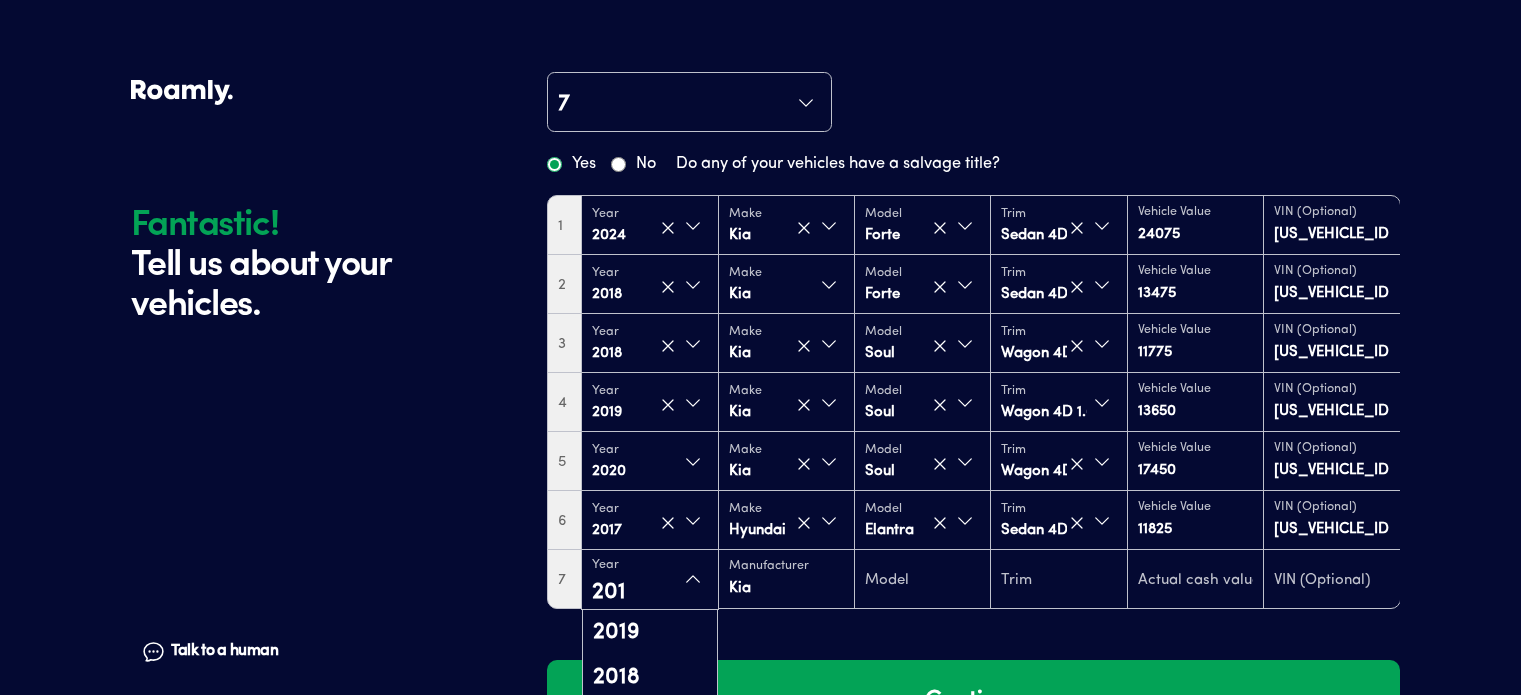 type on "2017" 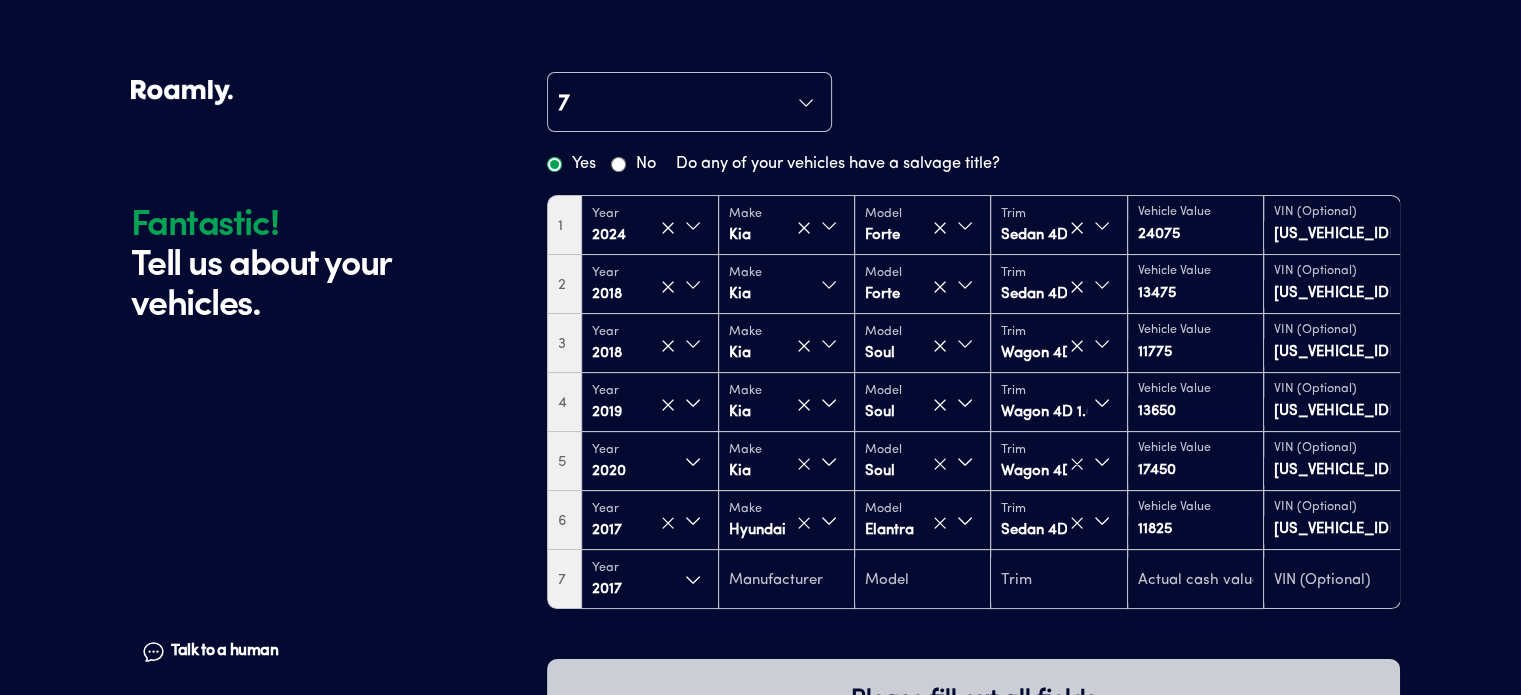 click on "7 Yes No Do any of your vehicles have a salvage title? 1 Year 2024 Make Kia Model Forte Trim Sedan 4D GT-Line 2.0L I4 Vehicle Value 24075 VIN (Optional) 3KPF54AD1RE785282 2 Year 2018 Make Kia Model Forte Trim Sedan 4D LX 2.0L I4 Vehicle Value 13475 VIN (Optional) 3KPFK4A70JE221811 3 Year 2018 Make Kia Model Soul Trim Wagon 4D 1.6L I4 Vehicle Value 11775 VIN (Optional) KNDJN2A23J7504620 4 Year 2019 Make Kia Model Soul Trim Wagon 4D 1.6L I4 Vehicle Value 13650 VIN (Optional) KNDJN2A29K7000929 5 Year 2020 Make Kia Model Soul Trim Wagon 4D EX 2.0L I4 Vehicle Value 17450 VIN (Optional) KNDJ23AU0L7040754 6 Year 2017 Make Hyundai Model Elantra Trim Sedan 4D Limited 2.0L I4 Vehicle Value 11825 VIN (Optional) 5NPD84LFXHH116791 7 Year 2017" at bounding box center [973, 355] 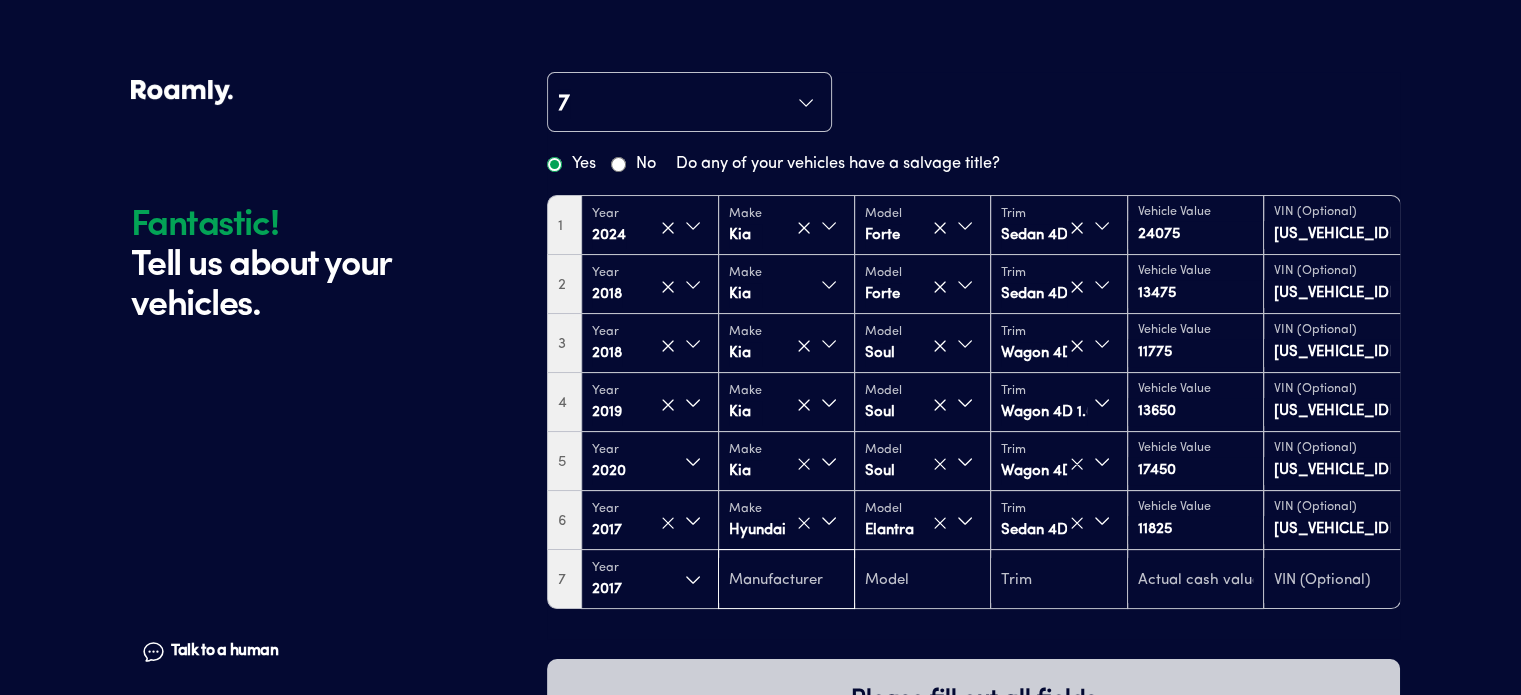 click at bounding box center [786, 581] 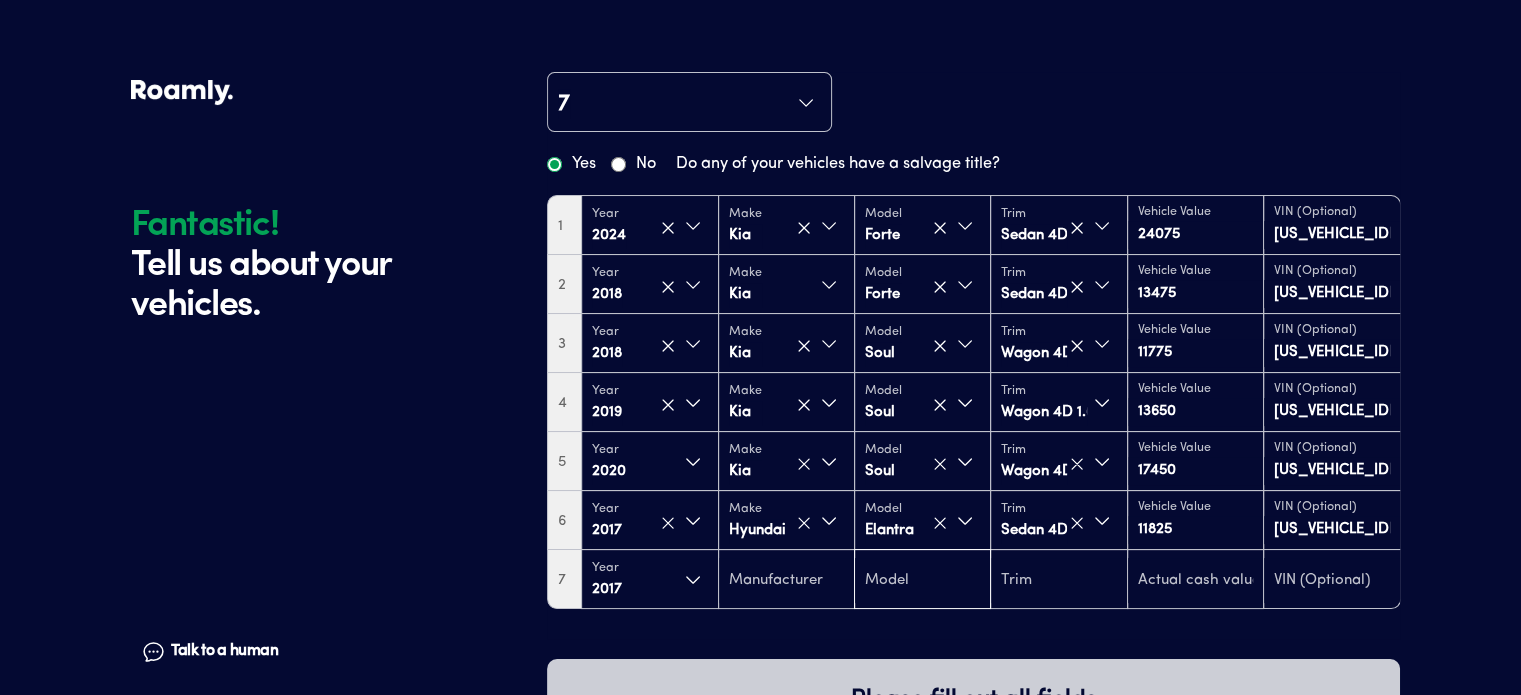 click at bounding box center [922, 581] 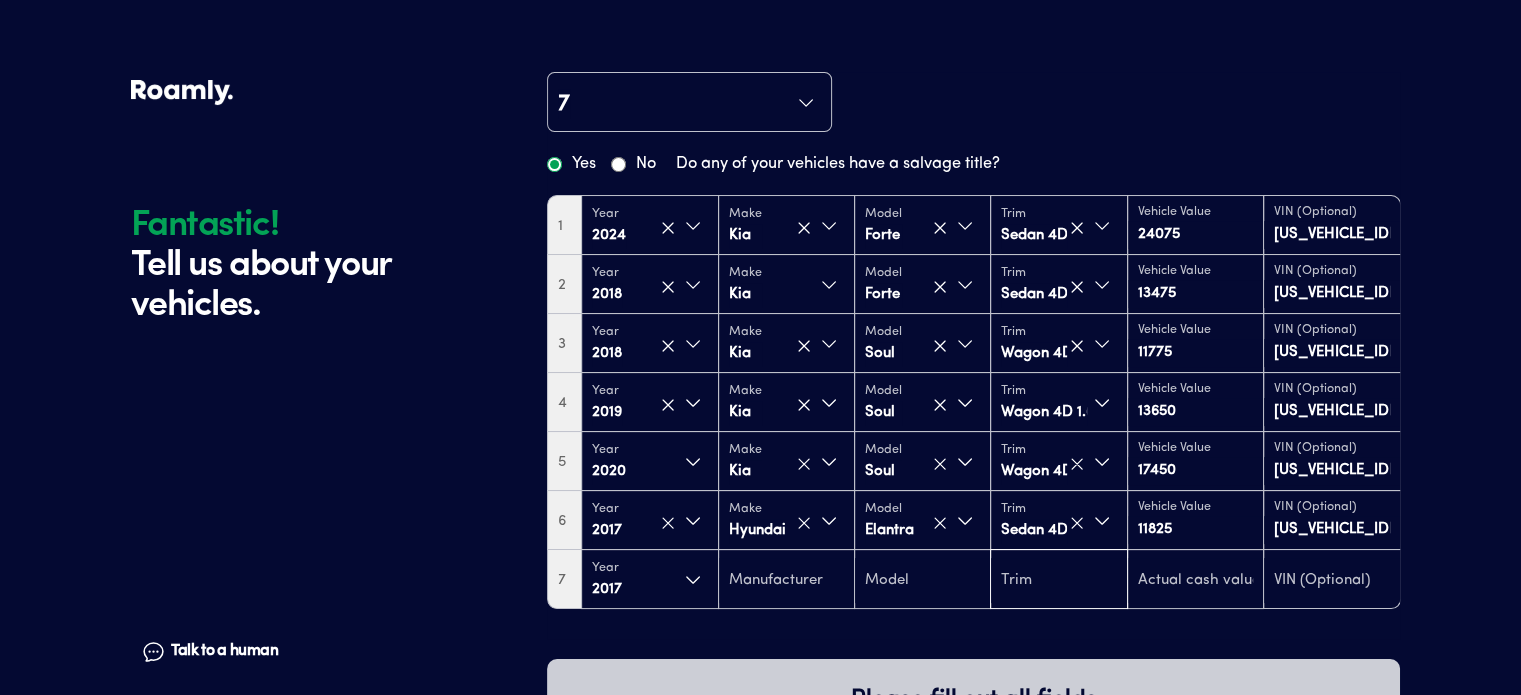 click at bounding box center (1058, 581) 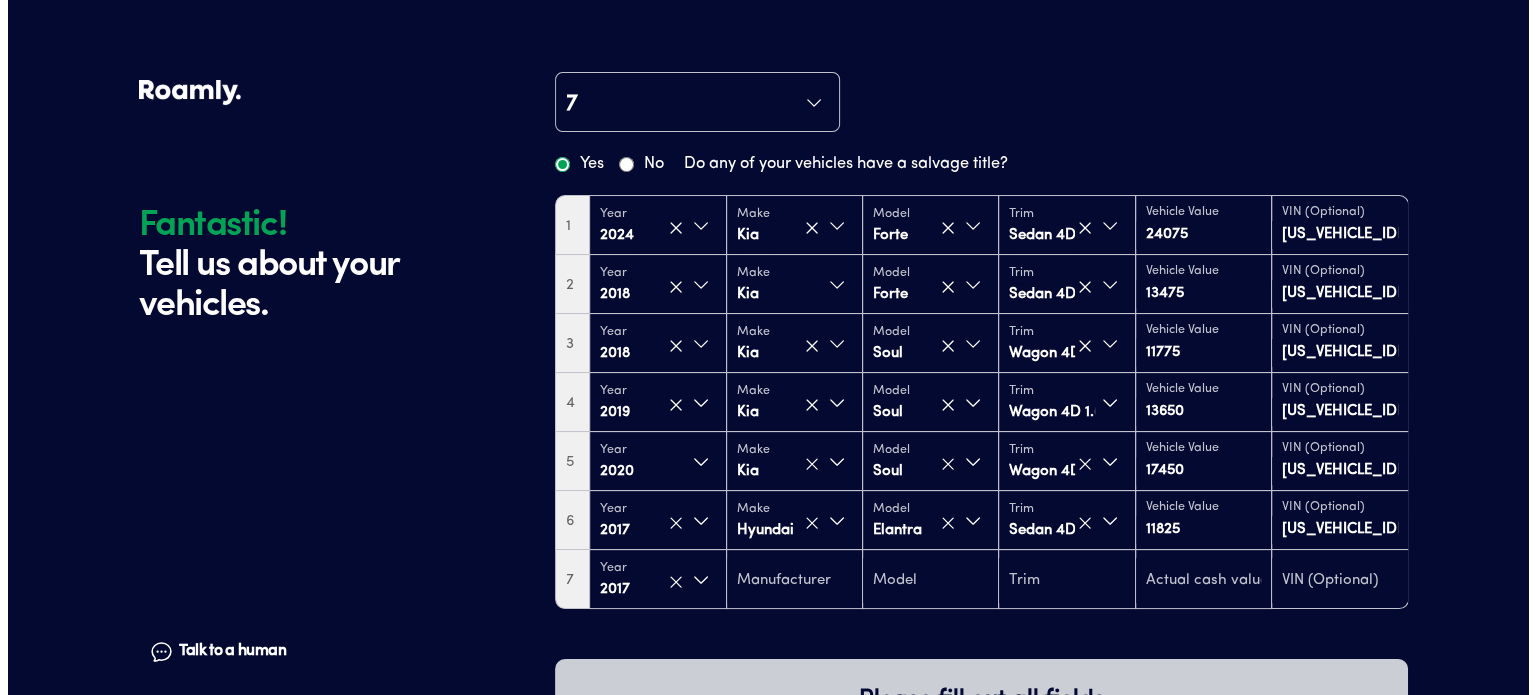 scroll, scrollTop: 134, scrollLeft: 0, axis: vertical 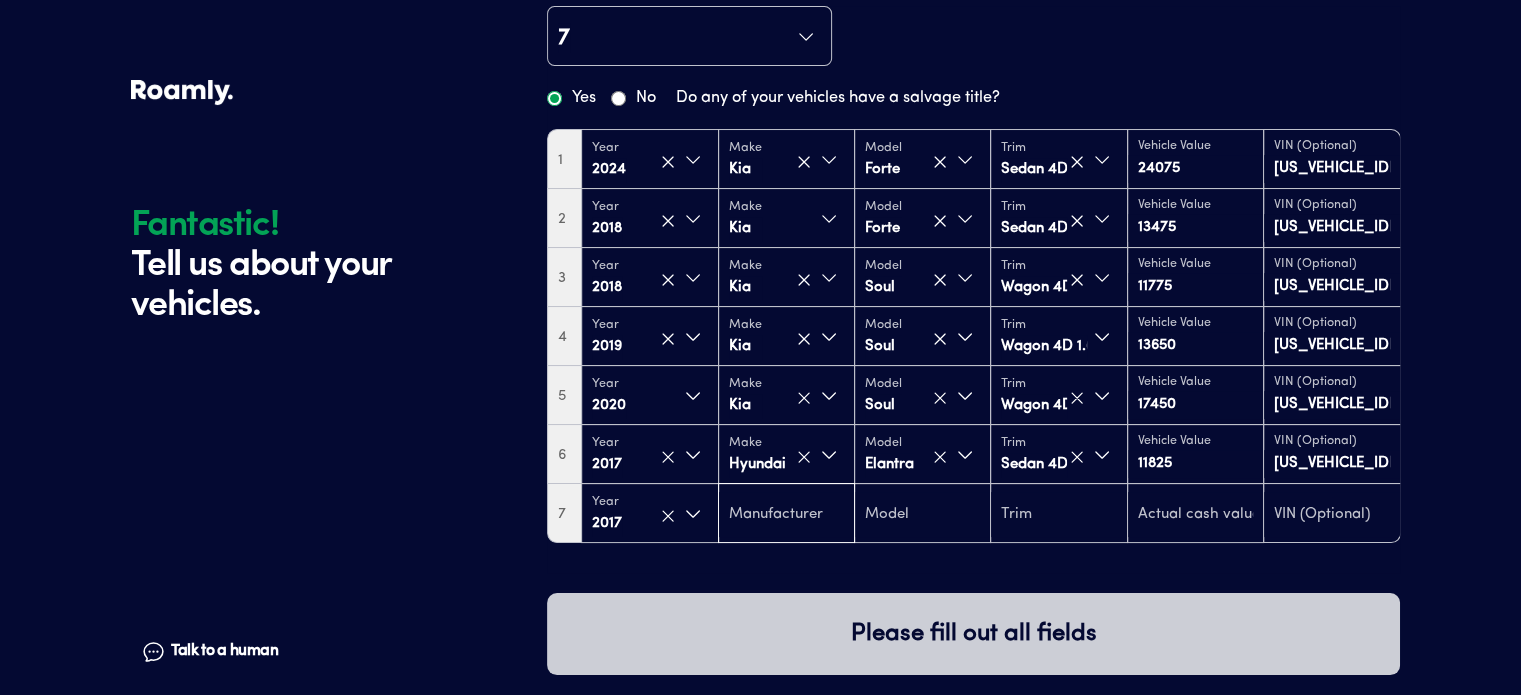 click at bounding box center (786, 515) 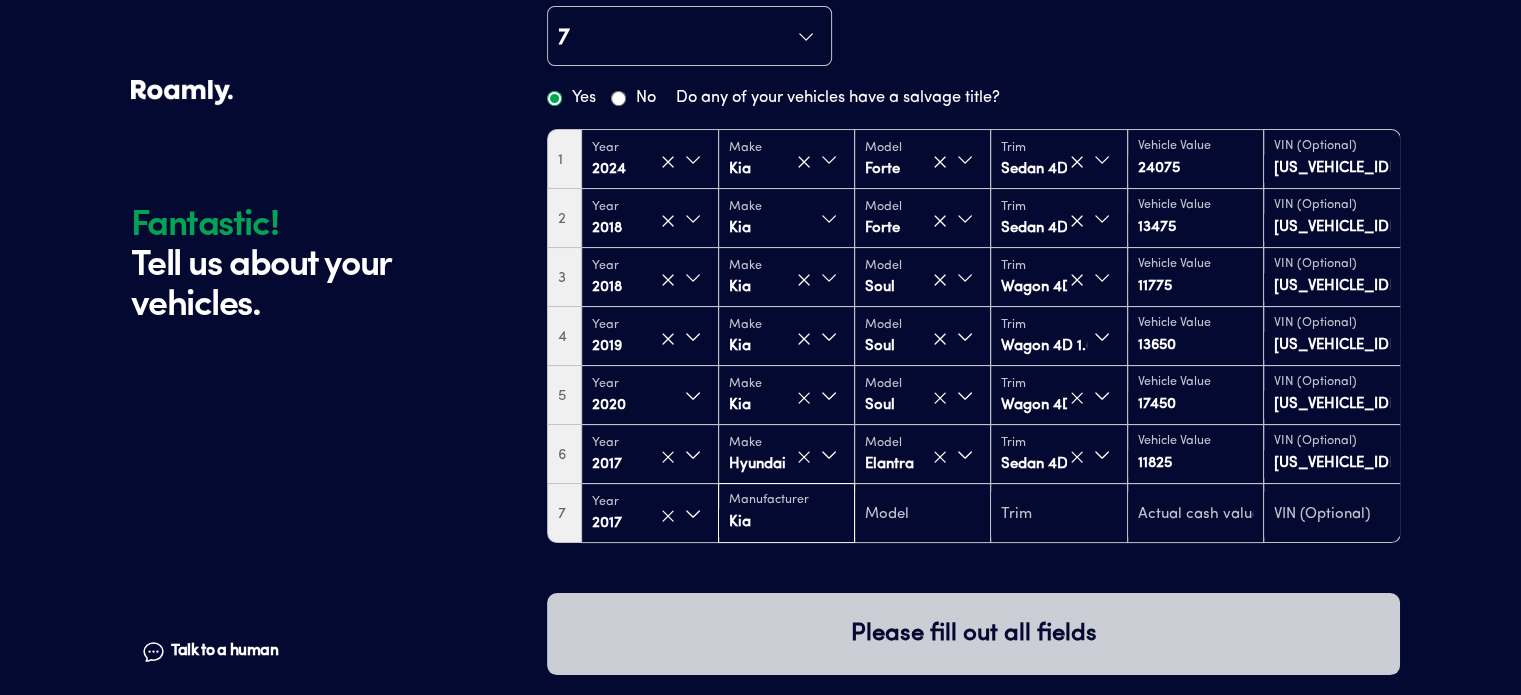 type on "Kia" 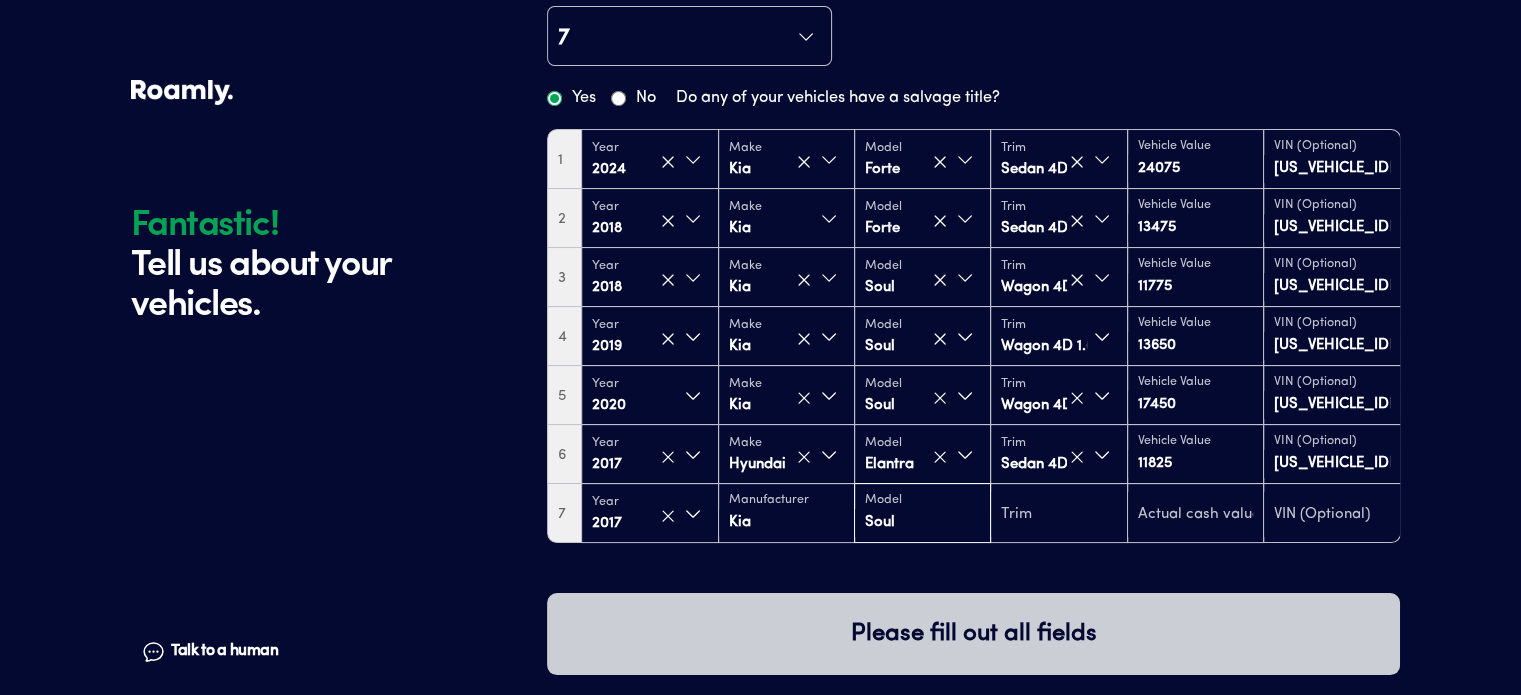 type on "Soul" 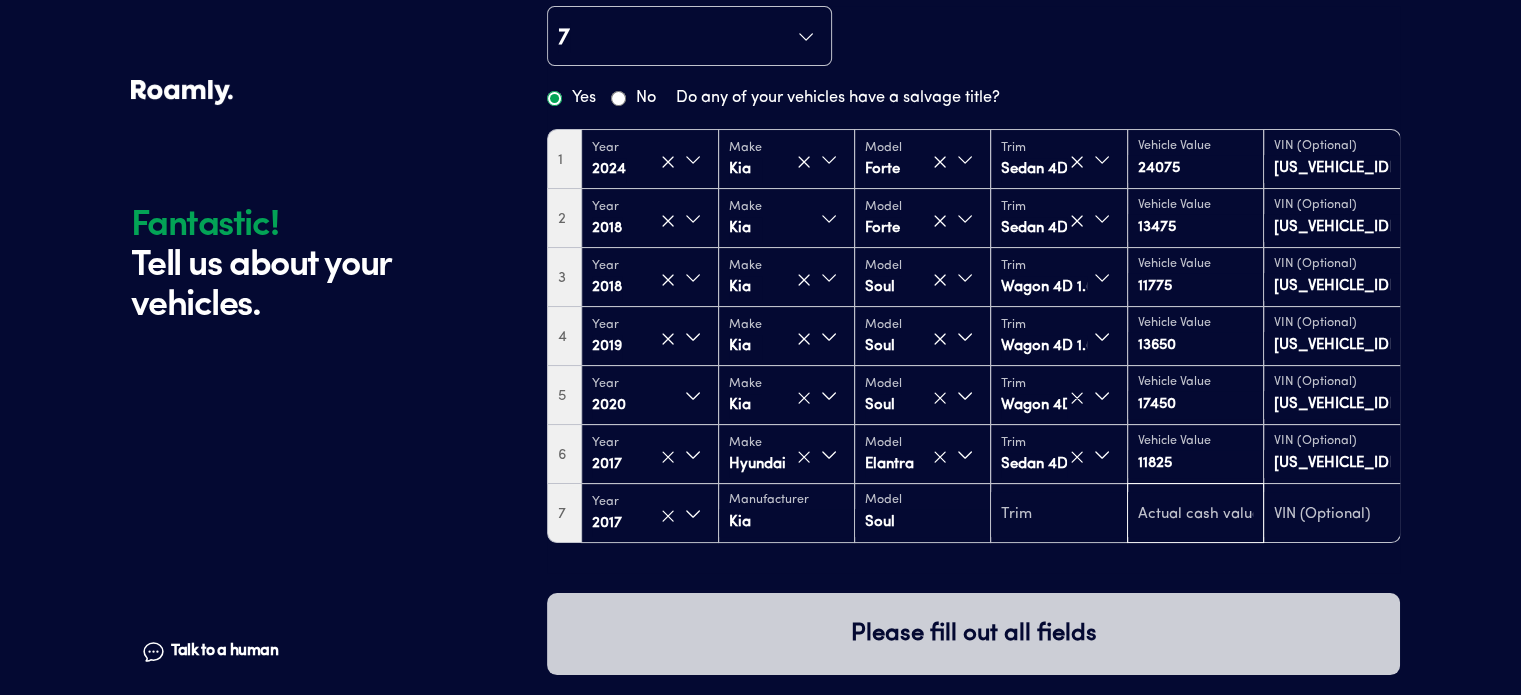 click at bounding box center (1195, 515) 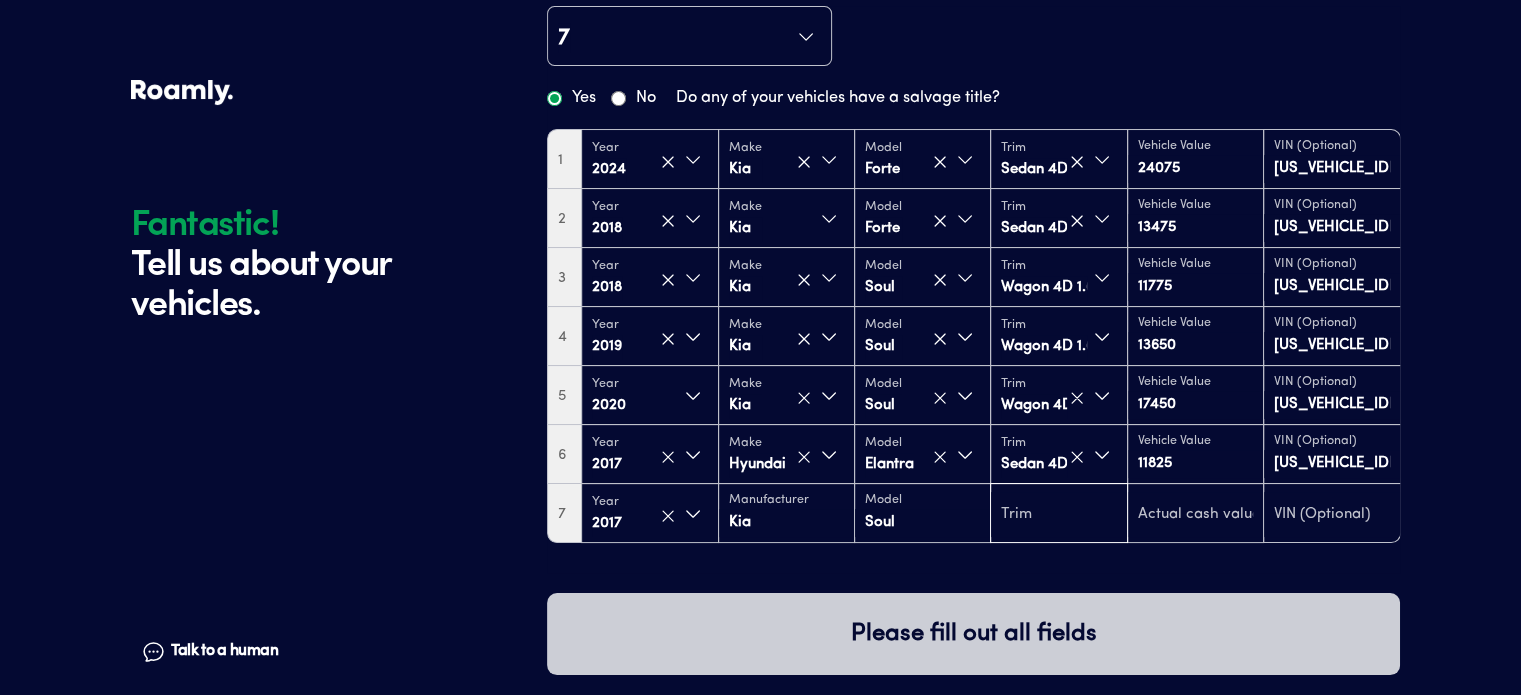click at bounding box center (1058, 515) 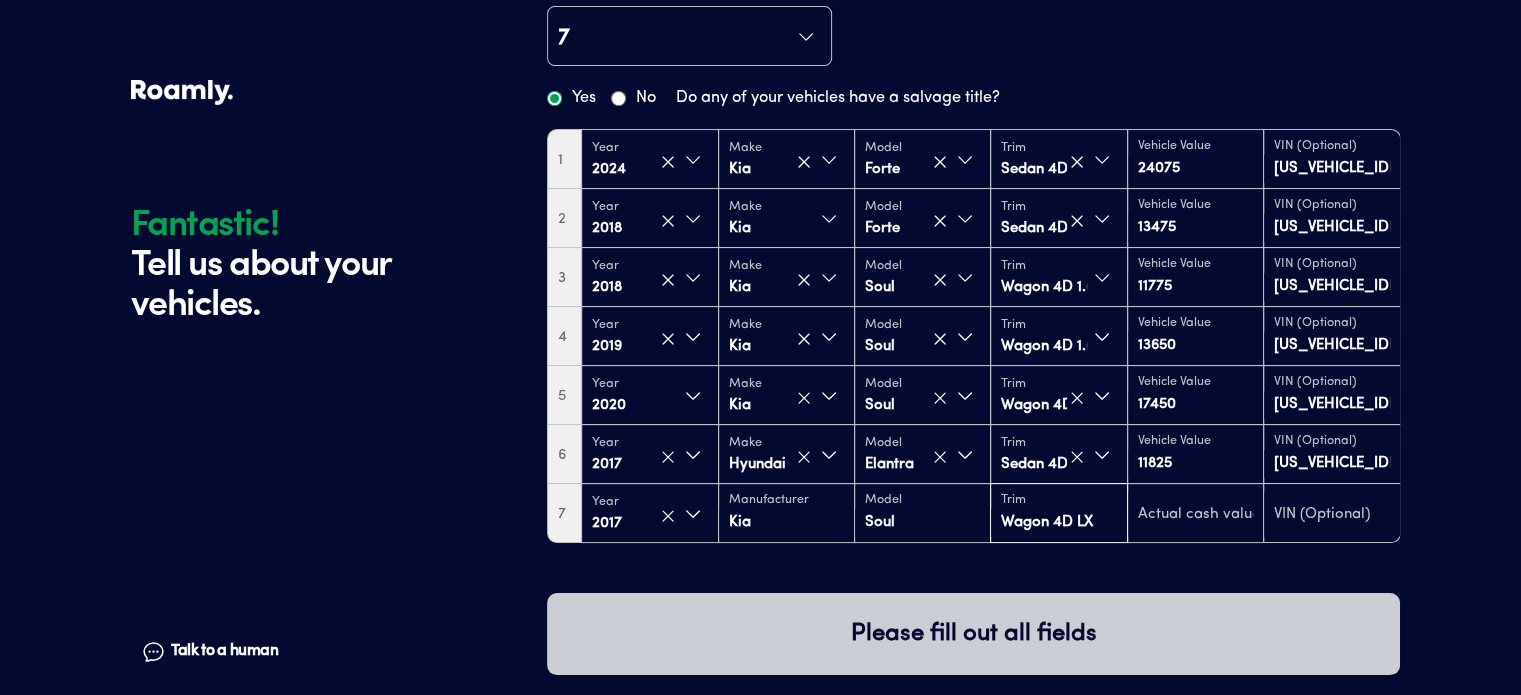 type on "Wagon 4D LX" 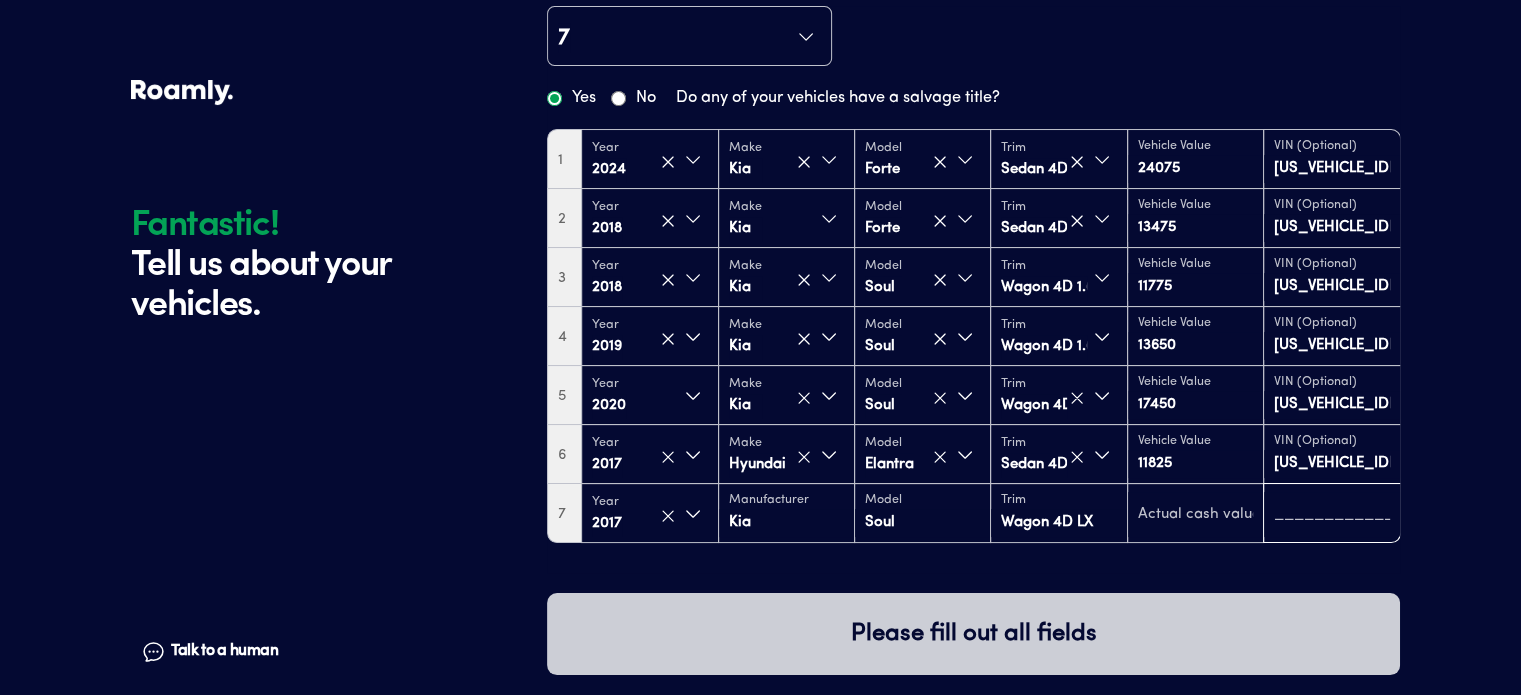 click at bounding box center (1331, 515) 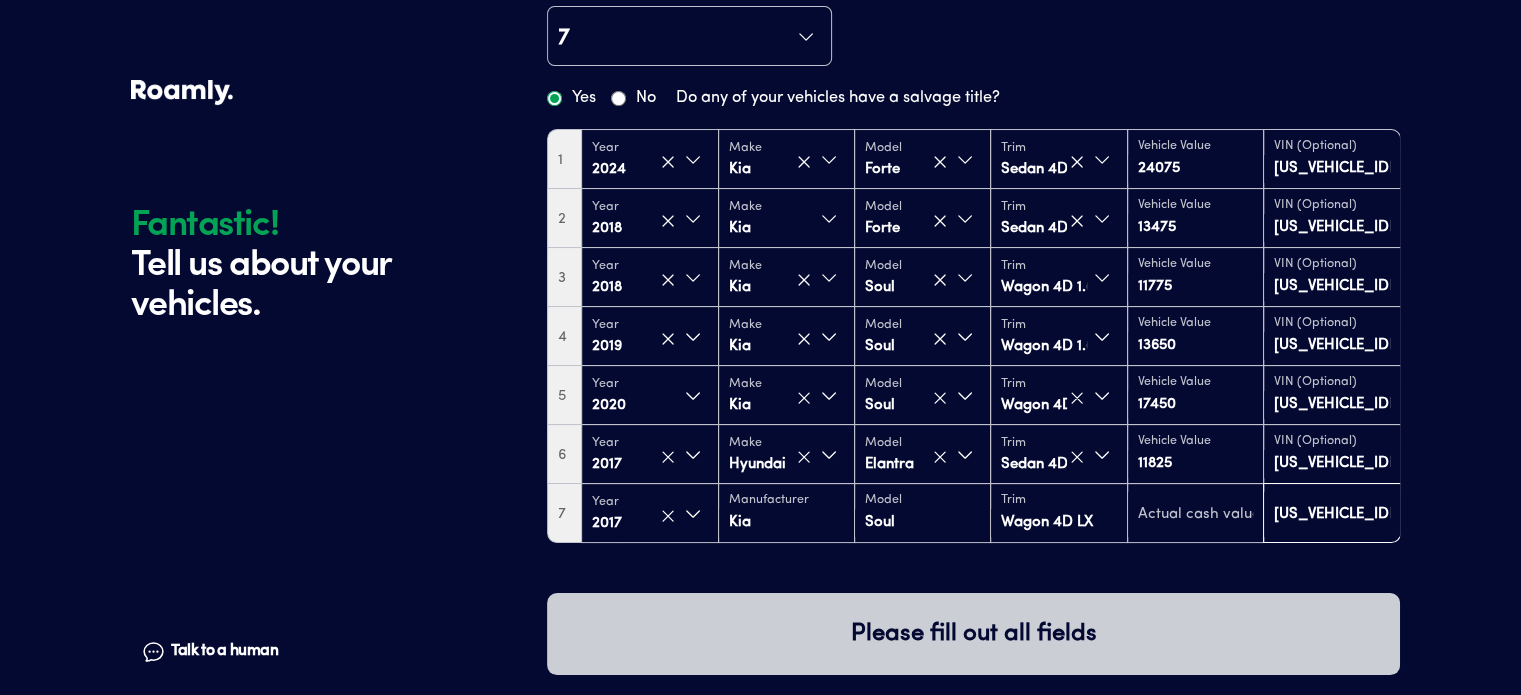 scroll, scrollTop: 0, scrollLeft: 32, axis: horizontal 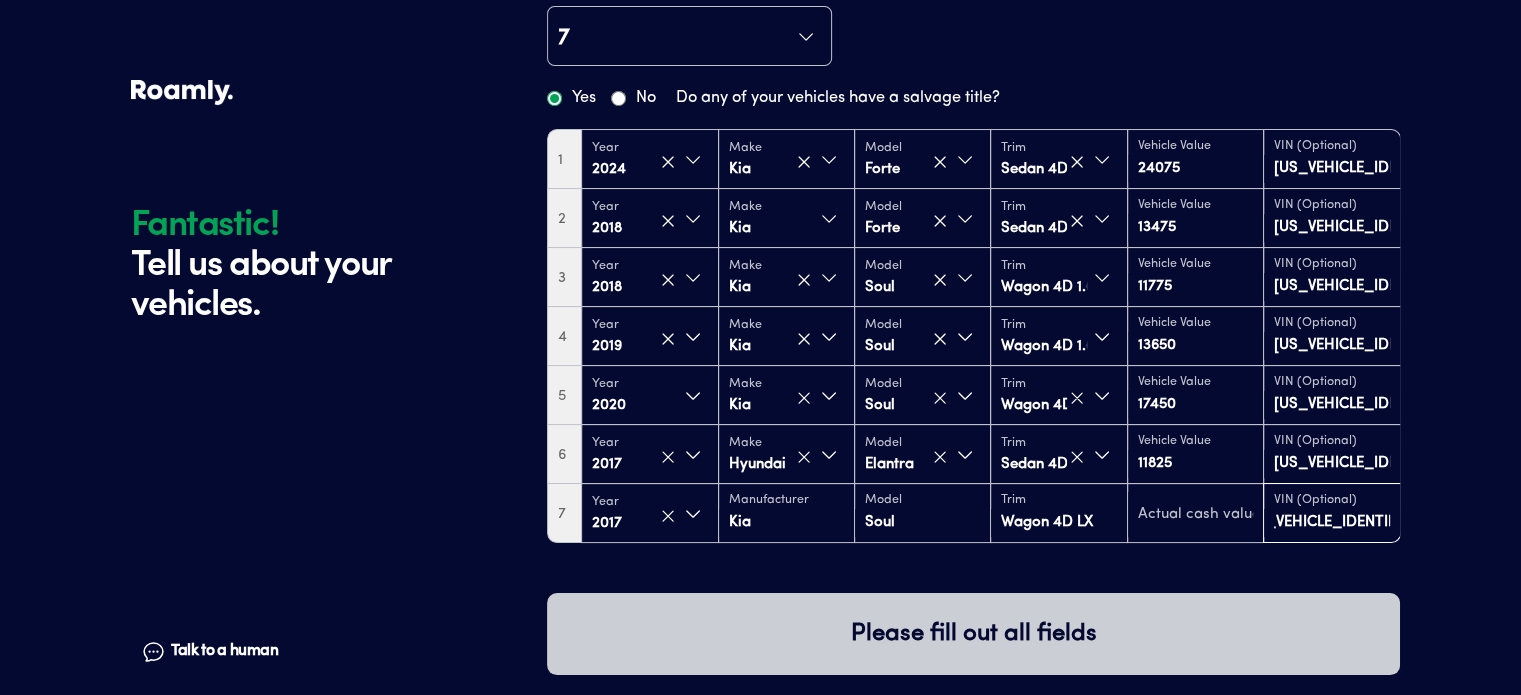 type on "KNDJN2A28H7434090" 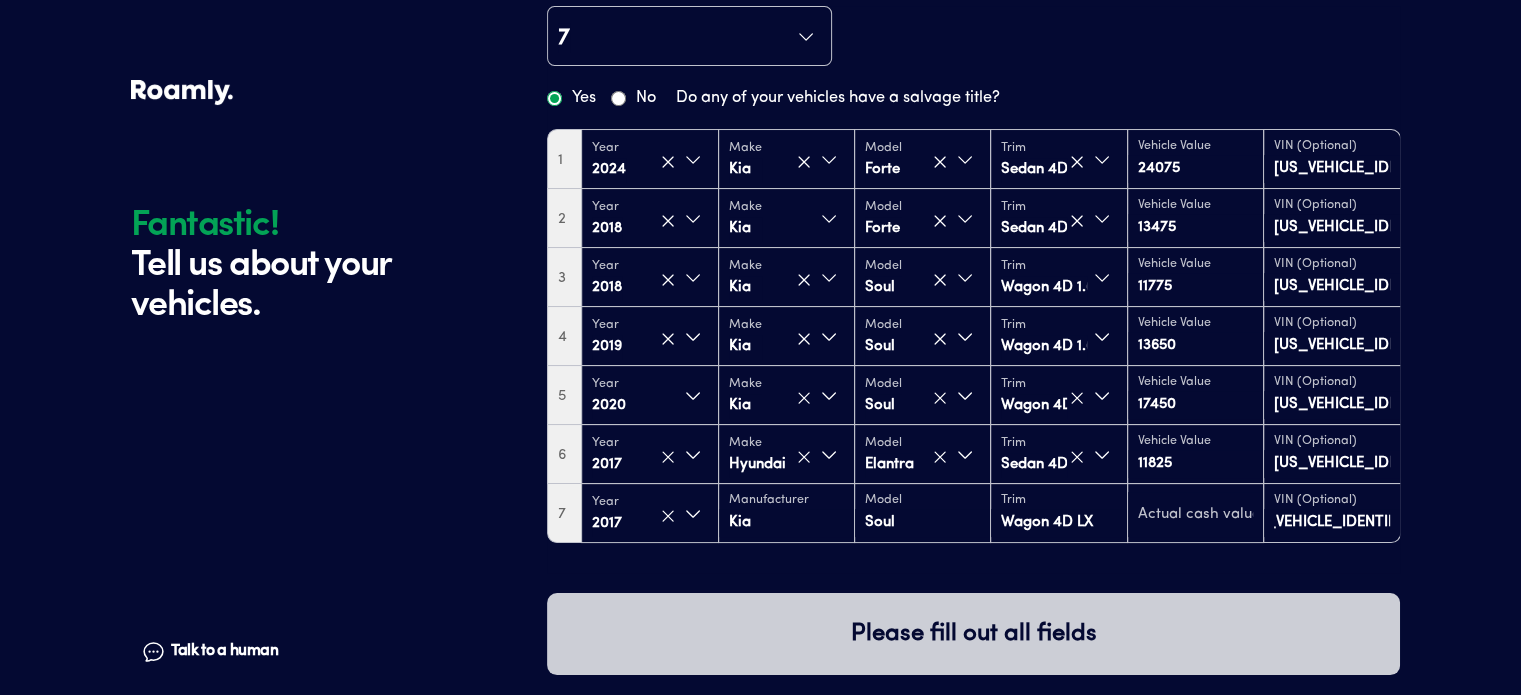 scroll, scrollTop: 0, scrollLeft: 0, axis: both 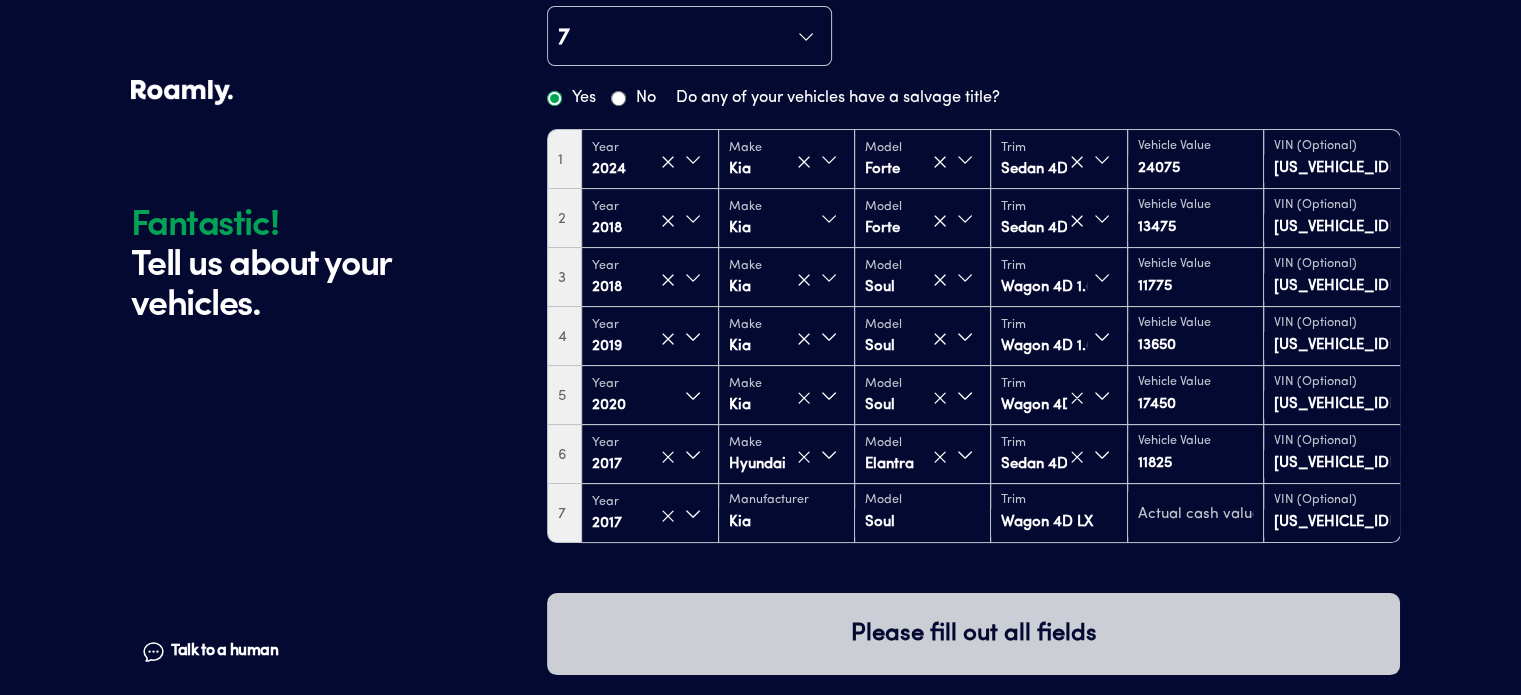 click on "Fantastic! Tell us about your vehicles. Talk to a human Chat" at bounding box center (334, 285) 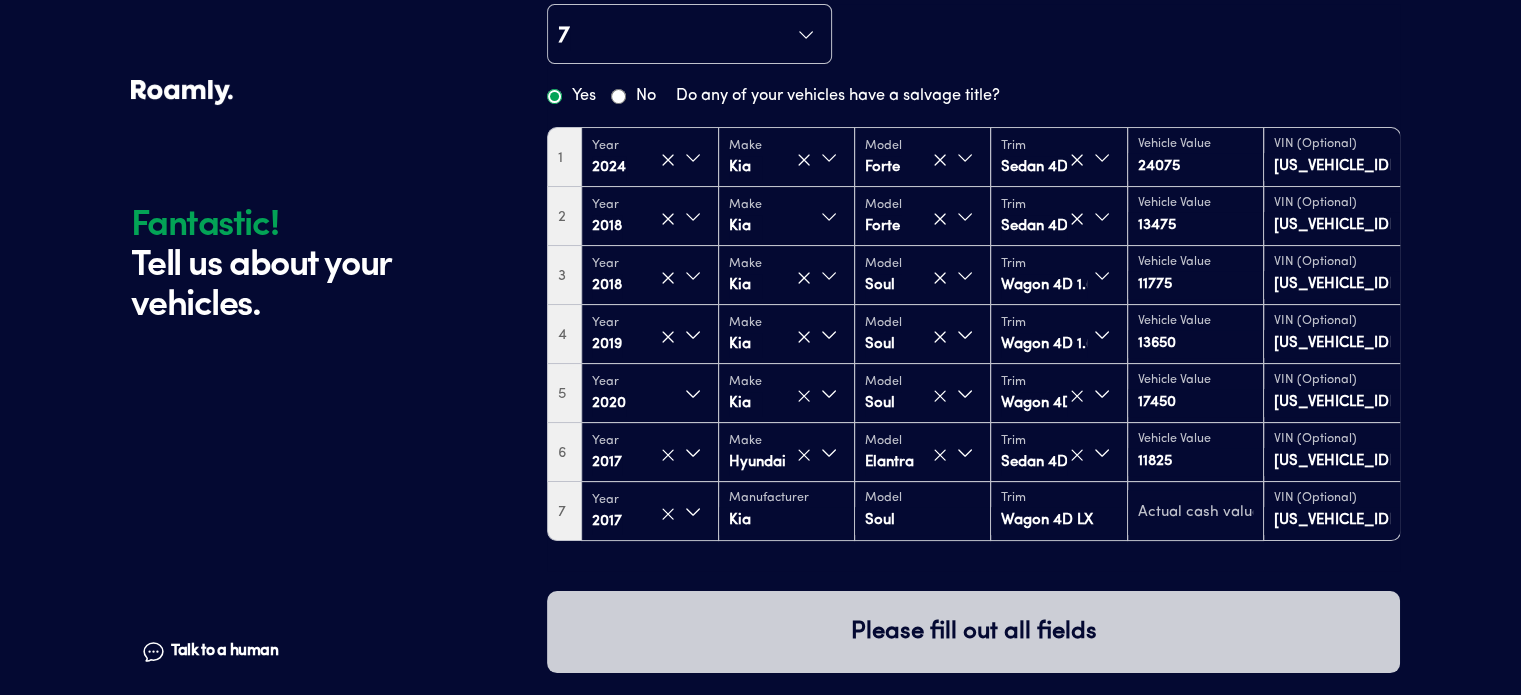 scroll, scrollTop: 144, scrollLeft: 0, axis: vertical 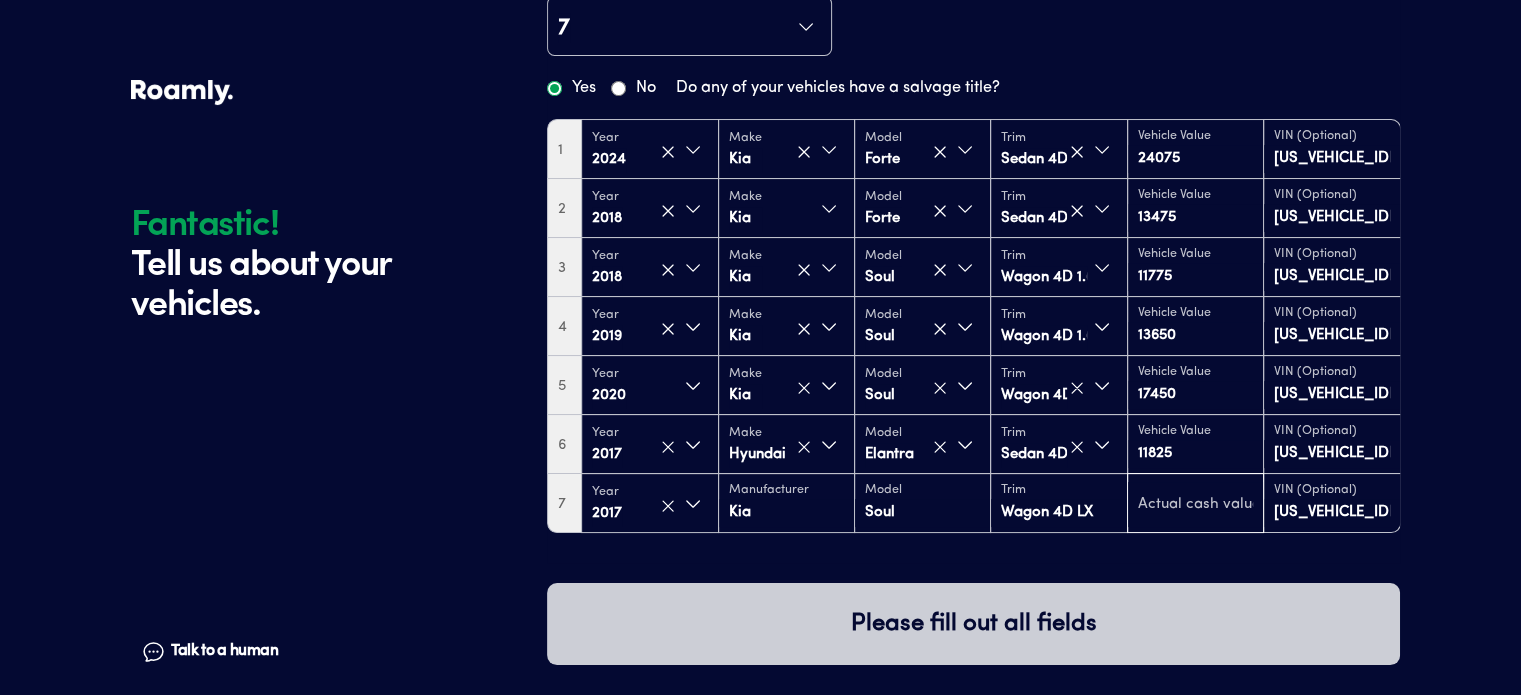 click at bounding box center (1195, 505) 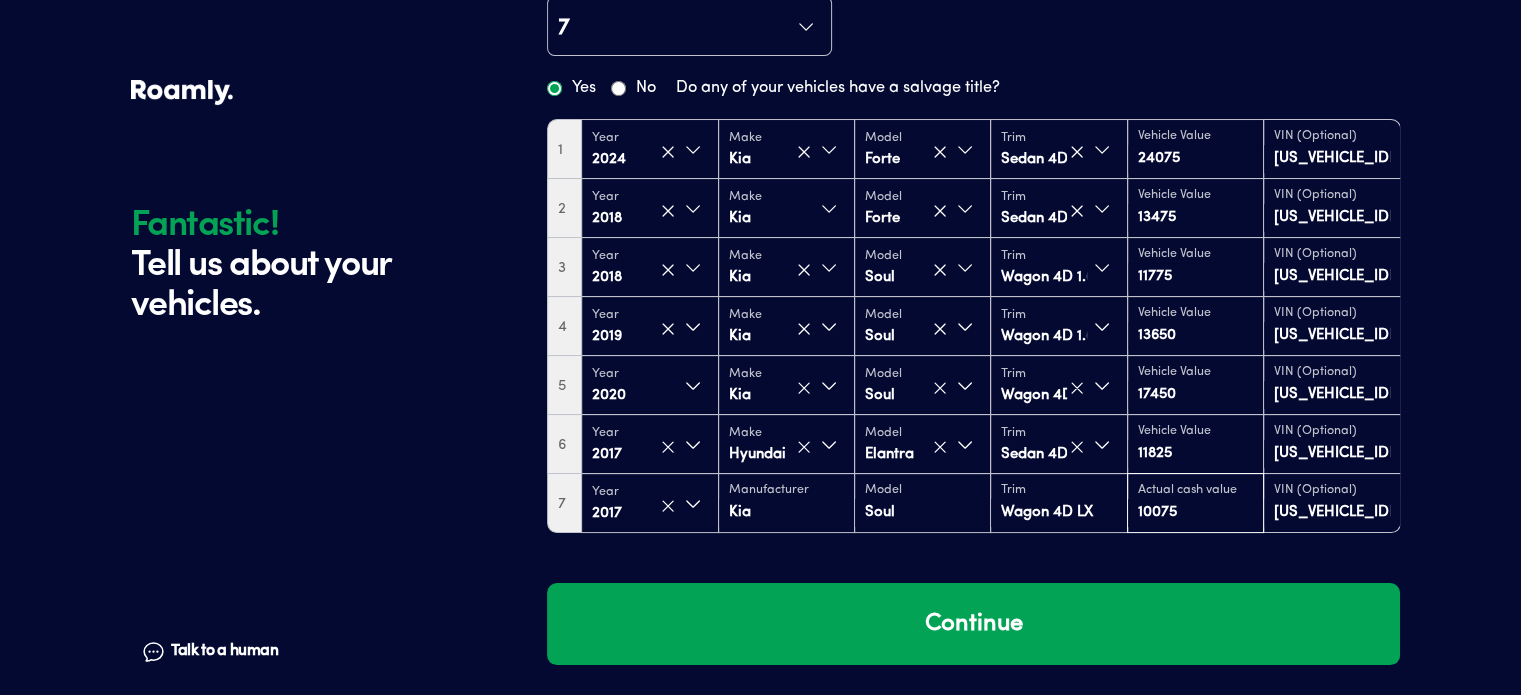 type on "10075" 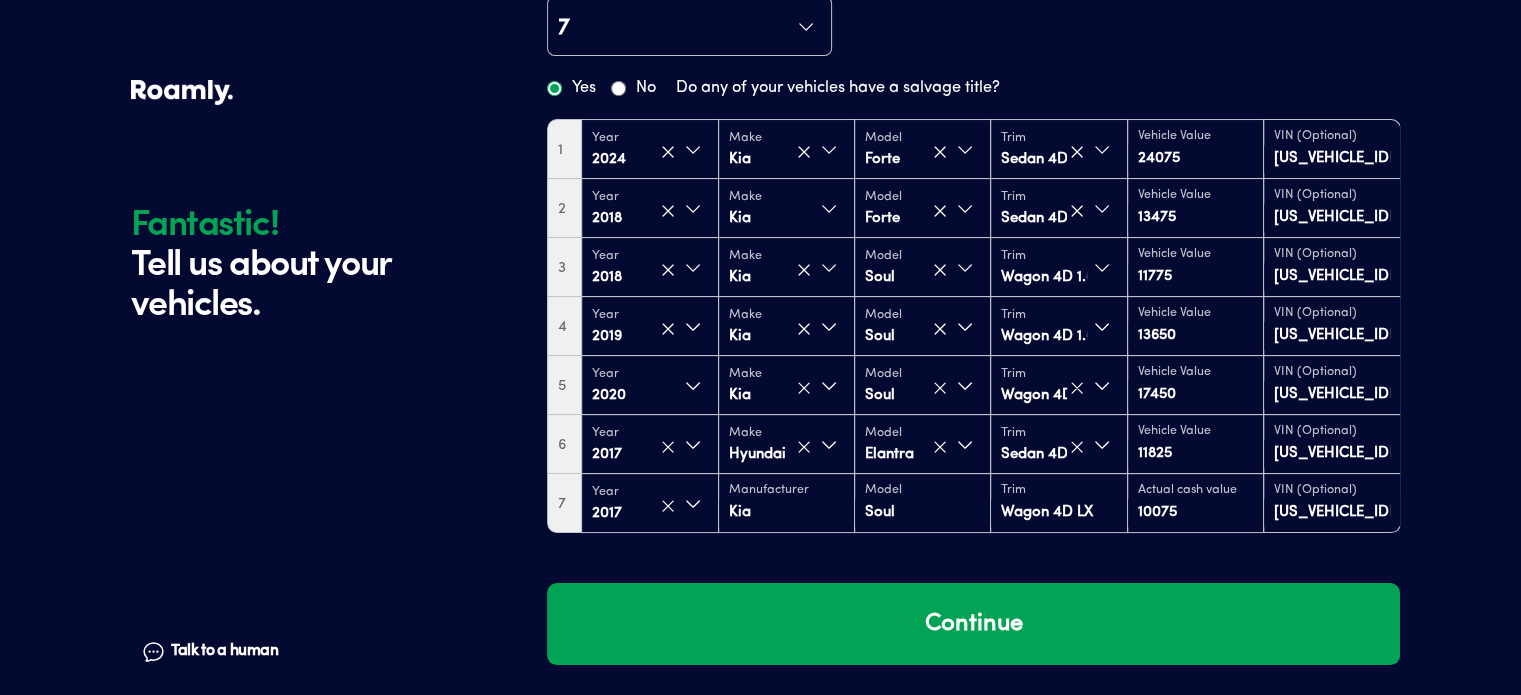 click on "Fantastic! Tell us about your vehicles. Talk to a human Chat" at bounding box center [334, 275] 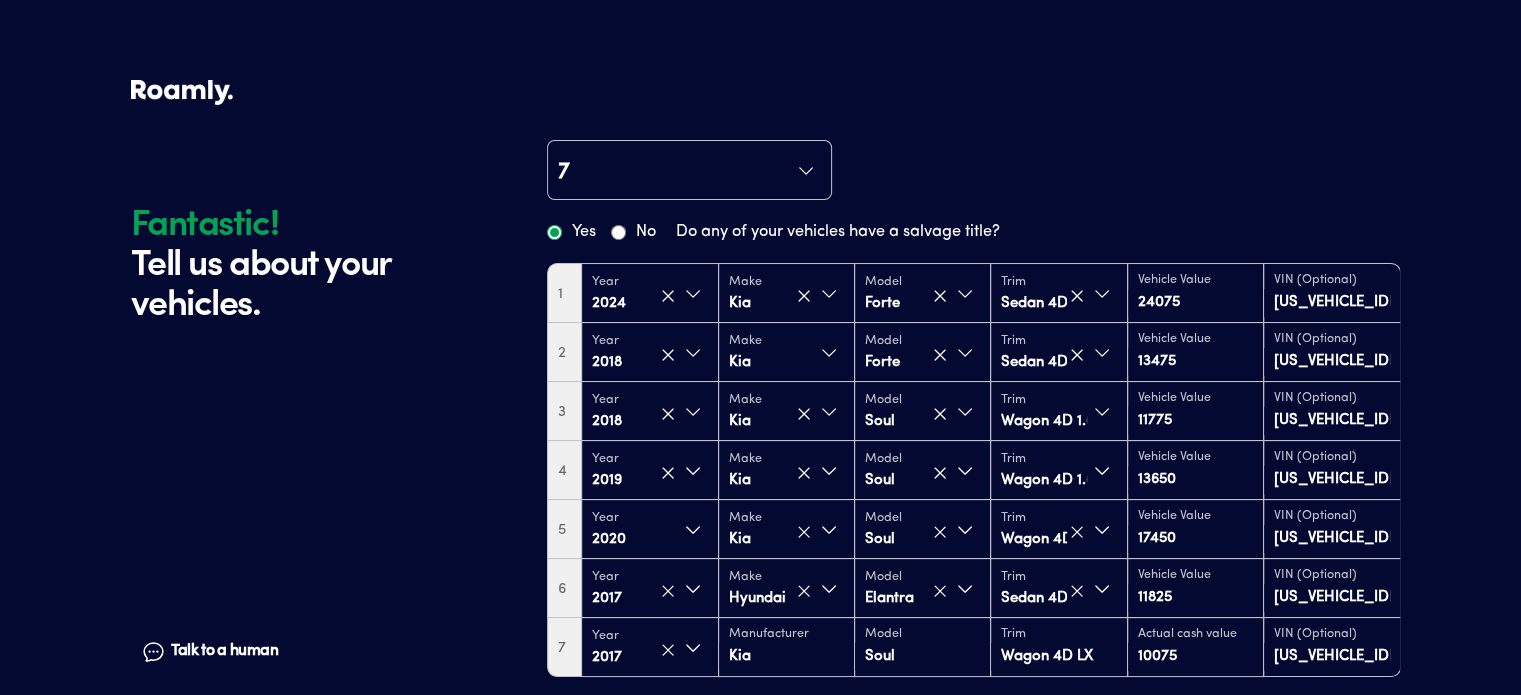 scroll, scrollTop: 144, scrollLeft: 0, axis: vertical 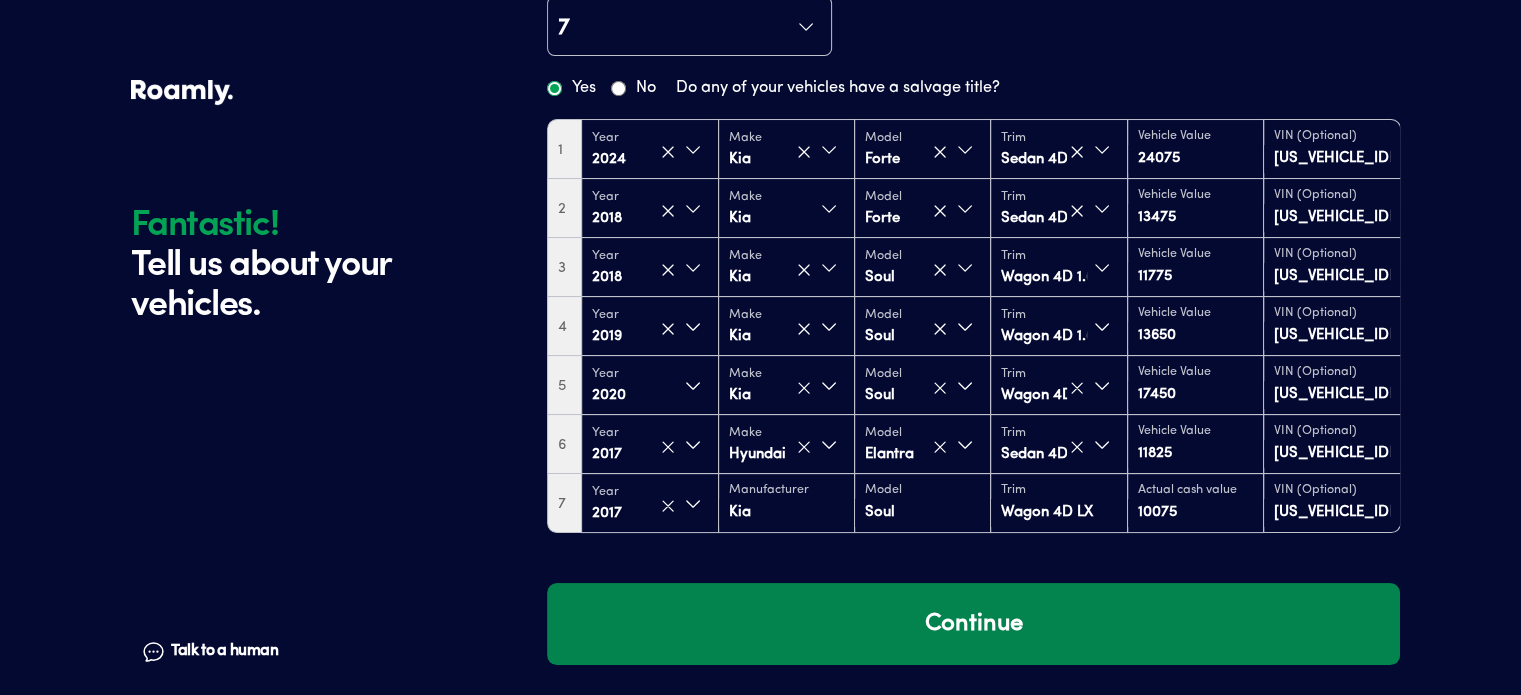 click on "Continue" at bounding box center [973, 624] 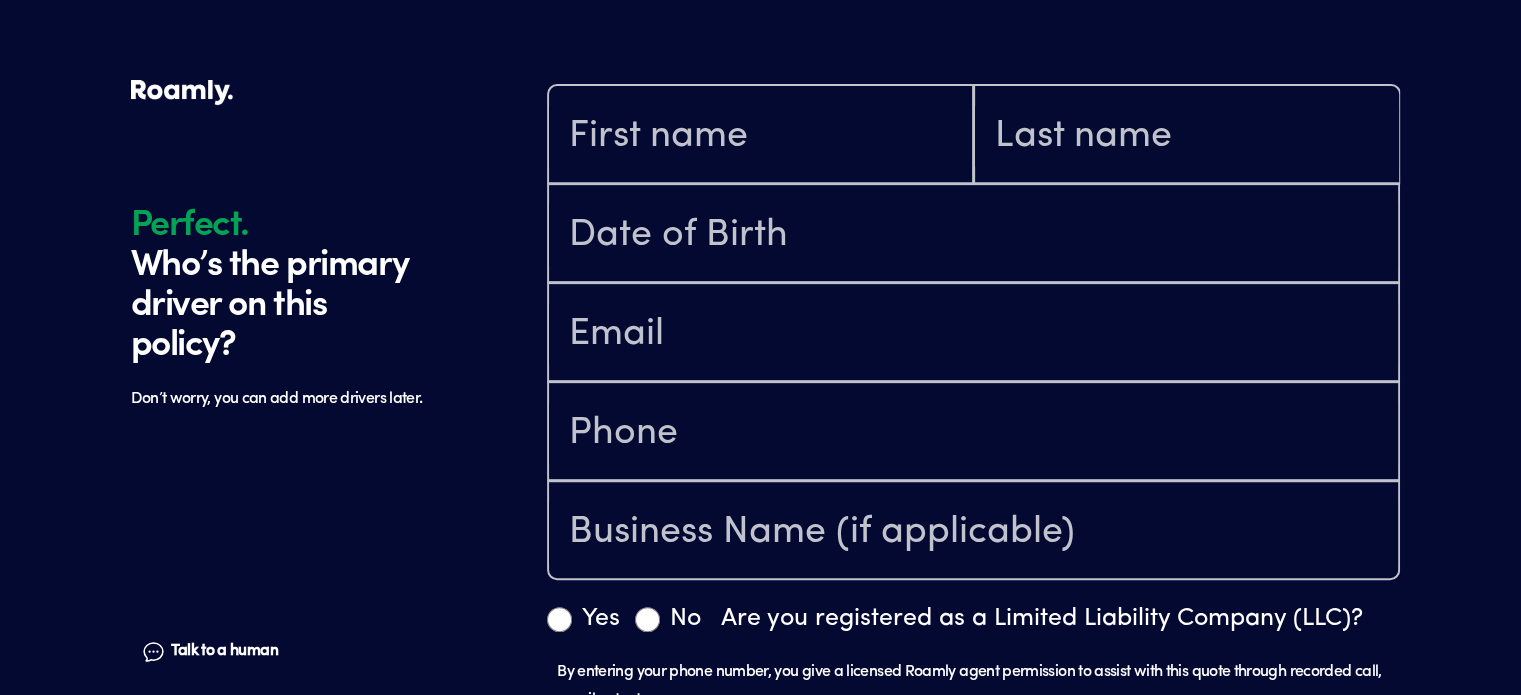 scroll, scrollTop: 859, scrollLeft: 0, axis: vertical 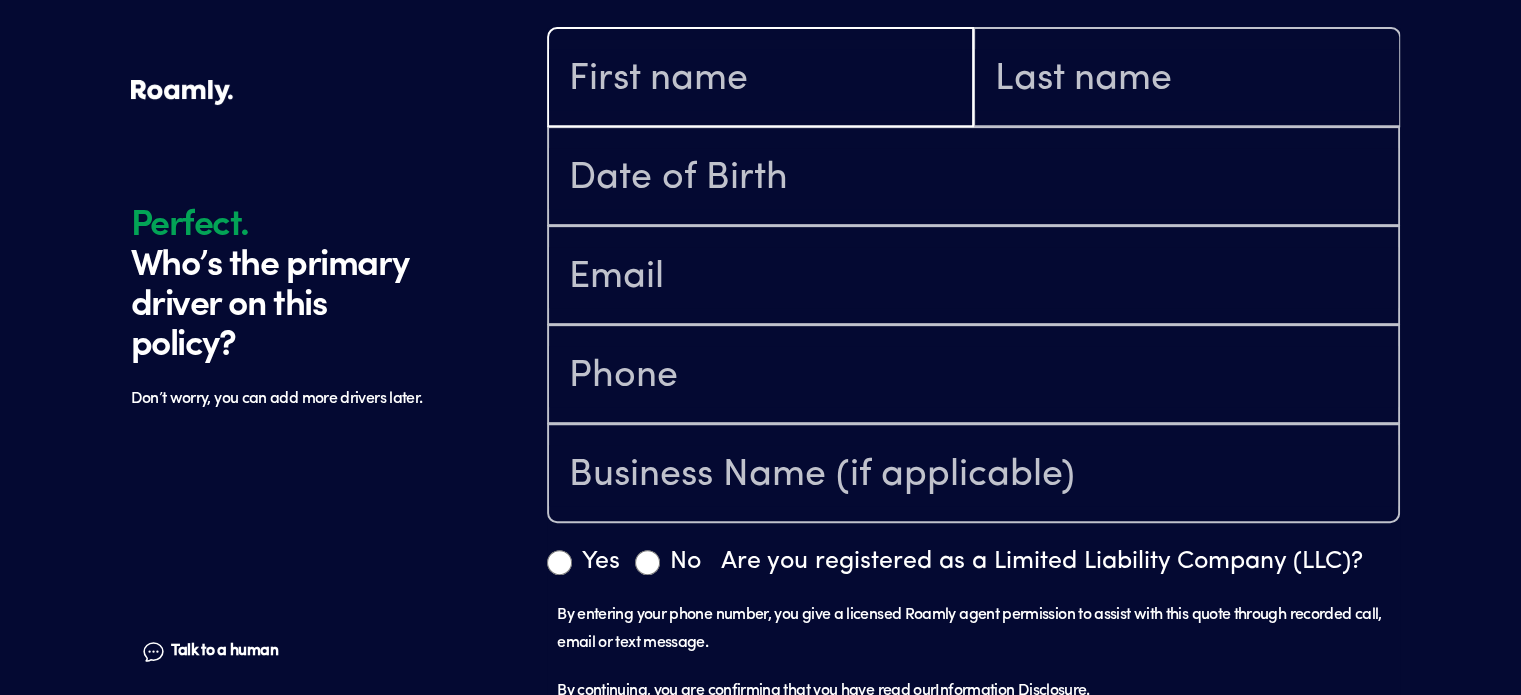click at bounding box center (760, 79) 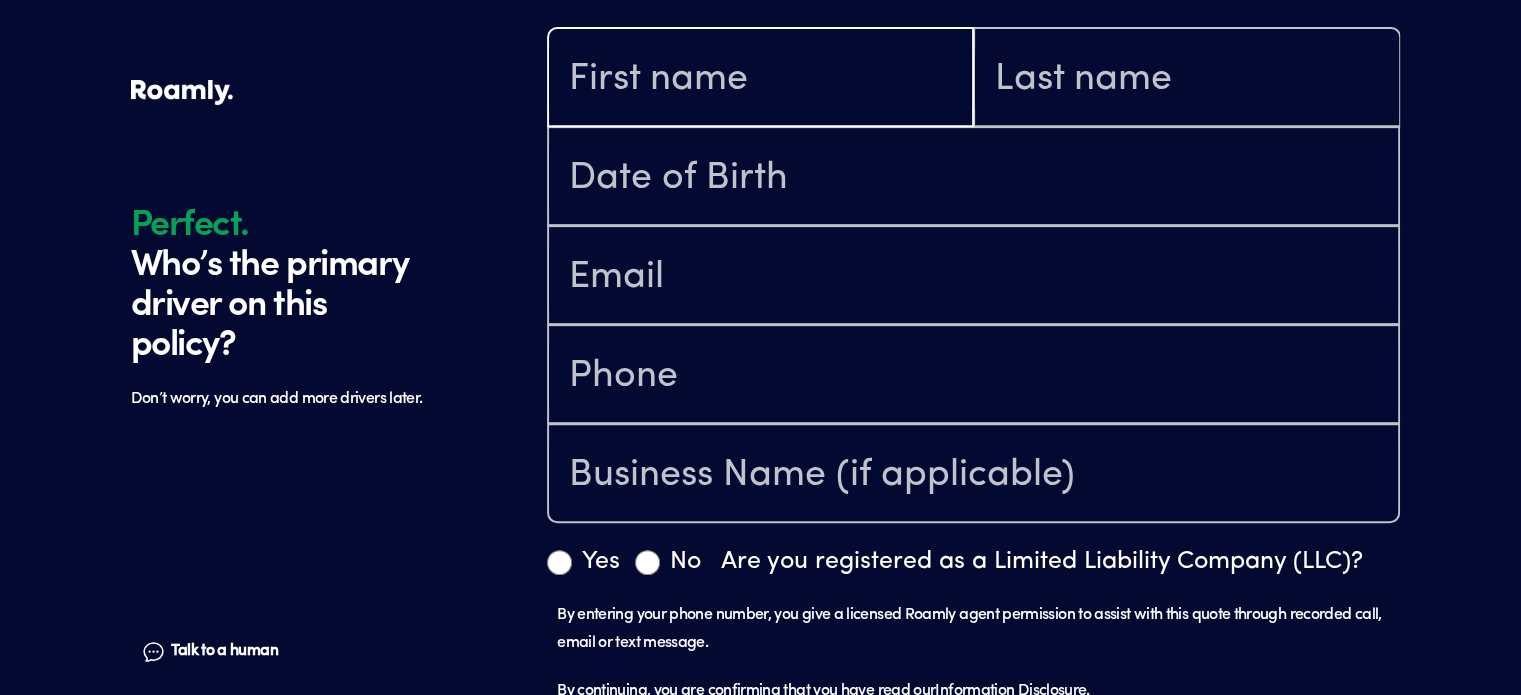 type on "JAVIER" 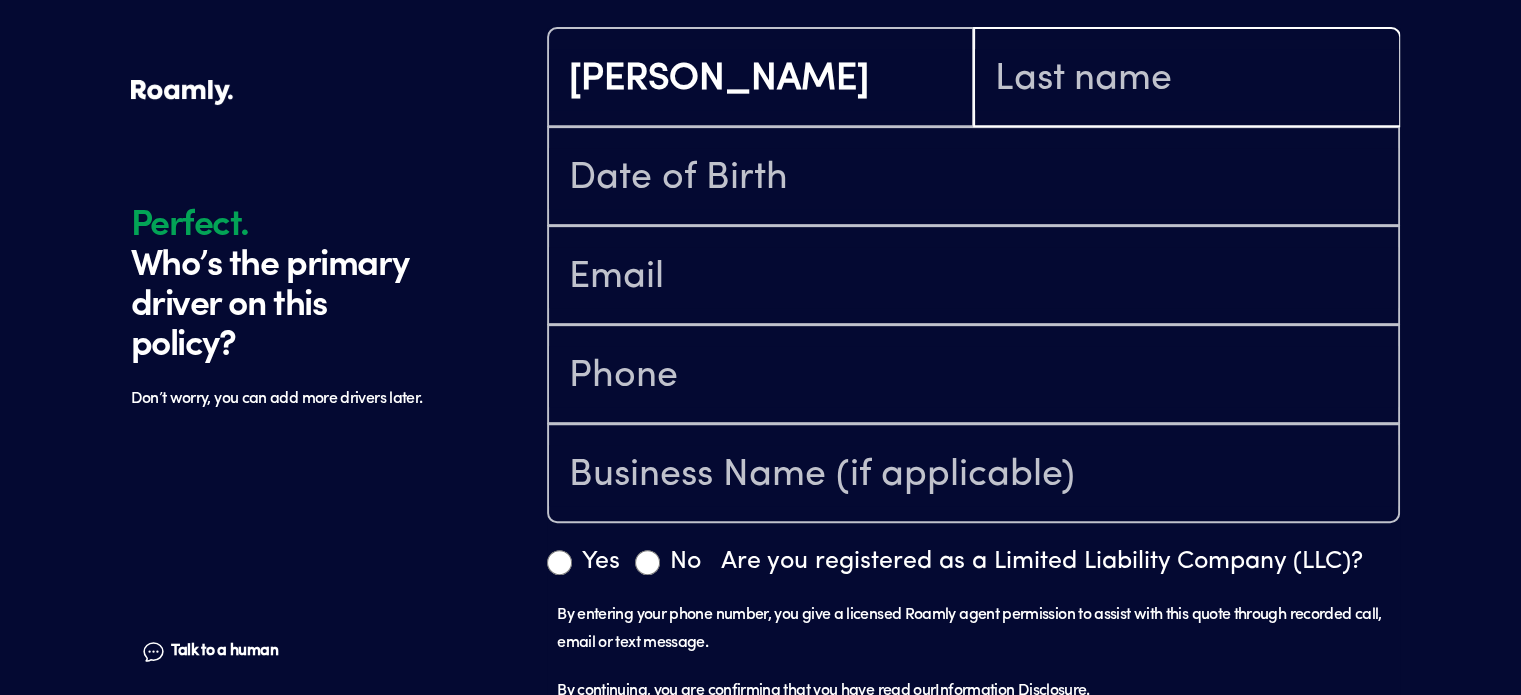 type on "SHANNON" 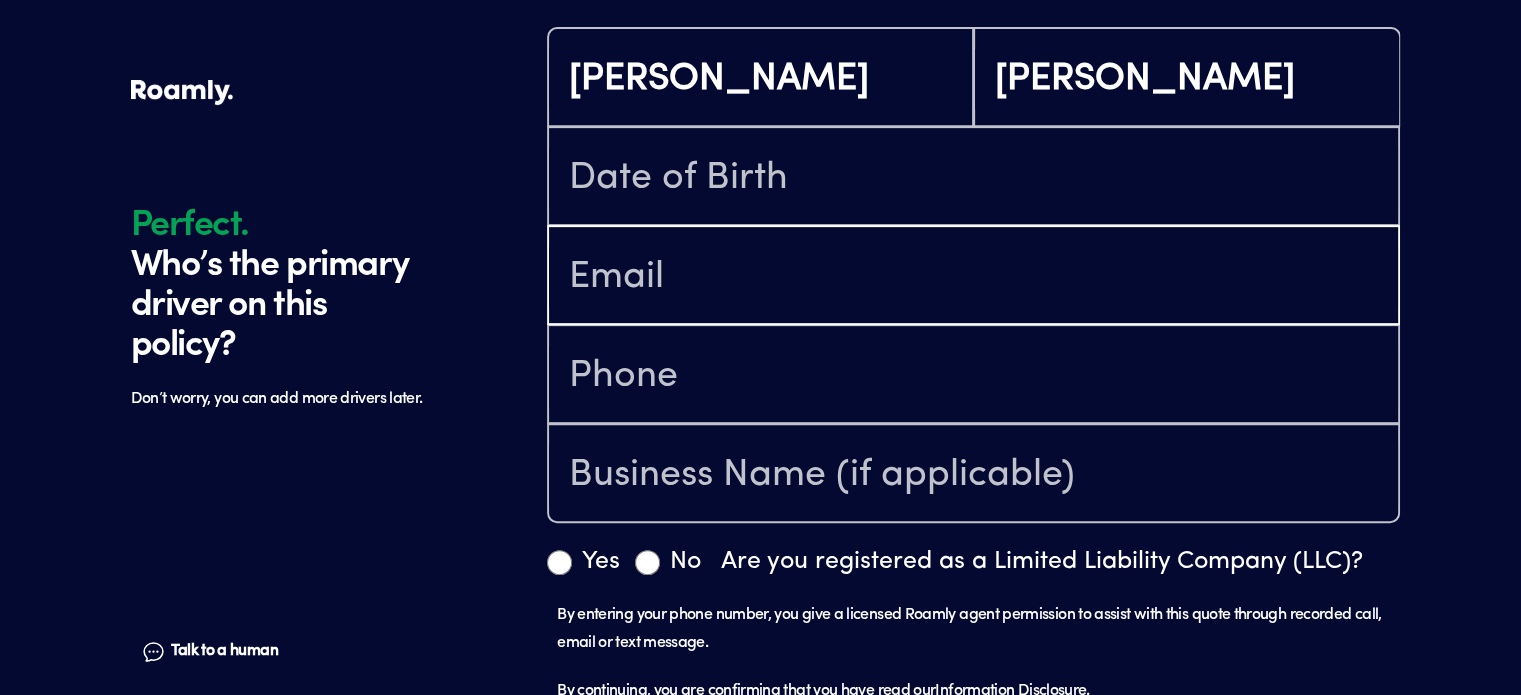 type on "cannoncarrentals@gmail.com" 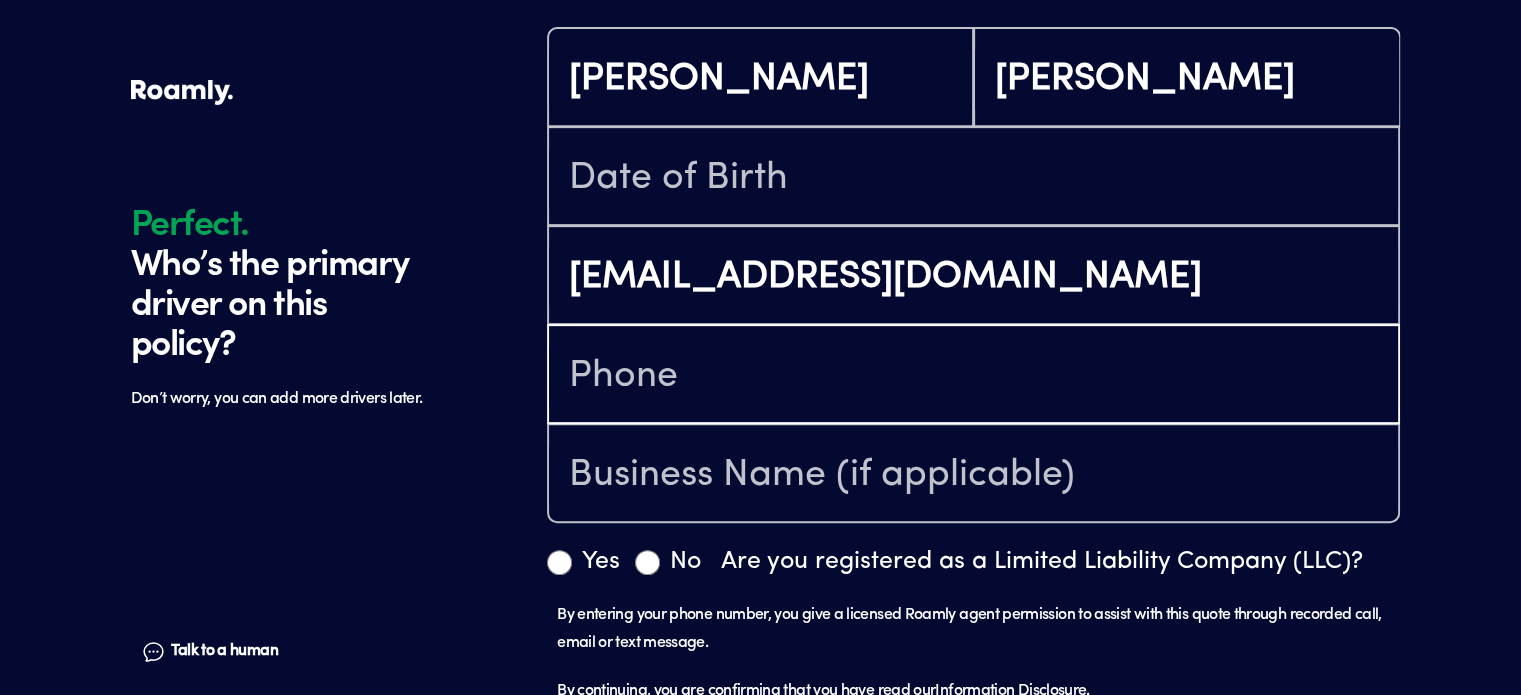 type on "(770) 359-8892" 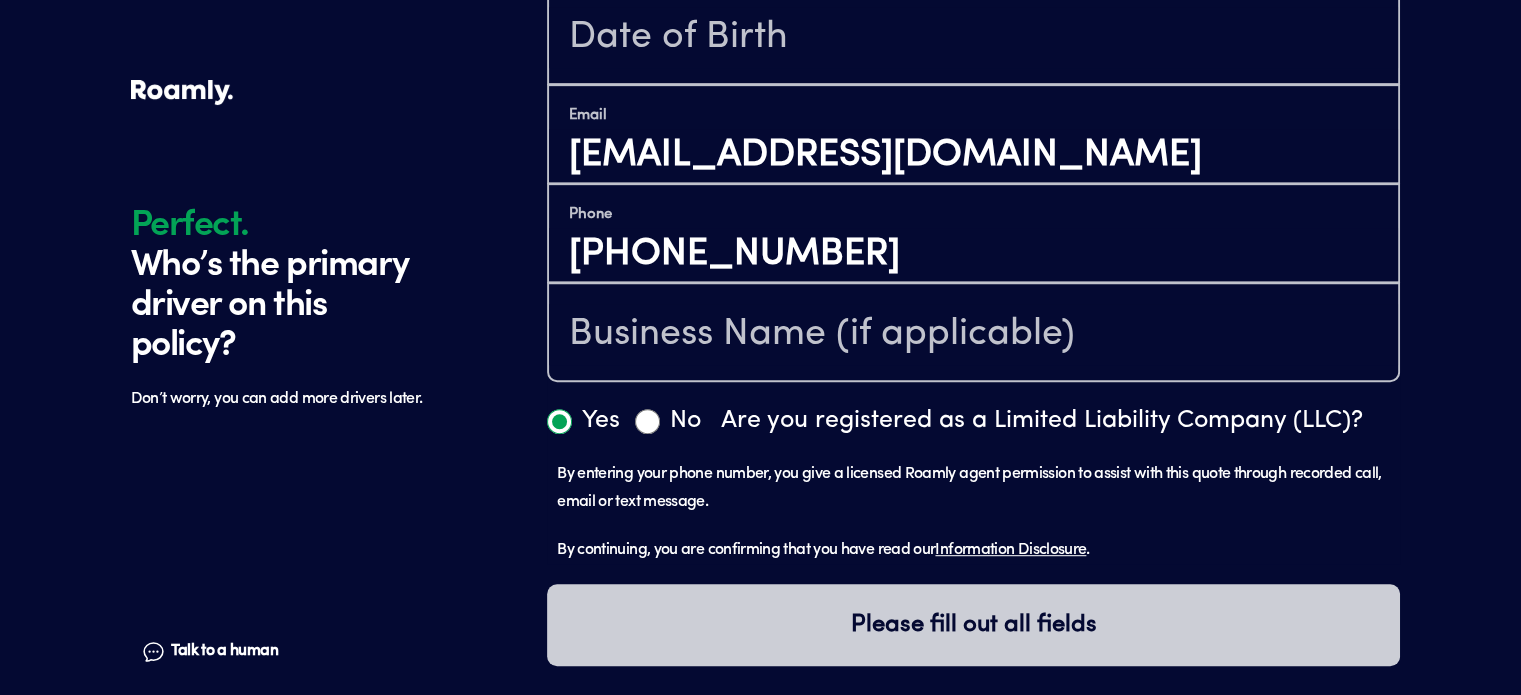scroll, scrollTop: 1000, scrollLeft: 0, axis: vertical 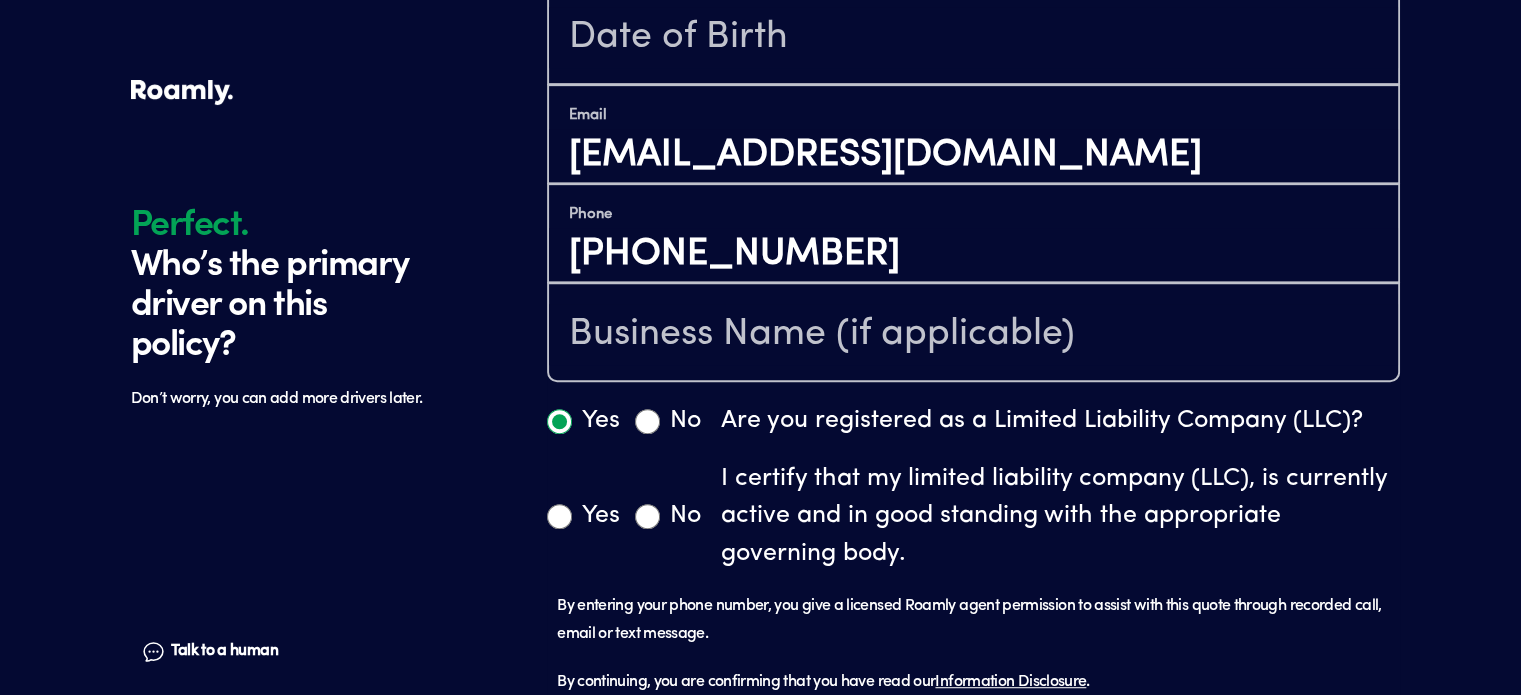 click on "Yes" at bounding box center (559, 516) 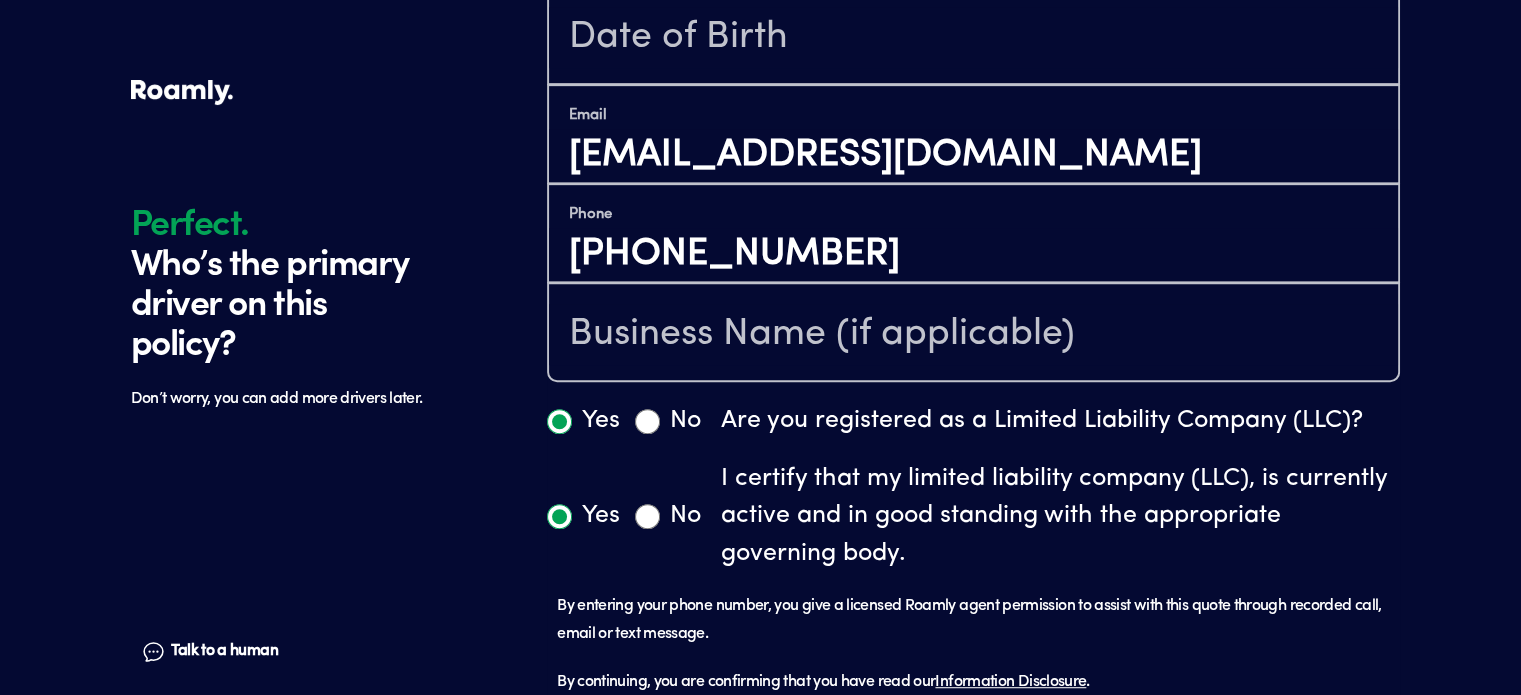 radio on "true" 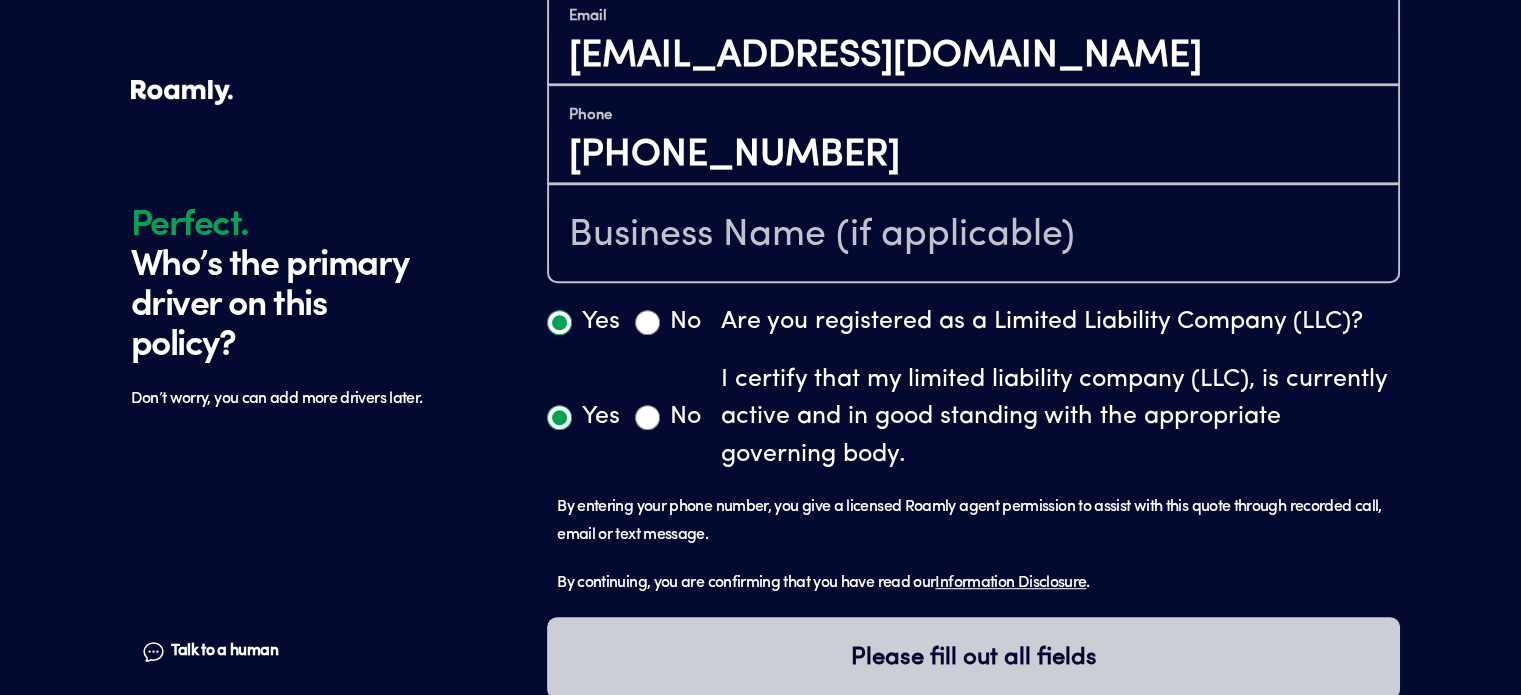 scroll, scrollTop: 1132, scrollLeft: 0, axis: vertical 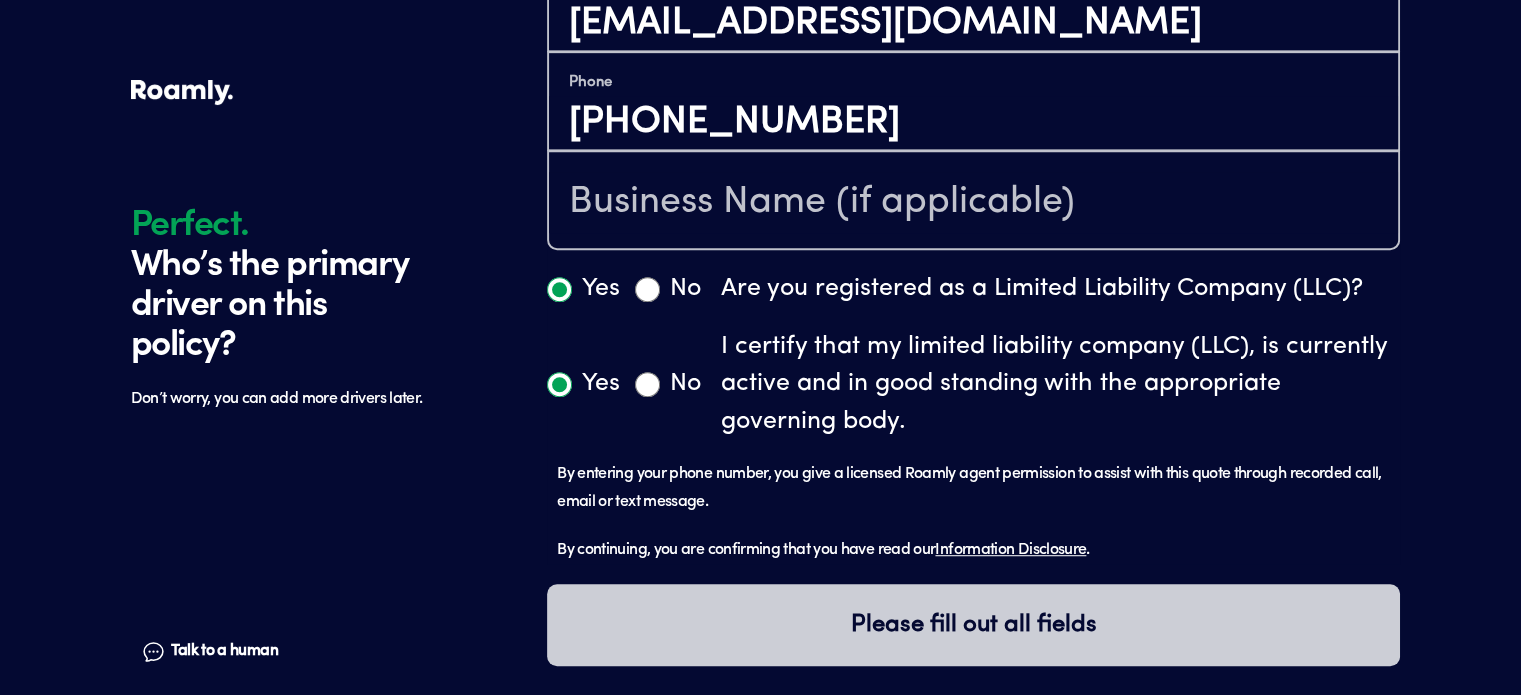 click on "By entering your phone number, you give a licensed Roamly agent permission to assist with this quote through recorded call, email or text message." at bounding box center [973, 488] 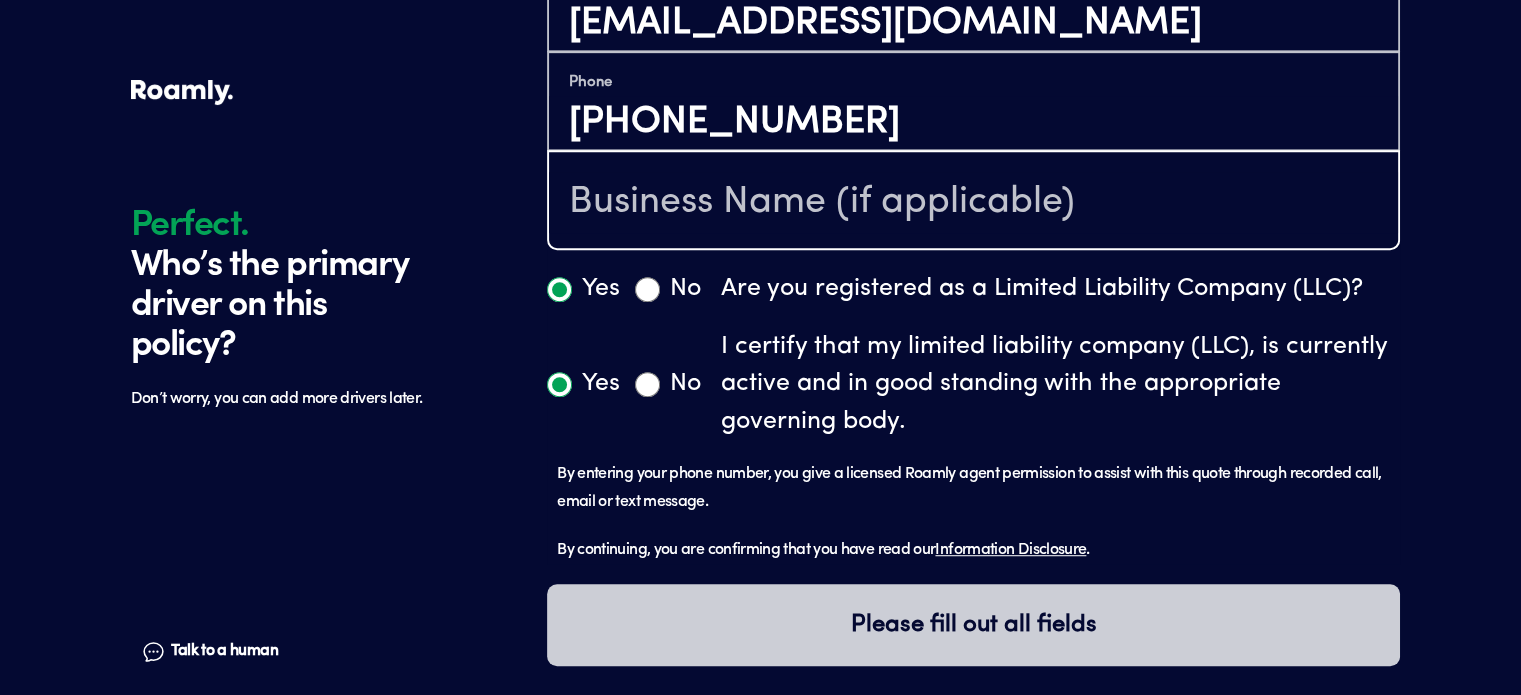 click at bounding box center [973, 202] 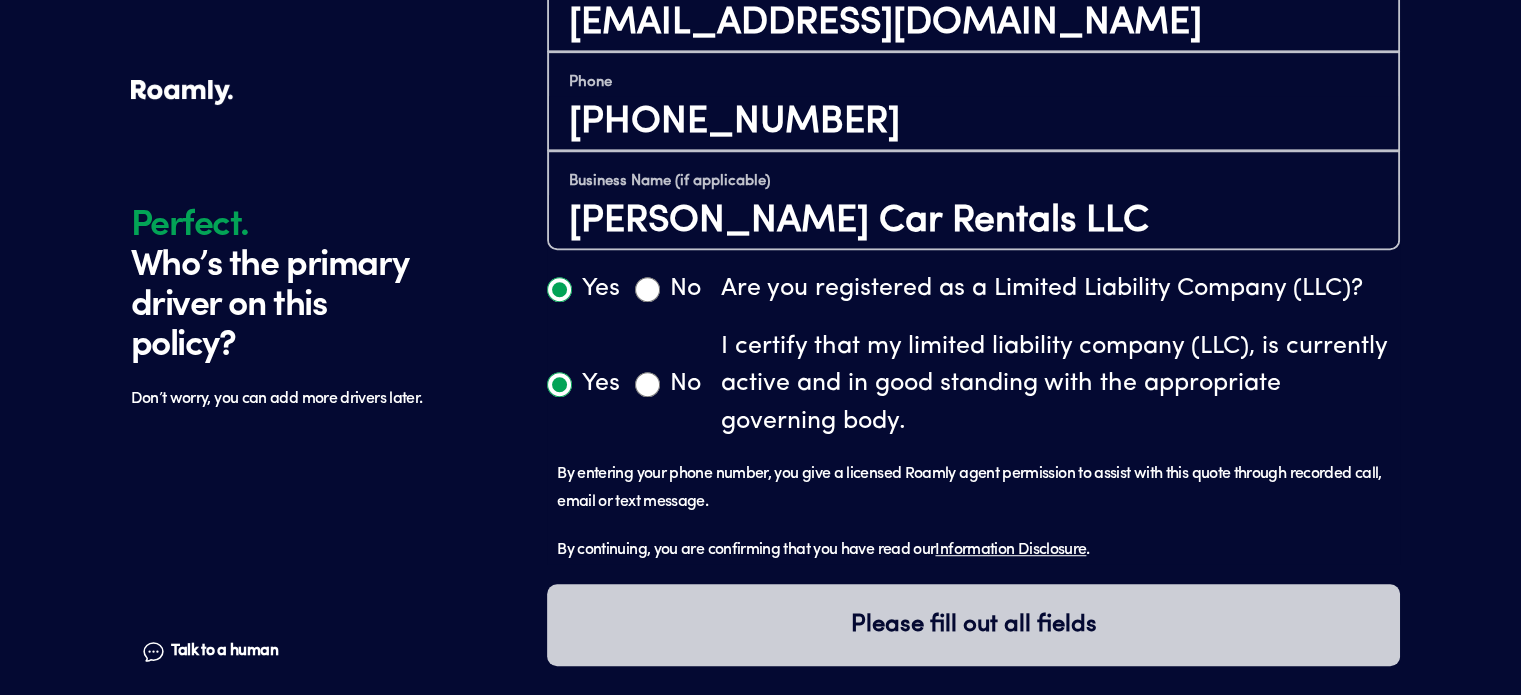 click on "Perfect. Who’s the primary driver on this policy? Don’t worry, you can add more drivers later. Talk to a human Chat" at bounding box center [334, -218] 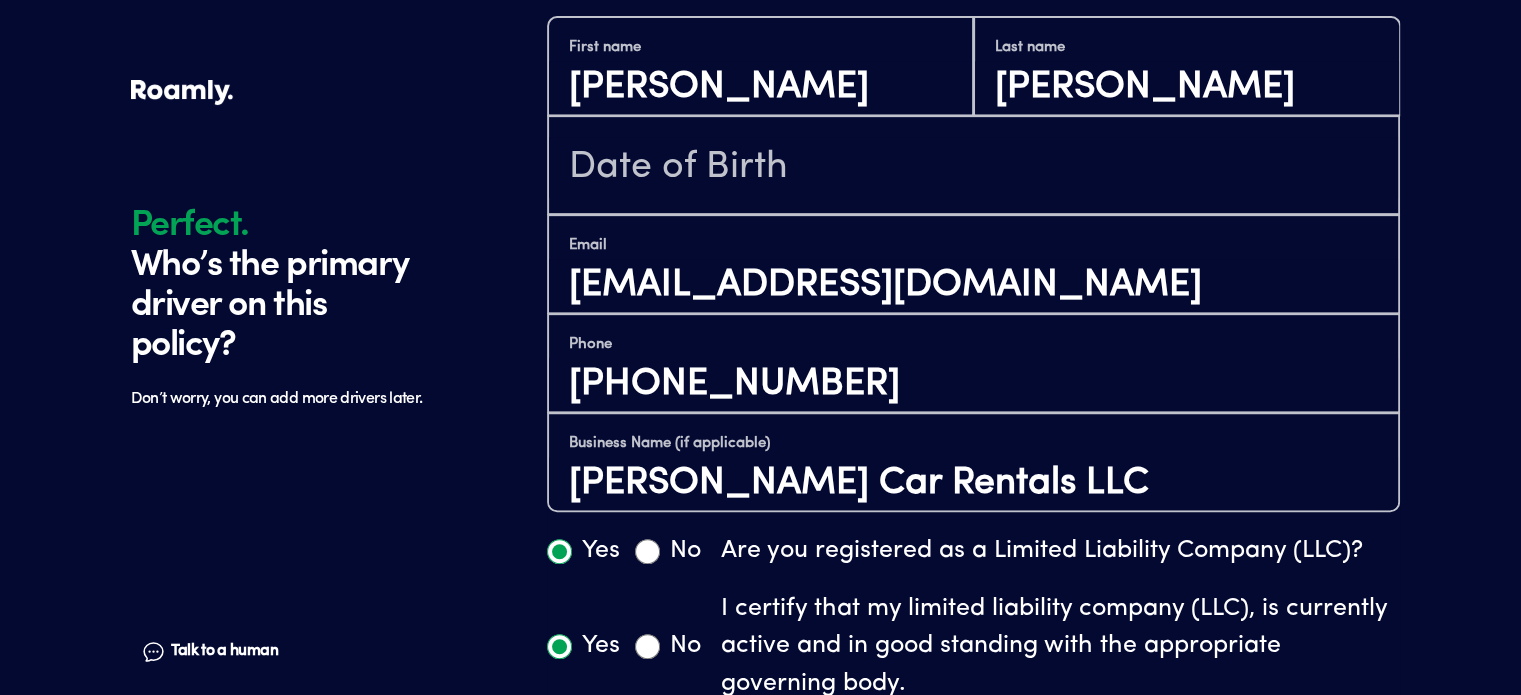 scroll, scrollTop: 832, scrollLeft: 0, axis: vertical 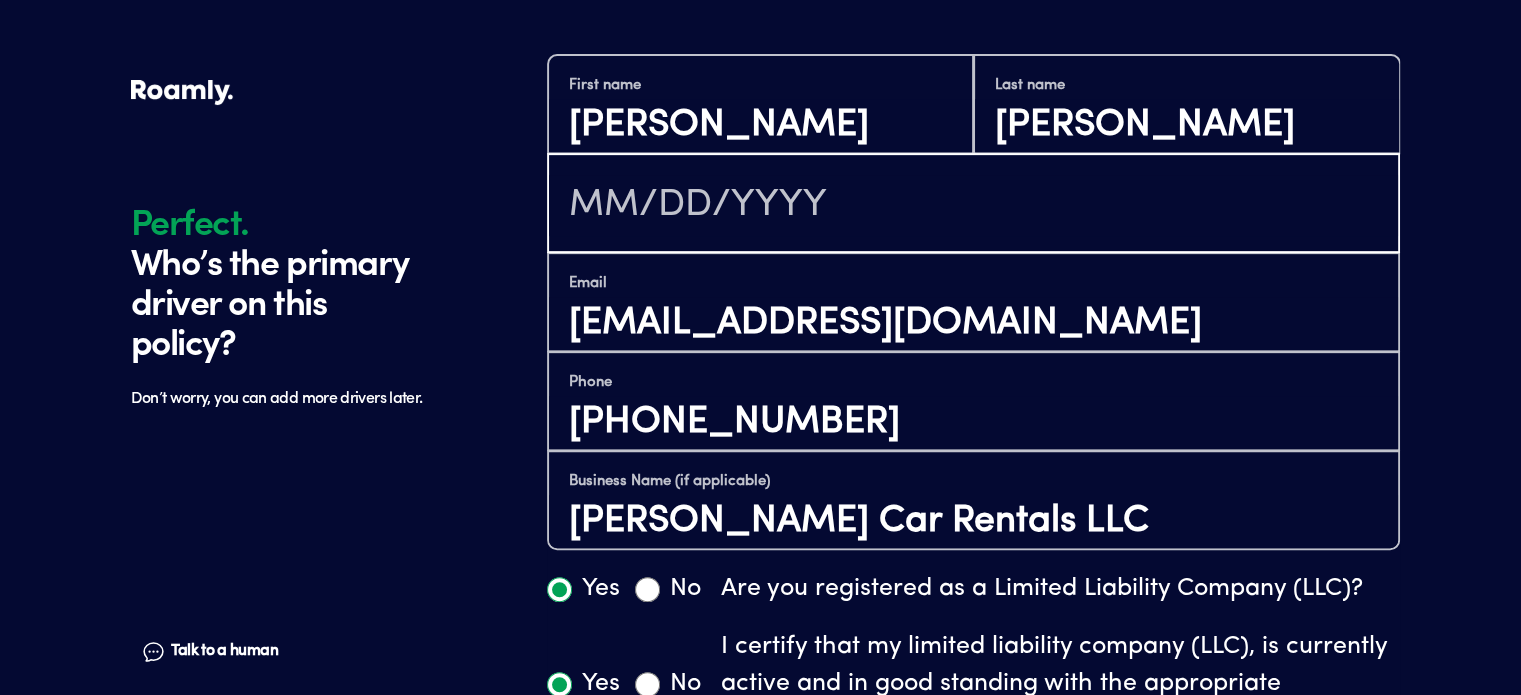 click at bounding box center [973, 205] 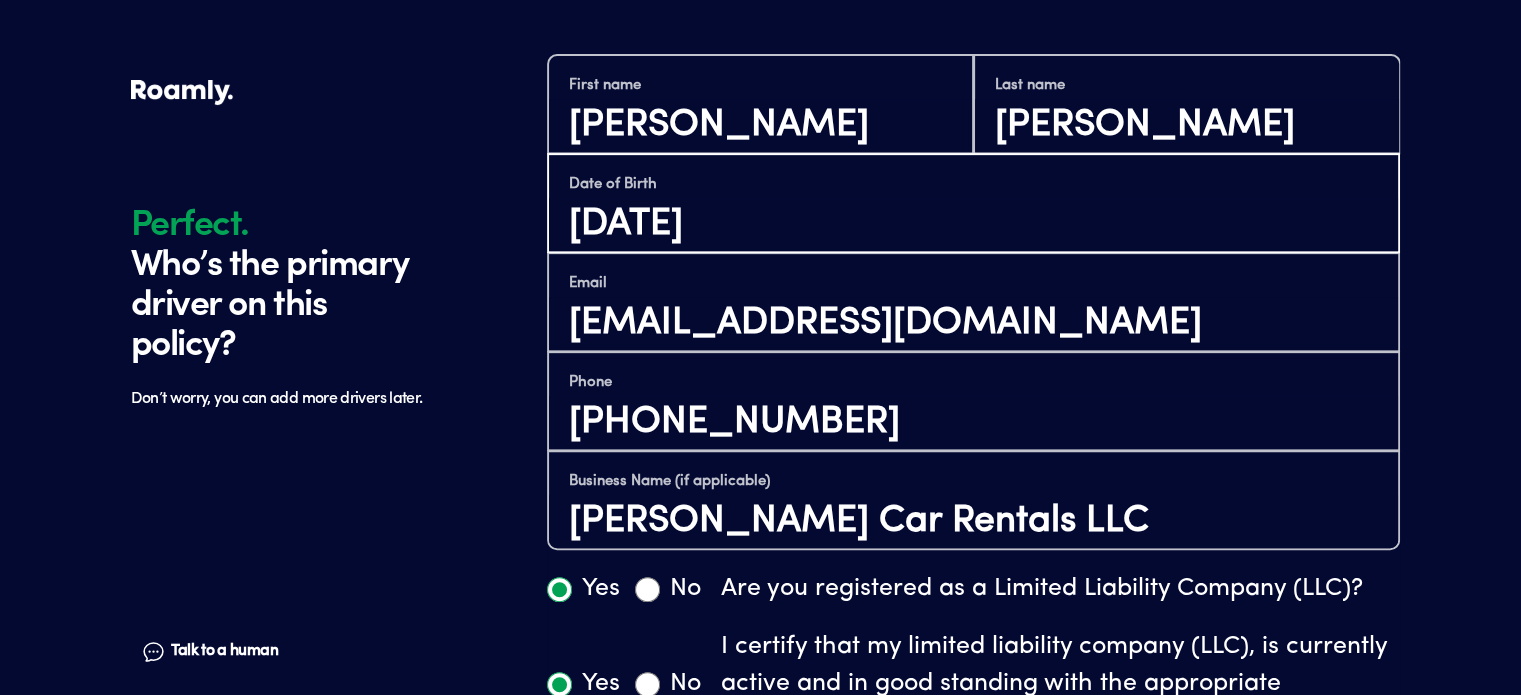 type on "01/15/1985" 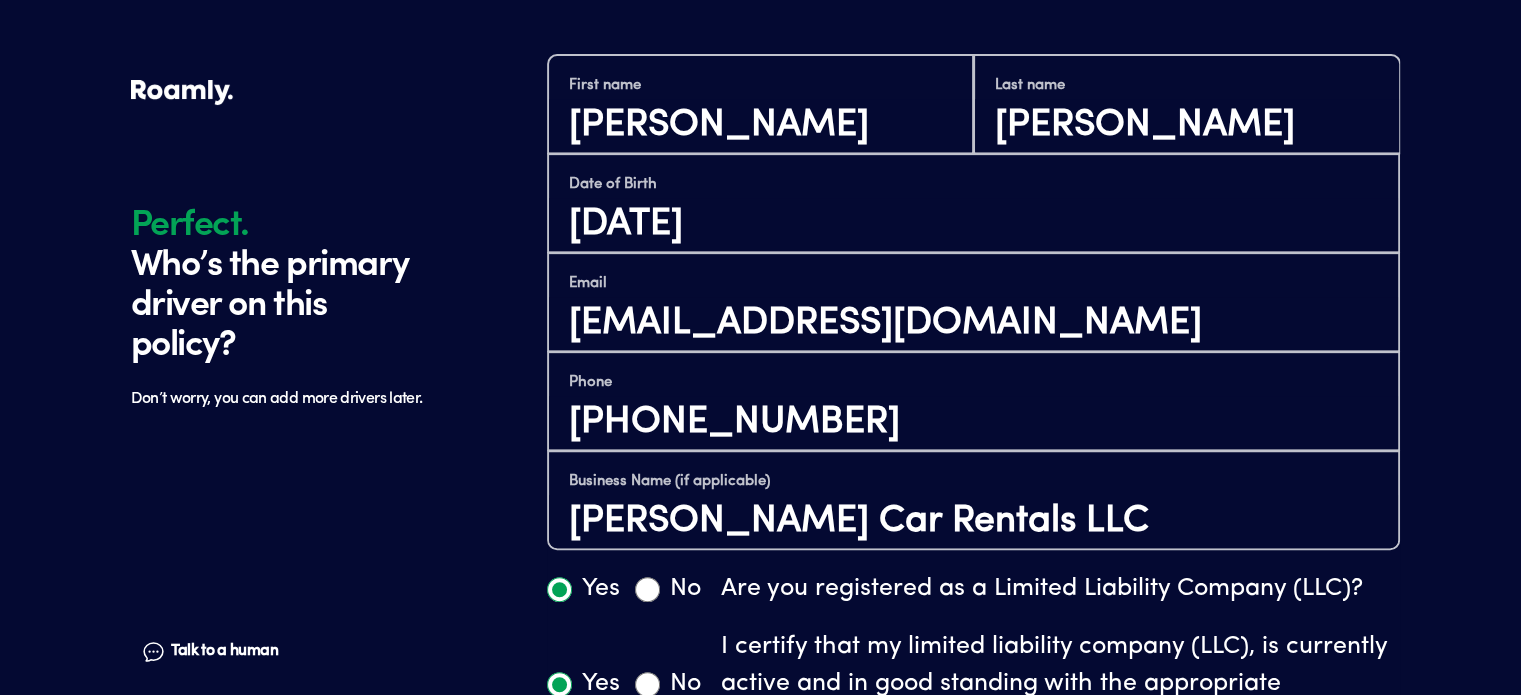 click on "Perfect. Who’s the primary driver on this policy? Don’t worry, you can add more drivers later. Talk to a human Chat" at bounding box center [334, 82] 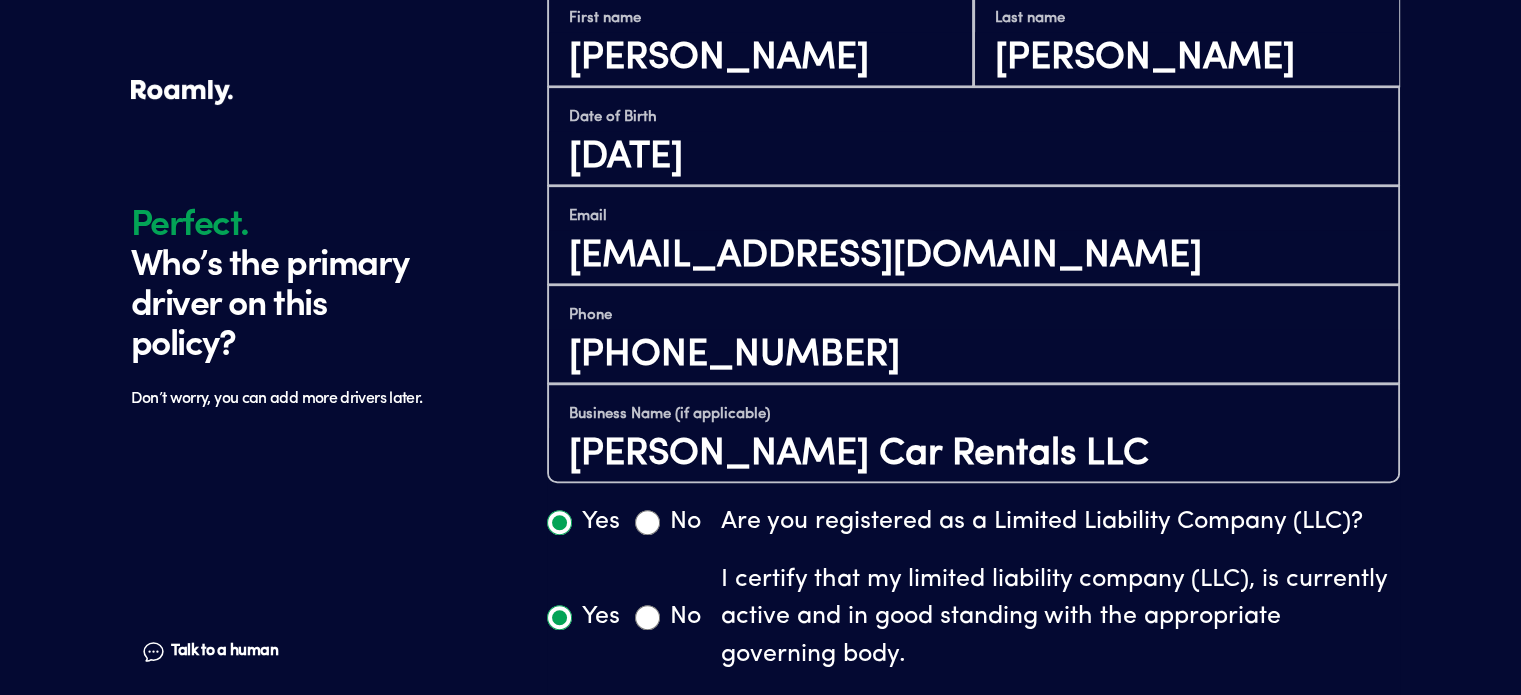 scroll, scrollTop: 1132, scrollLeft: 0, axis: vertical 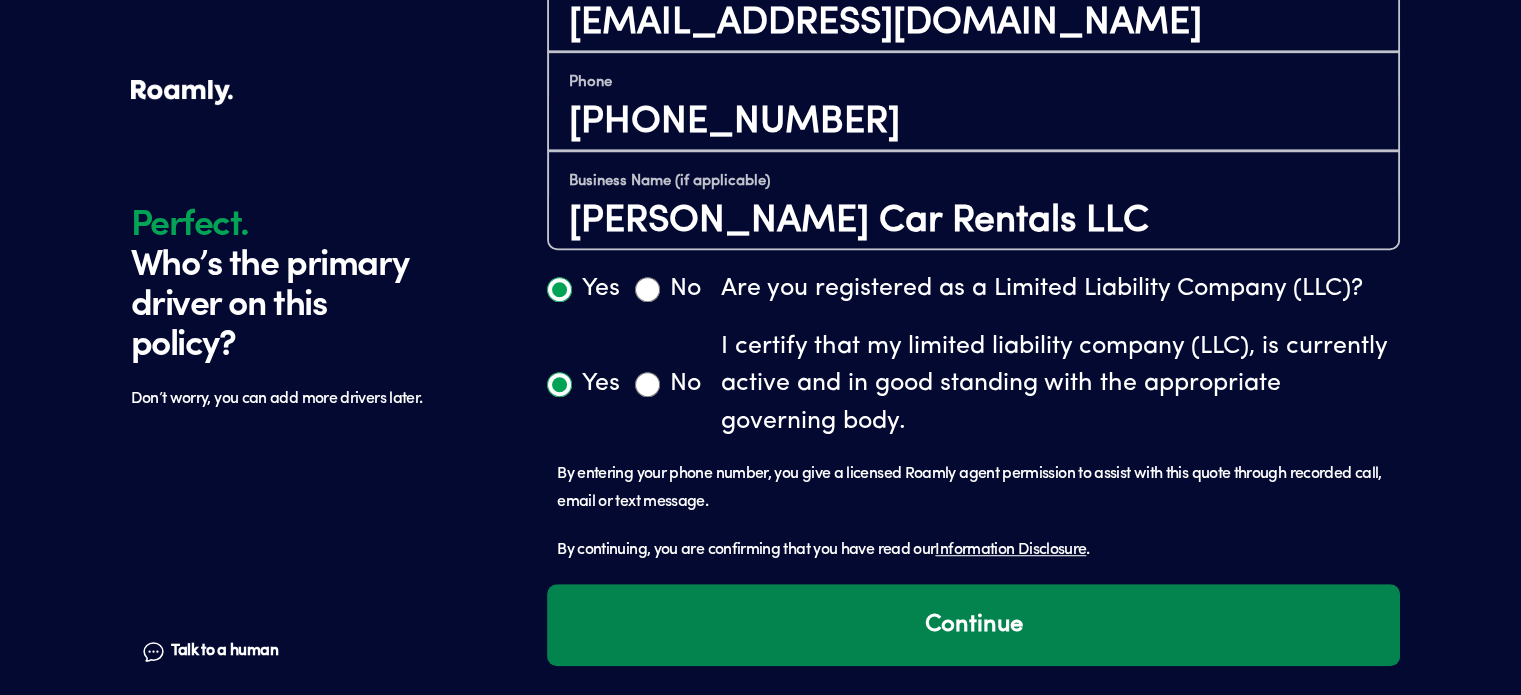 click on "Continue" at bounding box center [973, 625] 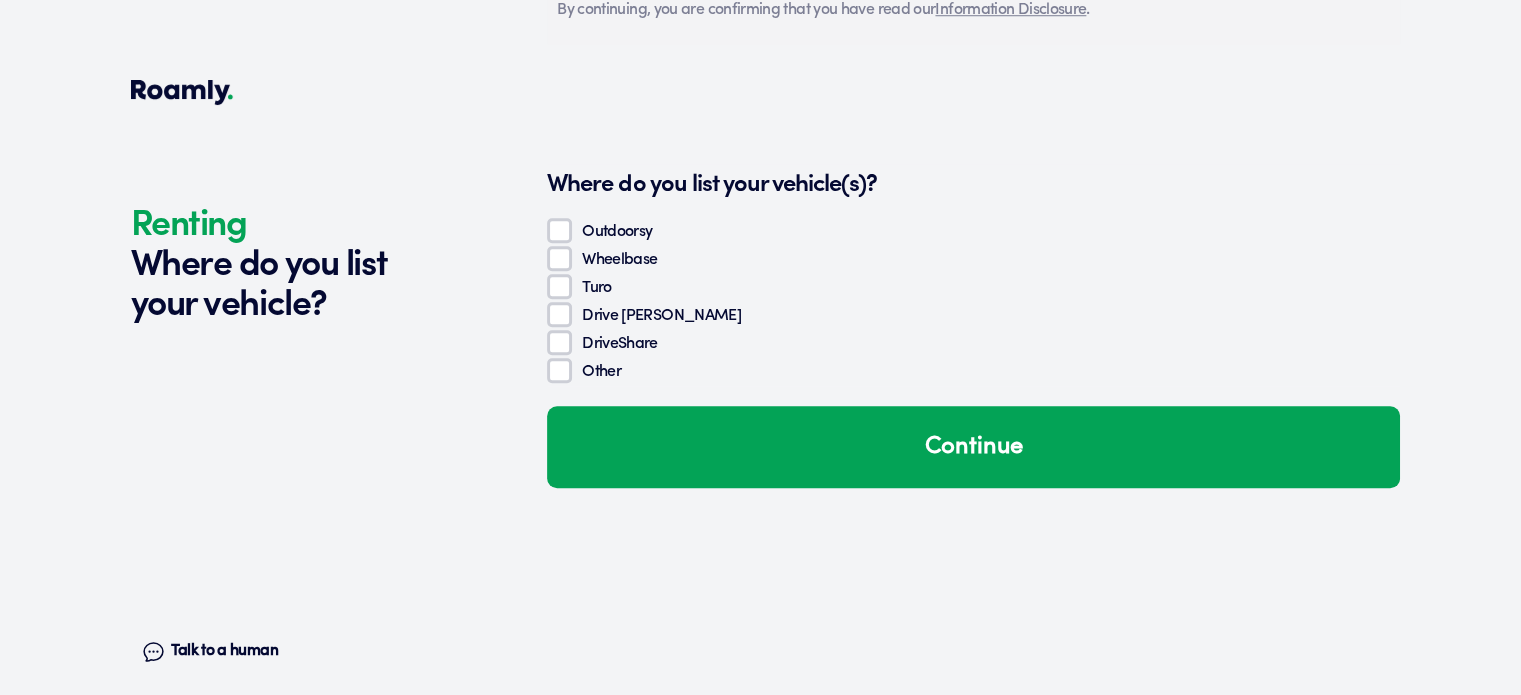 scroll, scrollTop: 1727, scrollLeft: 0, axis: vertical 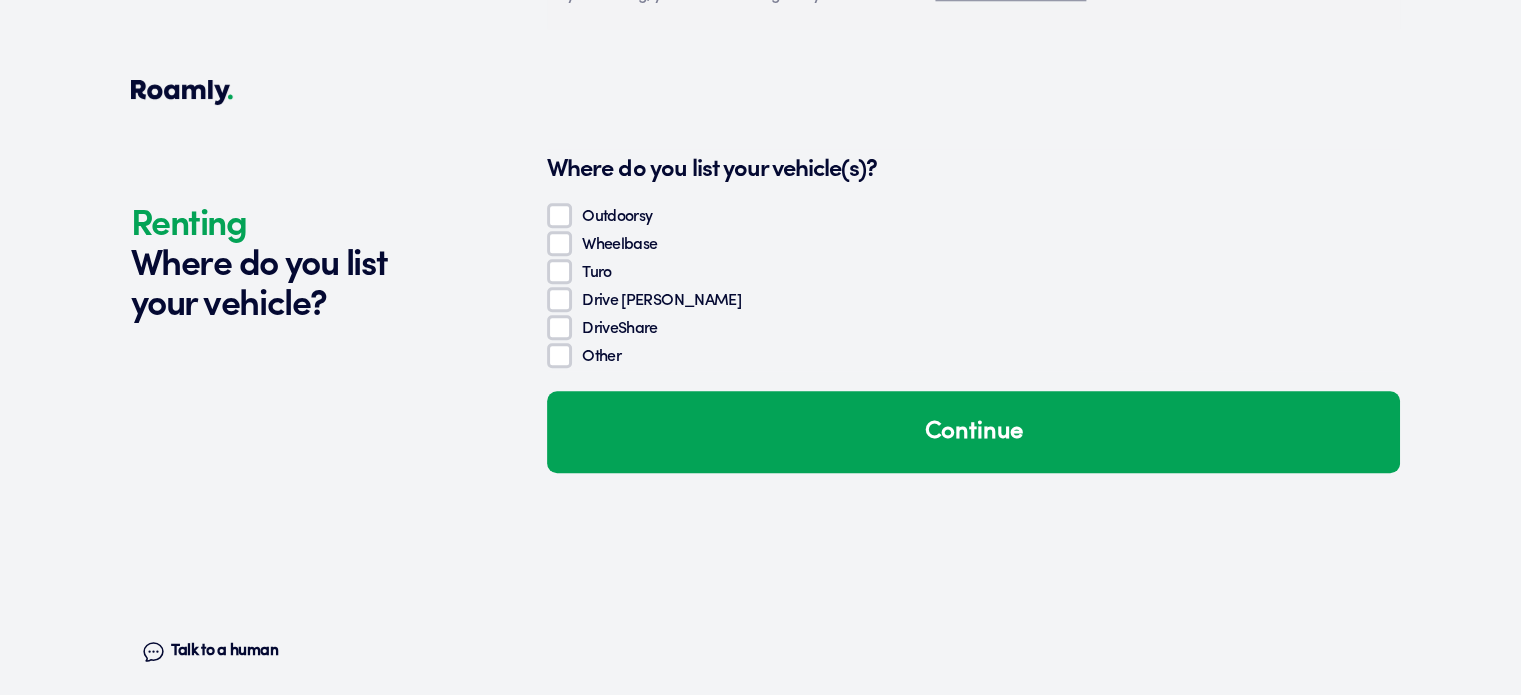 click on "Other" at bounding box center (559, 355) 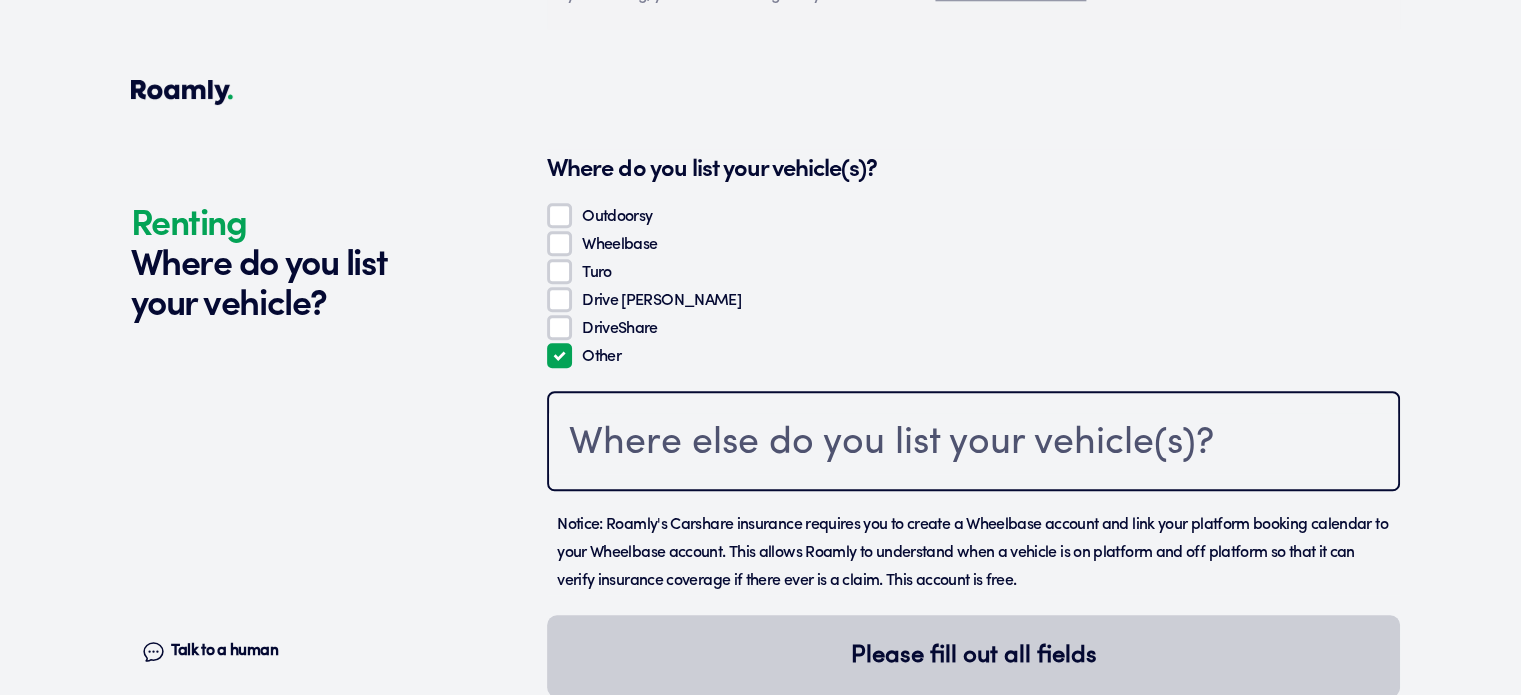 click at bounding box center (973, 443) 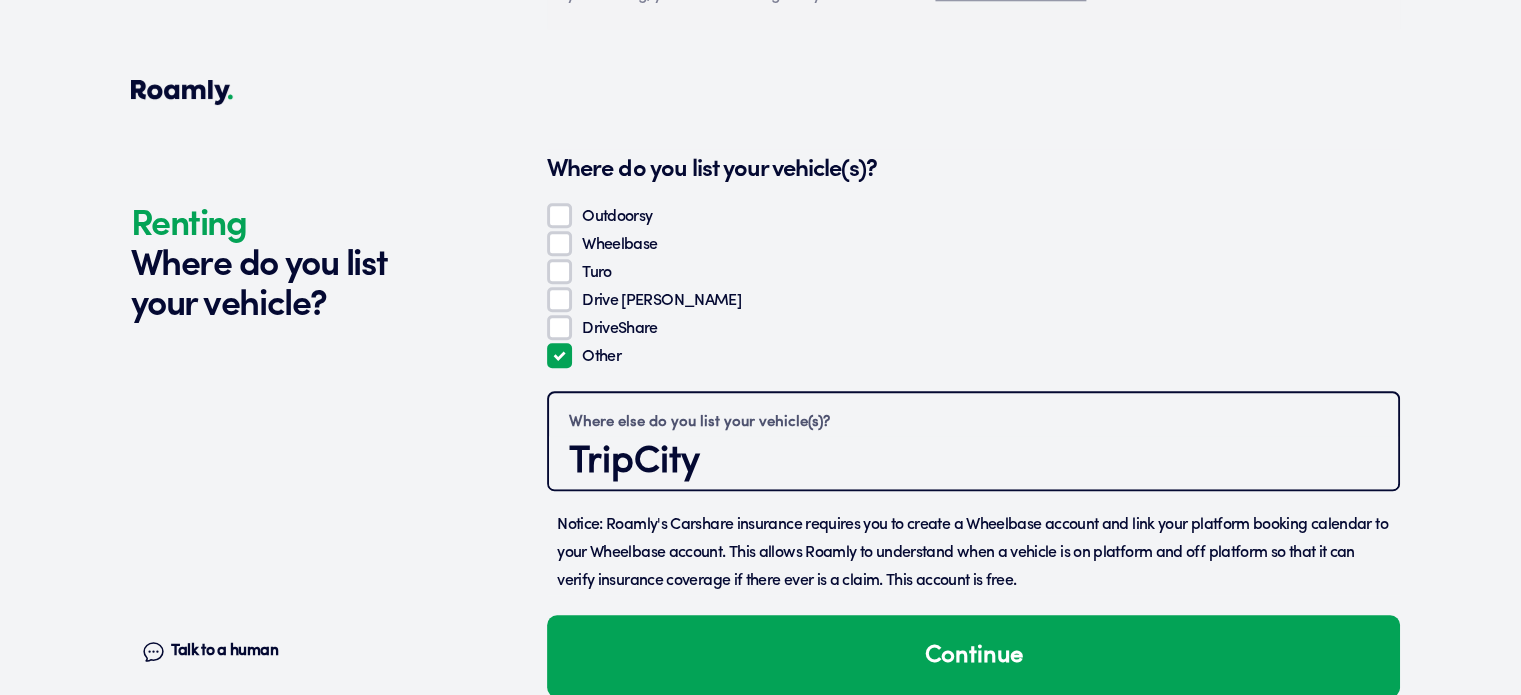 type on "TripCity" 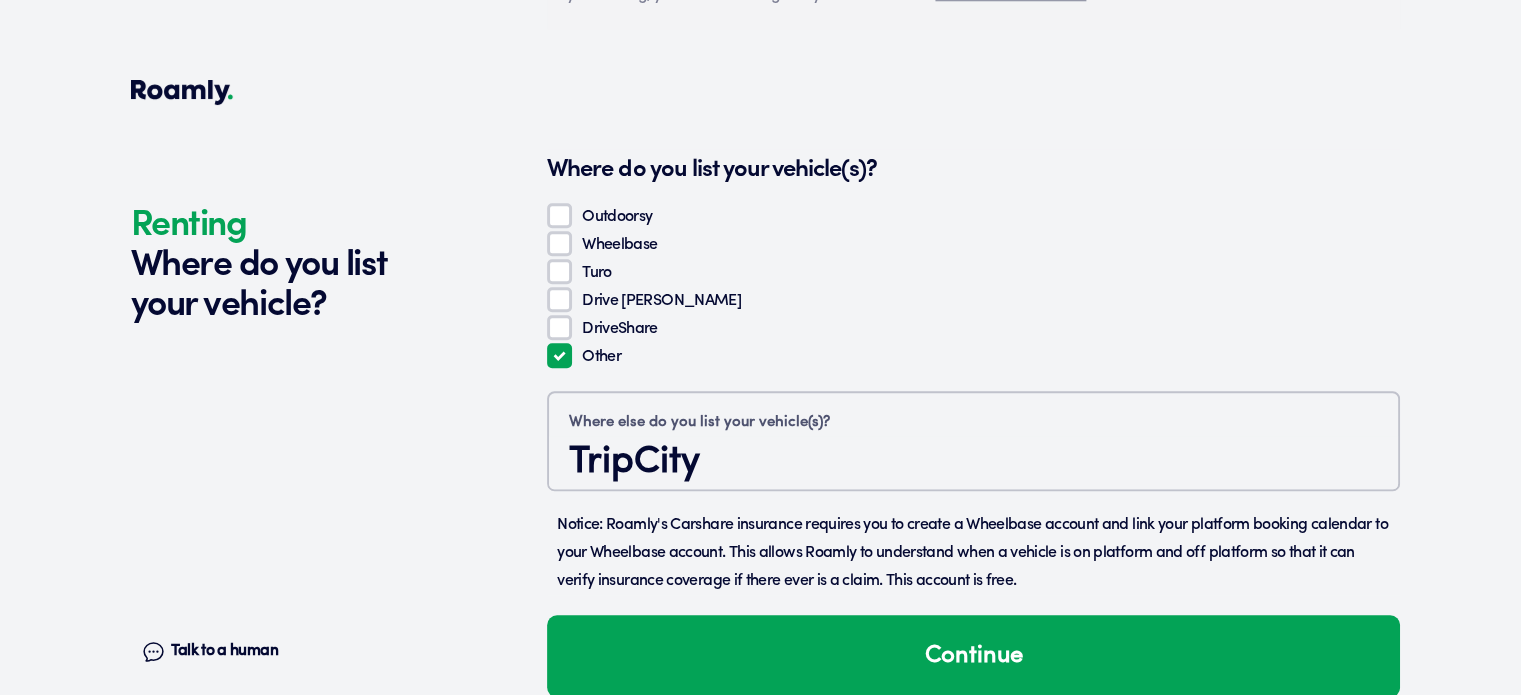 click on "Talk to a human Chat" at bounding box center (268, 553) 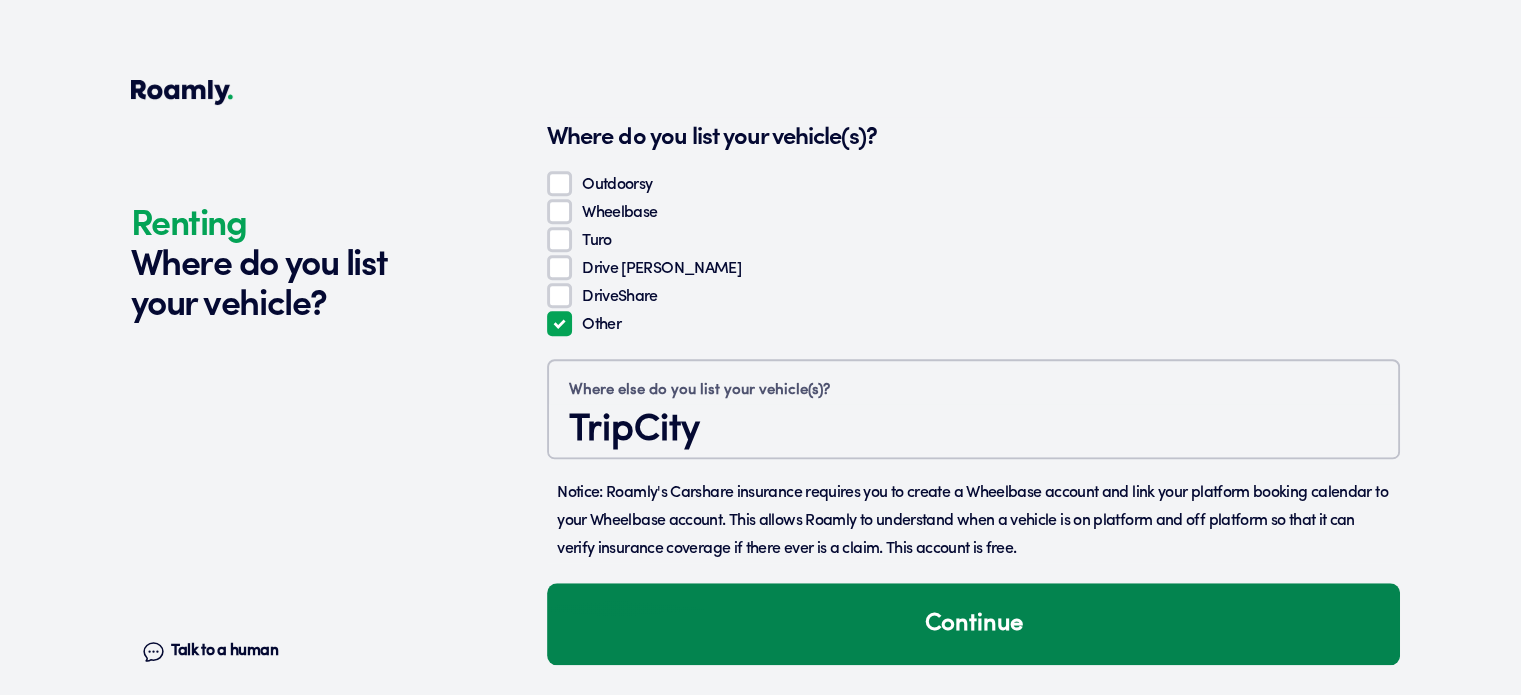 click on "Continue" at bounding box center (973, 624) 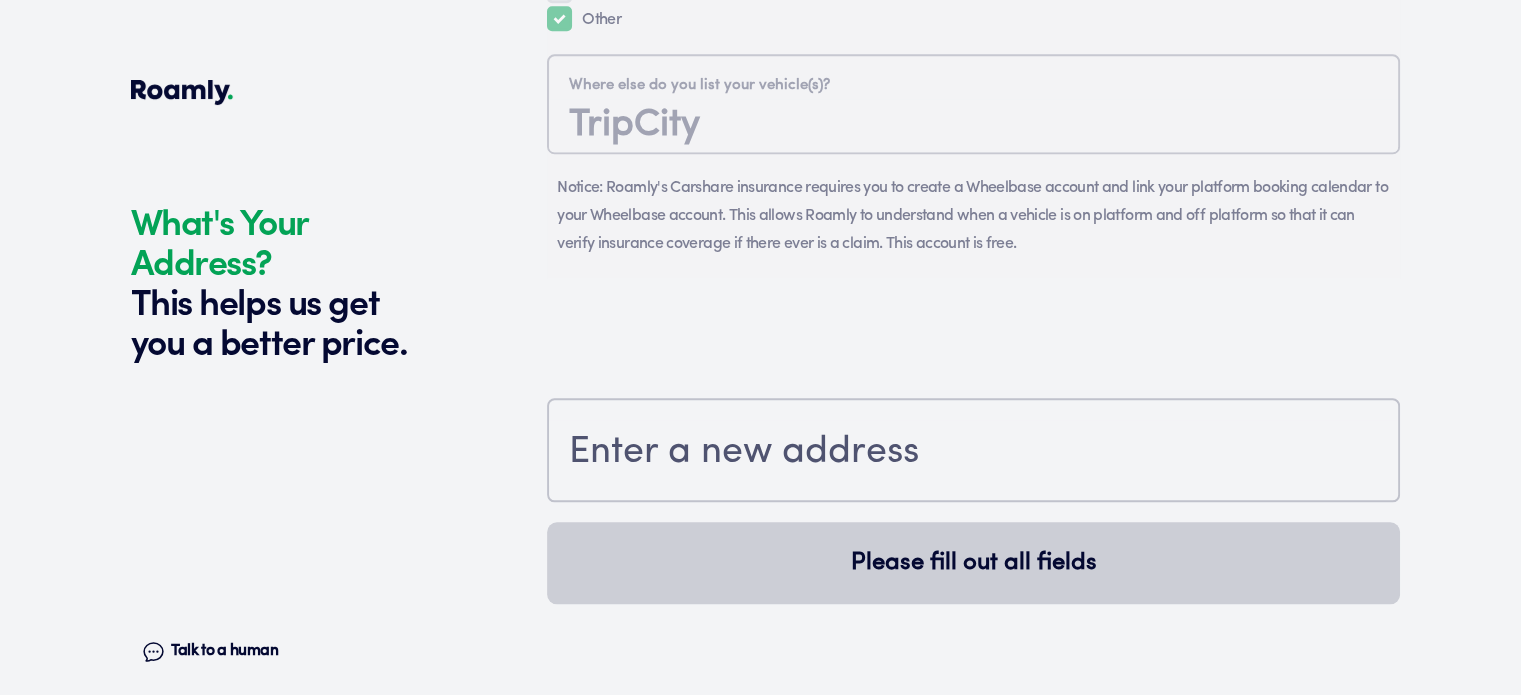 scroll, scrollTop: 2152, scrollLeft: 0, axis: vertical 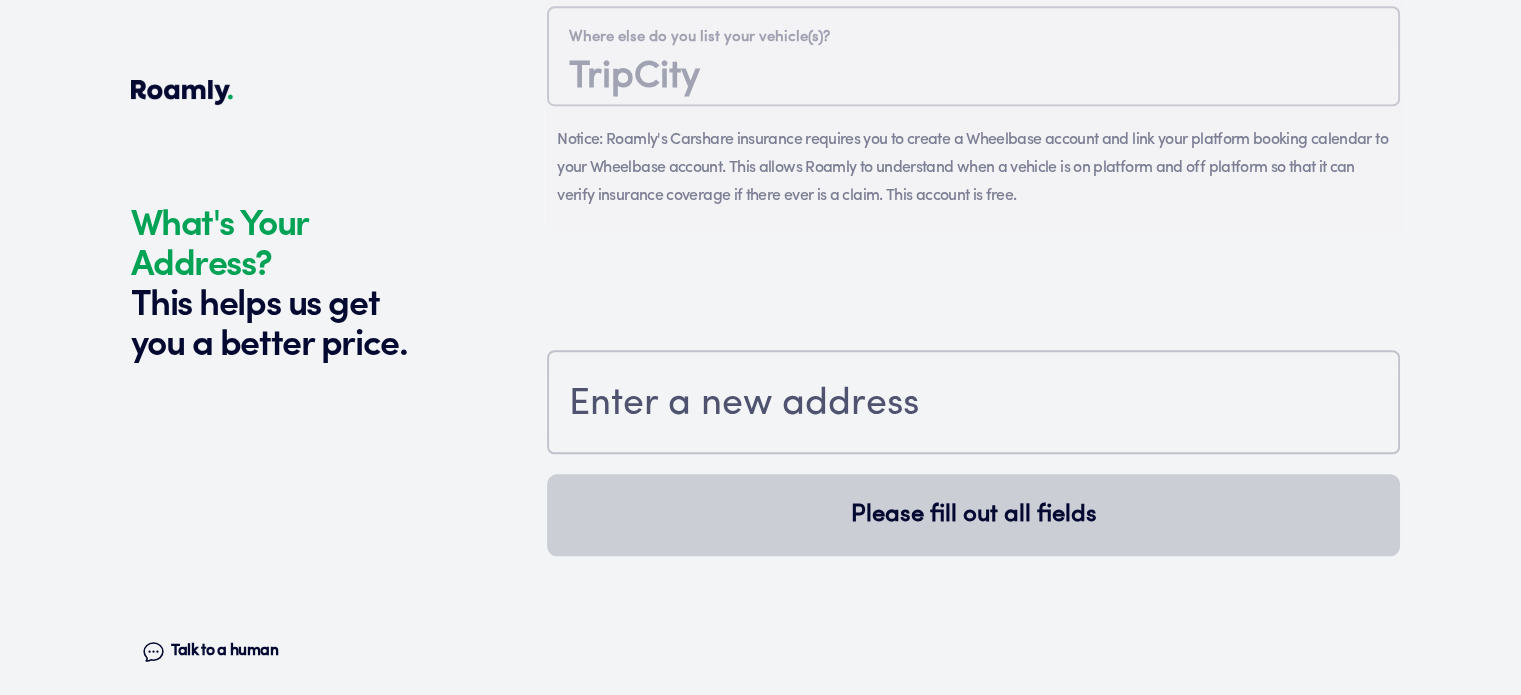click at bounding box center [973, 404] 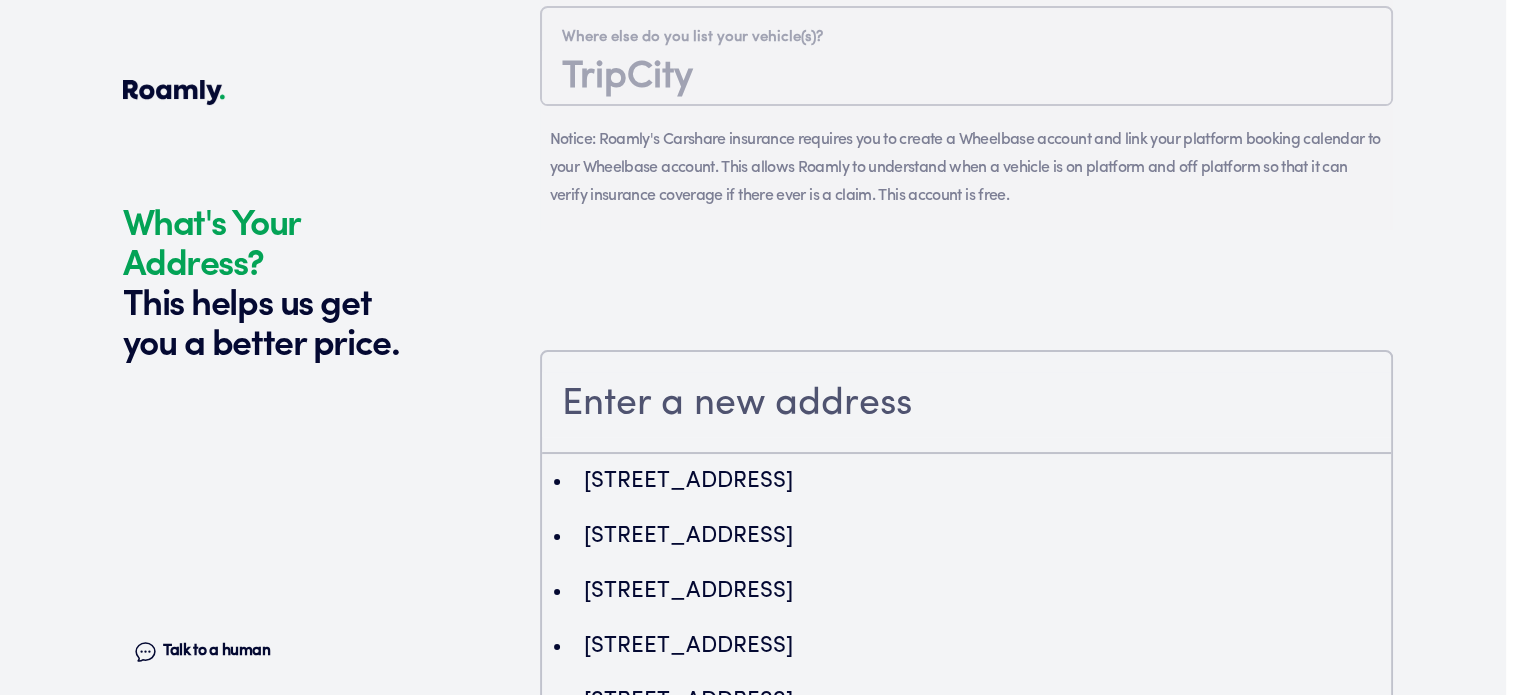 click on "What's Your Address? This helps us get you a better price. Talk to a human Chat 7 Yes No Do any of your vehicles have a salvage title? 1 Year 2024 Make Kia Model Forte Trim Sedan 4D GT-Line 2.0L I4 Vehicle Value 24075 VIN (Optional) 3KPF54AD1RE785282 2 Year 2018 Make Kia Model Forte Trim Sedan 4D LX 2.0L I4 Vehicle Value 13475 VIN (Optional) 3KPFK4A70JE221811 3 Year 2018 Make Kia Model Soul Trim Wagon 4D 1.6L I4 Vehicle Value 11775 VIN (Optional) KNDJN2A23J7504620 4 Year 2019 Make Kia Model Soul Trim Wagon 4D 1.6L I4 Vehicle Value 13650 VIN (Optional) KNDJN2A29K7000929 5 Year 2020 Make Kia Model Soul Trim Wagon 4D EX 2.0L I4 Vehicle Value 17450 VIN (Optional) KNDJ23AU0L7040754 6 Year 2017 Make Hyundai Model Elantra Trim Sedan 4D Limited 2.0L I4 Vehicle Value 11825 VIN (Optional) 5NPD84LFXHH116791 7 Year 2017 Manufacturer Kia Model Soul Trim Wagon 4D LX Actual cash value 10075 VIN (Optional) KNDJN2A28H7434090 Edit Tell us about your vehicles. First name JAVIER Last name SHANNON Date of Birth 01/15/1985 Email ." at bounding box center [753, -600] 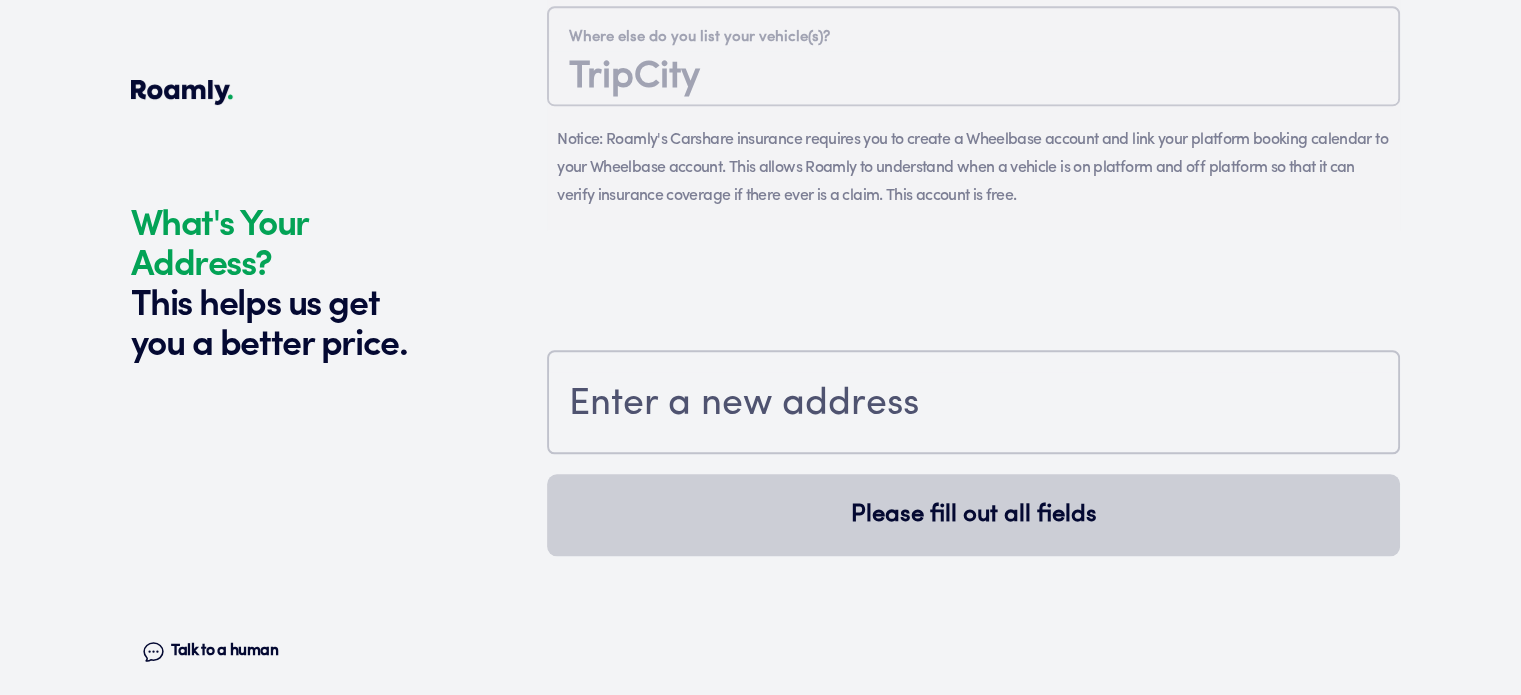 click at bounding box center [973, 404] 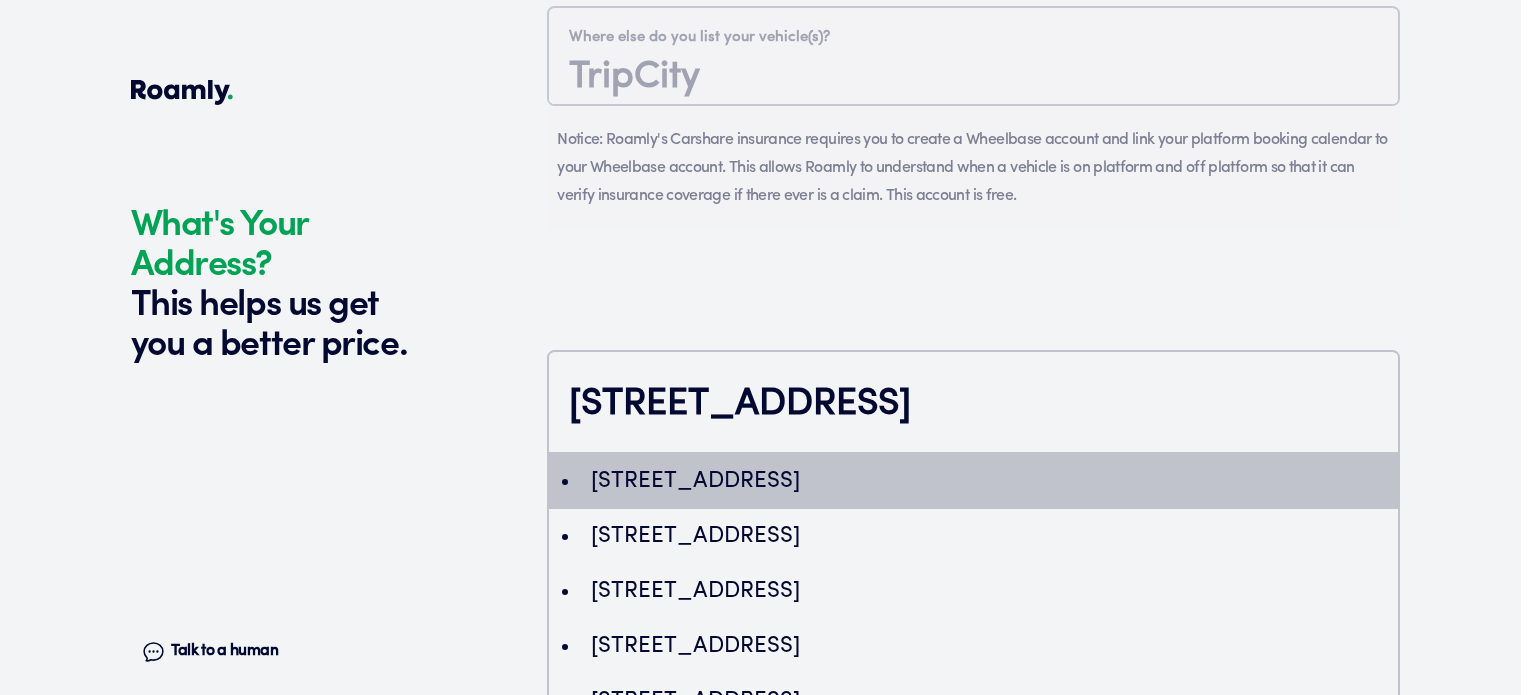 type on "ChIJ4zMaxXfj9IgRDX7BQHaaBb0" 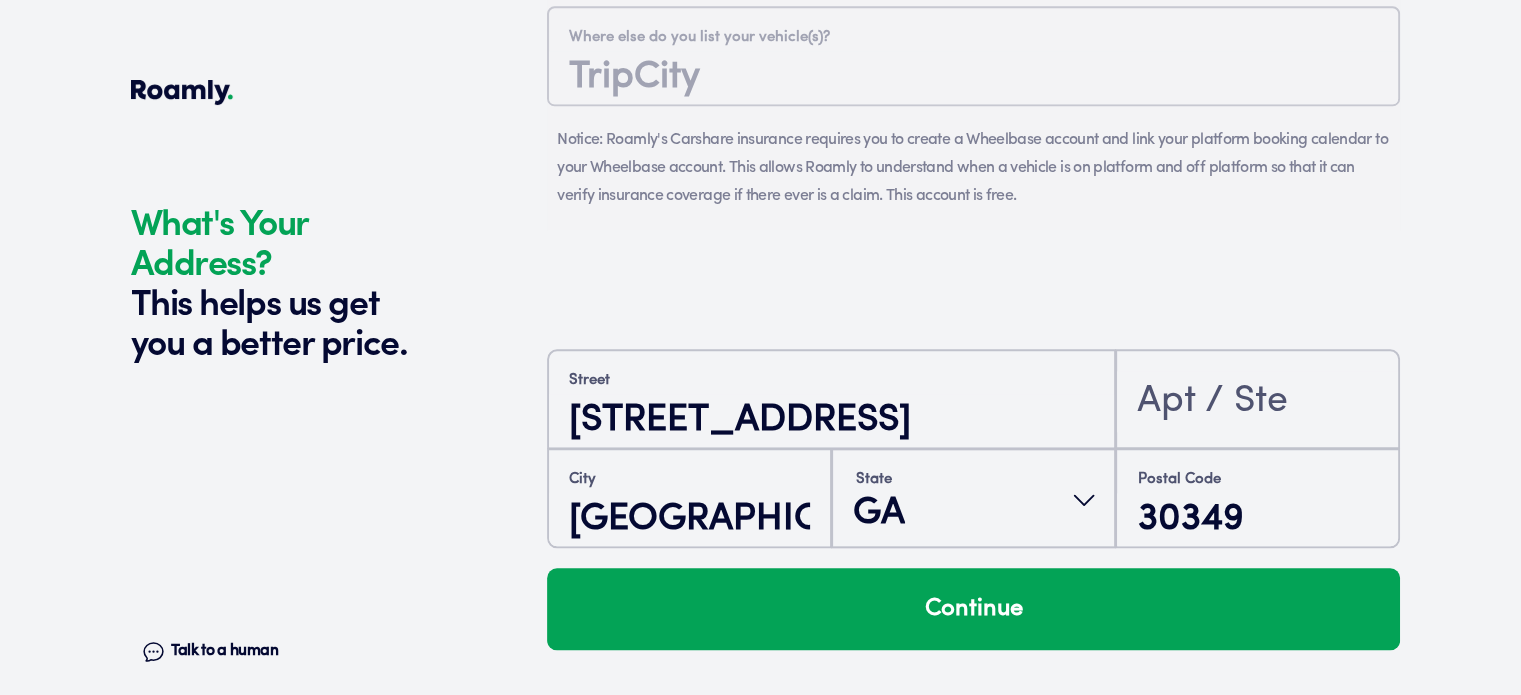 click on "What's Your Address? This helps us get you a better price. Talk to a human Chat" at bounding box center (334, -628) 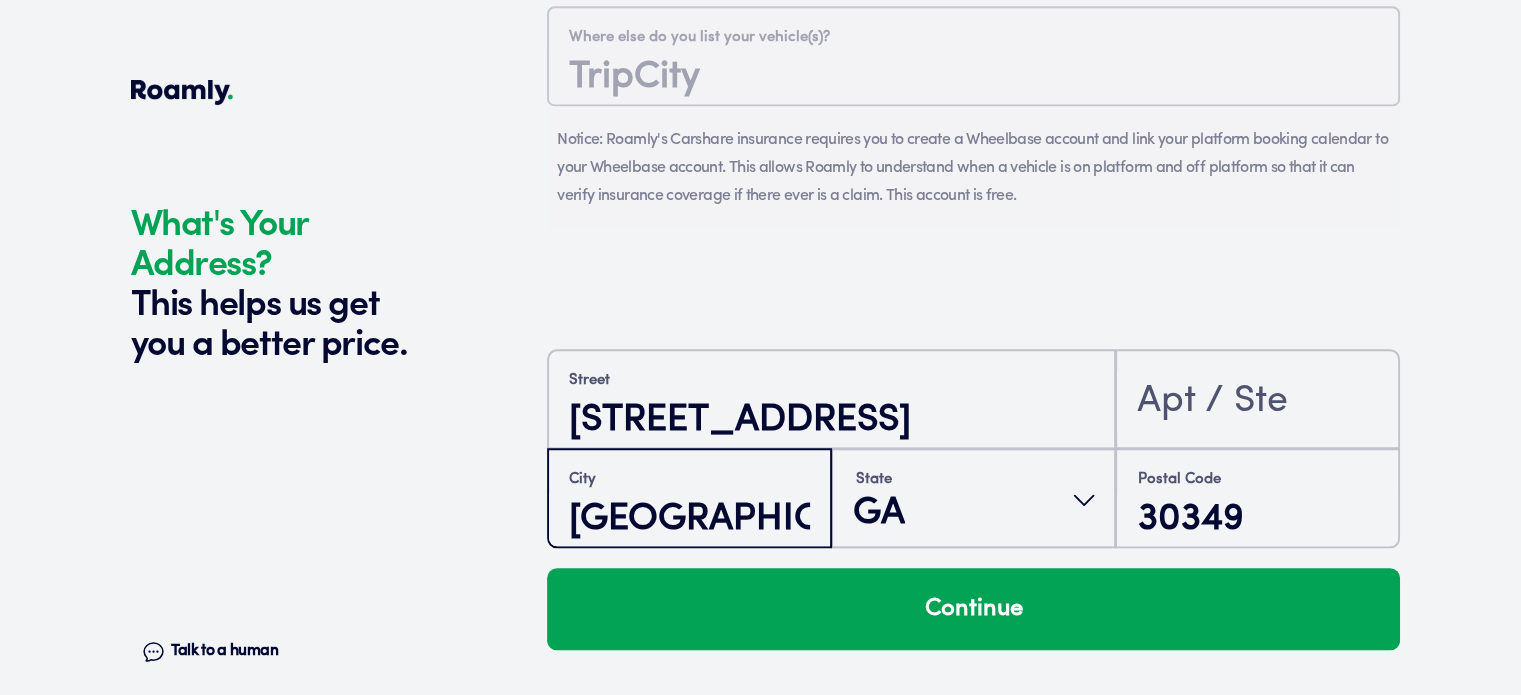 drag, startPoint x: 784, startPoint y: 522, endPoint x: 516, endPoint y: 521, distance: 268.00186 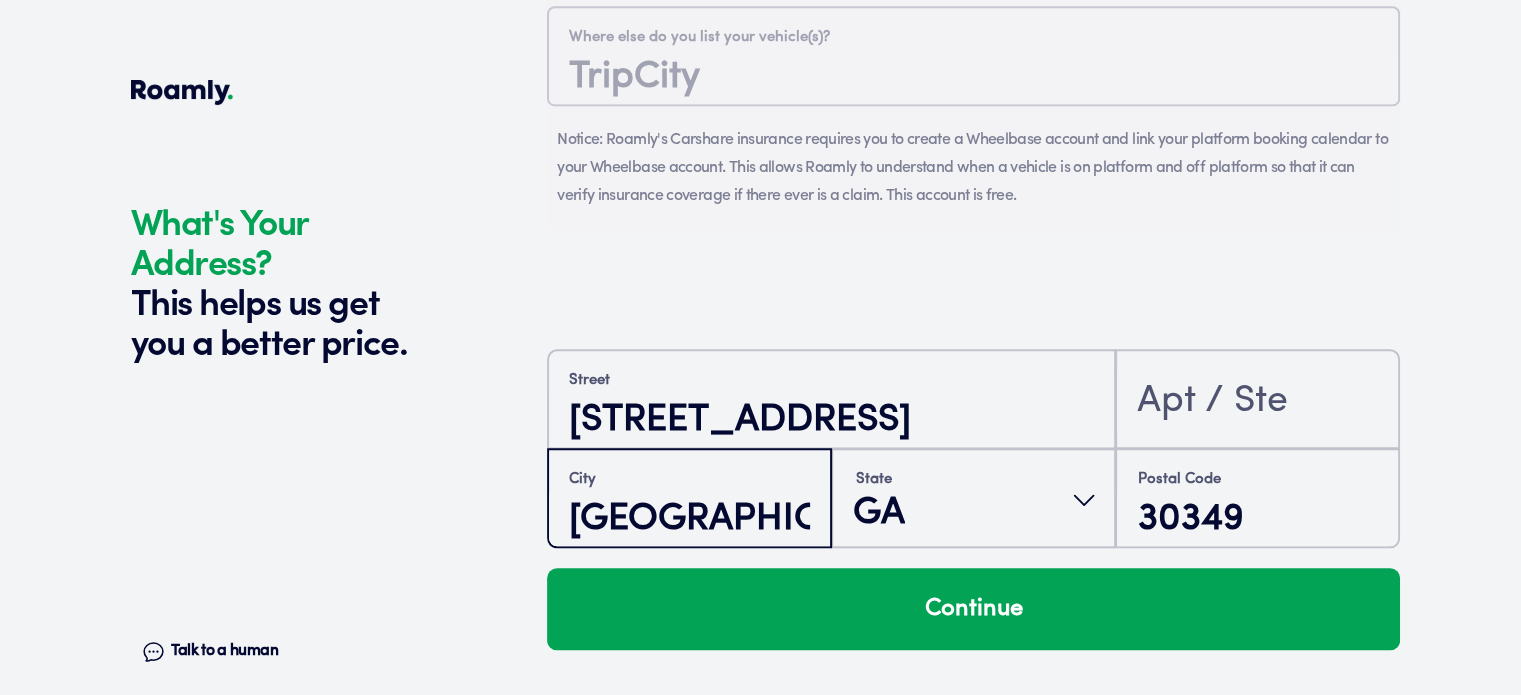 click on "What's Your Address? This helps us get you a better price. Talk to a human Chat 7 Yes No Do any of your vehicles have a salvage title? 1 Year 2024 Make Kia Model Forte Trim Sedan 4D GT-Line 2.0L I4 Vehicle Value 24075 VIN (Optional) 3KPF54AD1RE785282 2 Year 2018 Make Kia Model Forte Trim Sedan 4D LX 2.0L I4 Vehicle Value 13475 VIN (Optional) 3KPFK4A70JE221811 3 Year 2018 Make Kia Model Soul Trim Wagon 4D 1.6L I4 Vehicle Value 11775 VIN (Optional) KNDJN2A23J7504620 4 Year 2019 Make Kia Model Soul Trim Wagon 4D 1.6L I4 Vehicle Value 13650 VIN (Optional) KNDJN2A29K7000929 5 Year 2020 Make Kia Model Soul Trim Wagon 4D EX 2.0L I4 Vehicle Value 17450 VIN (Optional) KNDJ23AU0L7040754 6 Year 2017 Make Hyundai Model Elantra Trim Sedan 4D Limited 2.0L I4 Vehicle Value 11825 VIN (Optional) 5NPD84LFXHH116791 7 Year 2017 Manufacturer Kia Model Soul Trim Wagon 4D LX Actual cash value 10075 VIN (Optional) KNDJN2A28H7434090 Edit Tell us about your vehicles. First name JAVIER Last name SHANNON Date of Birth 01/15/1985 Email ." at bounding box center (761, -628) 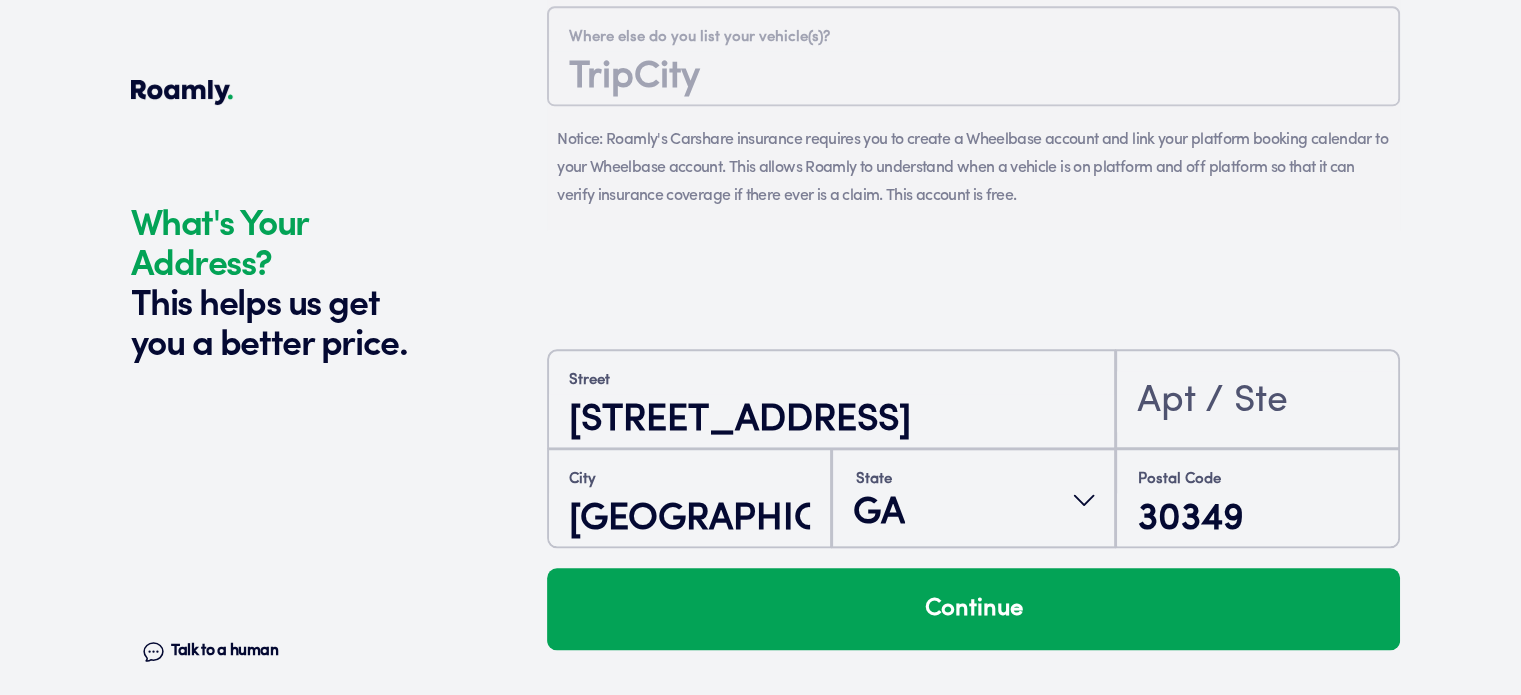 click at bounding box center [268, 499] 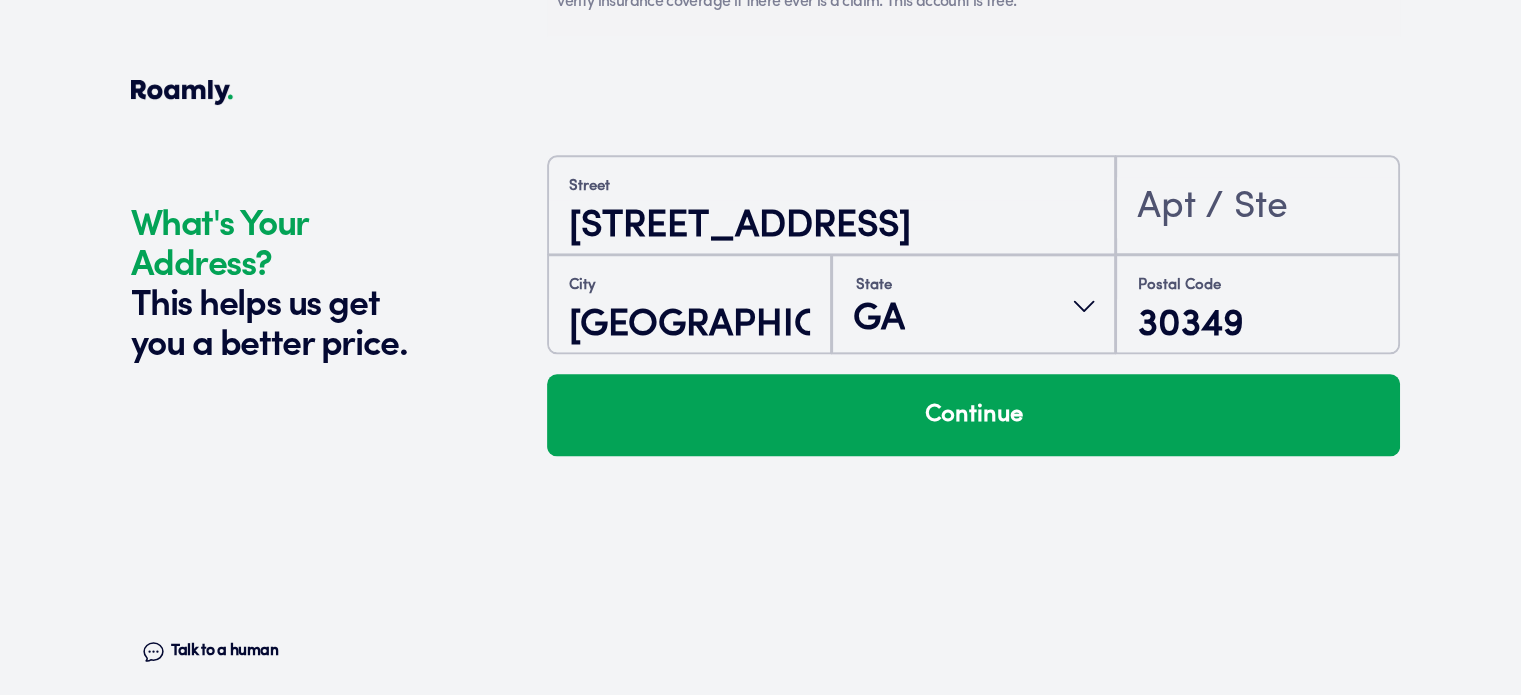 scroll, scrollTop: 2352, scrollLeft: 0, axis: vertical 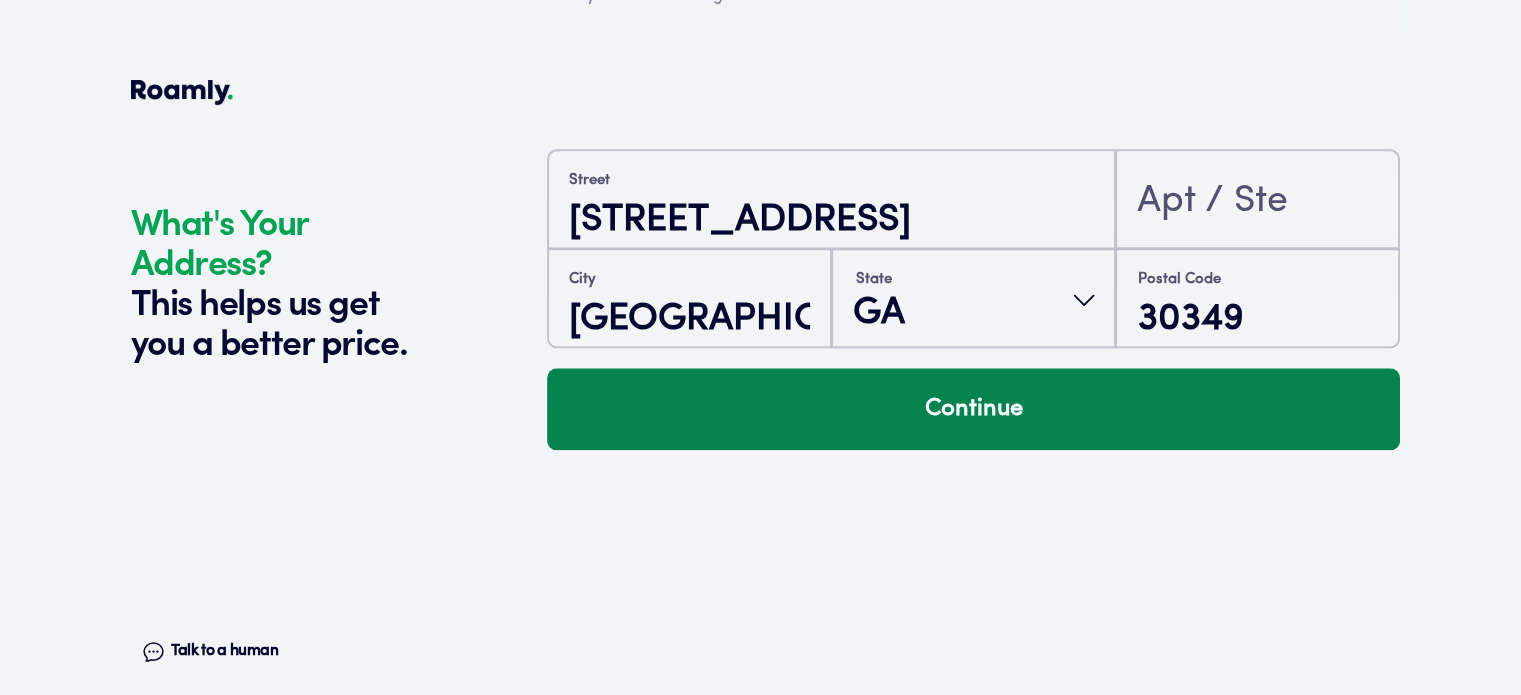 click on "Continue" at bounding box center [973, 409] 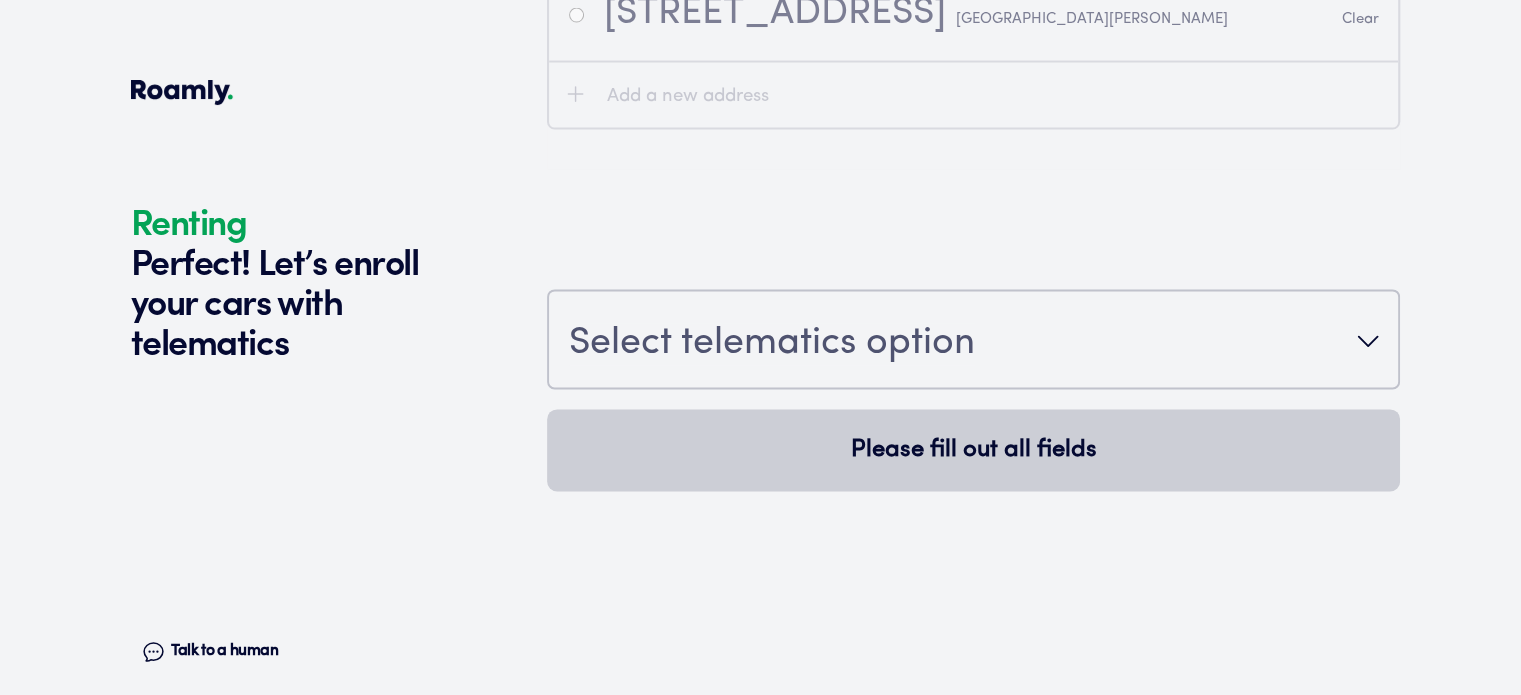 scroll, scrollTop: 2723, scrollLeft: 0, axis: vertical 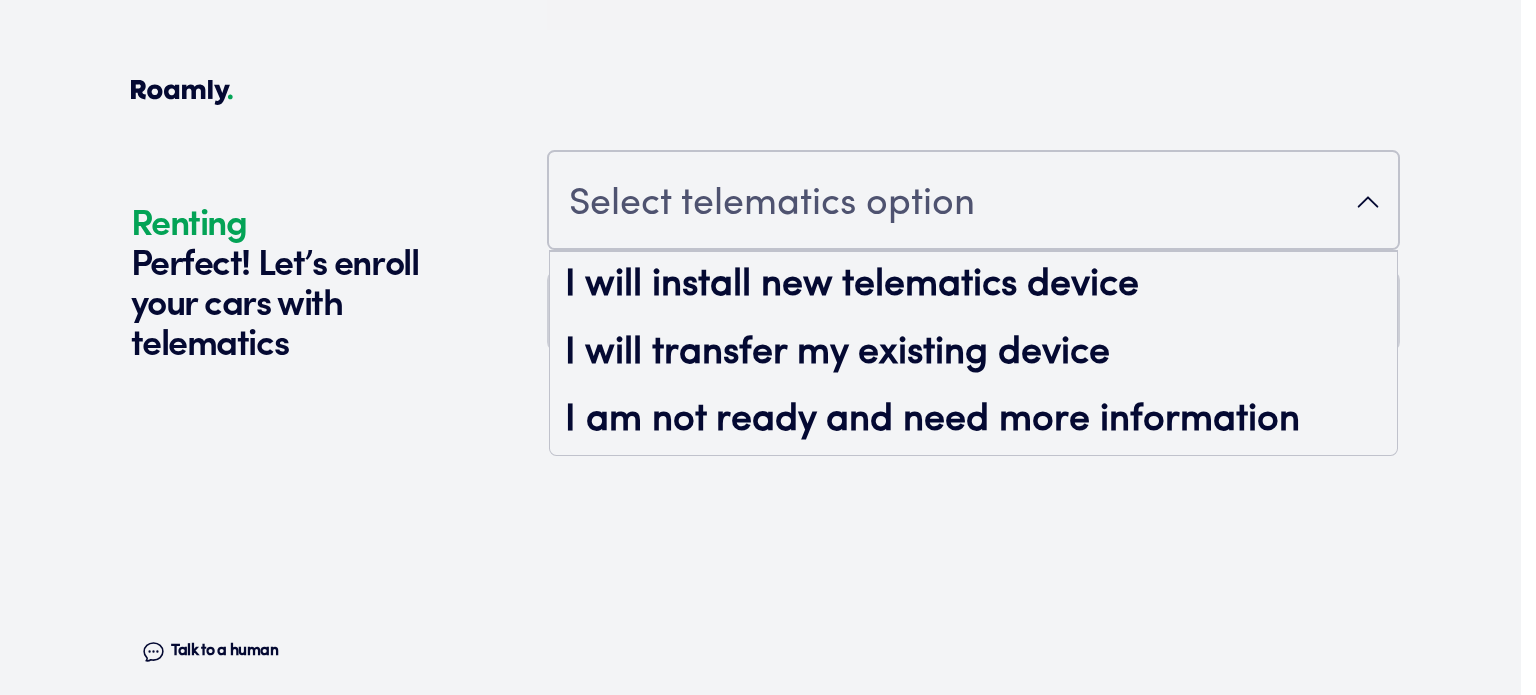 click on "Select telematics option" at bounding box center [973, 202] 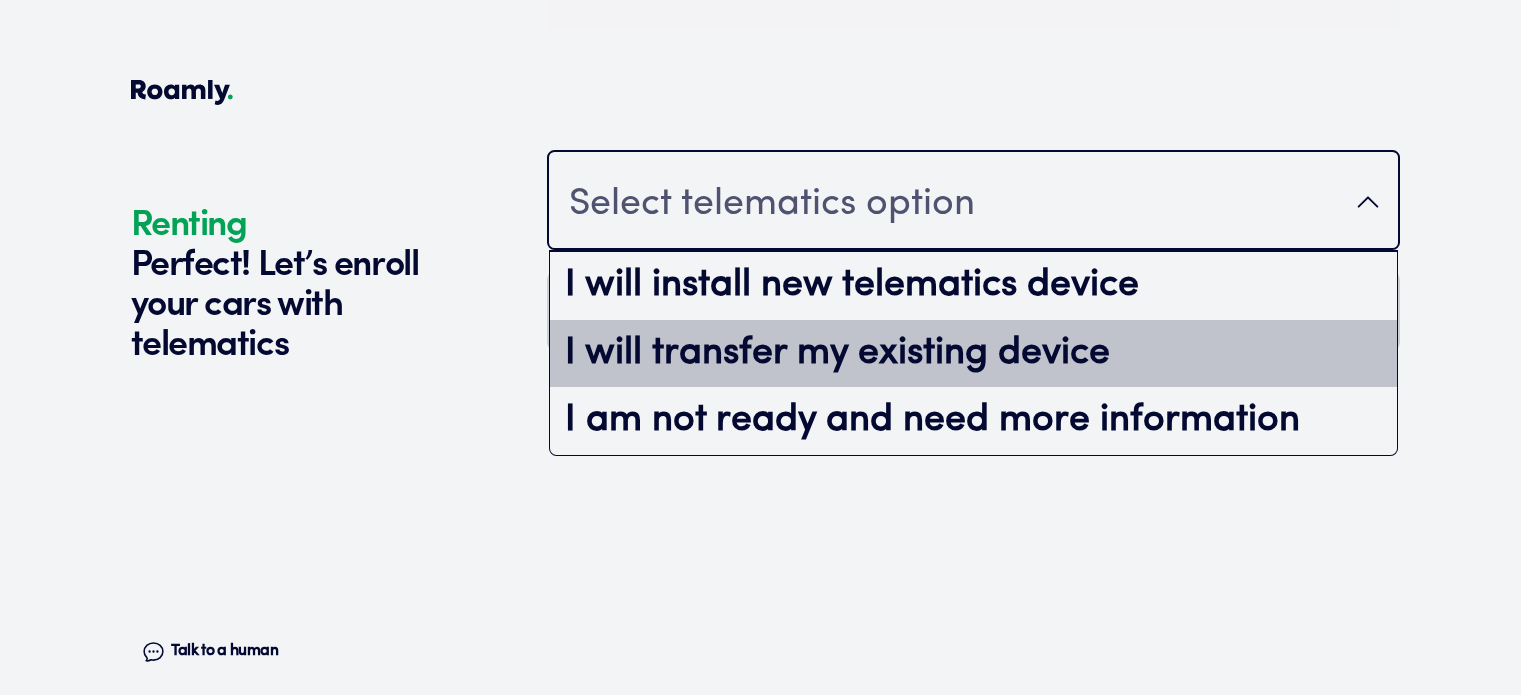 click on "I will transfer my existing device" at bounding box center [973, 354] 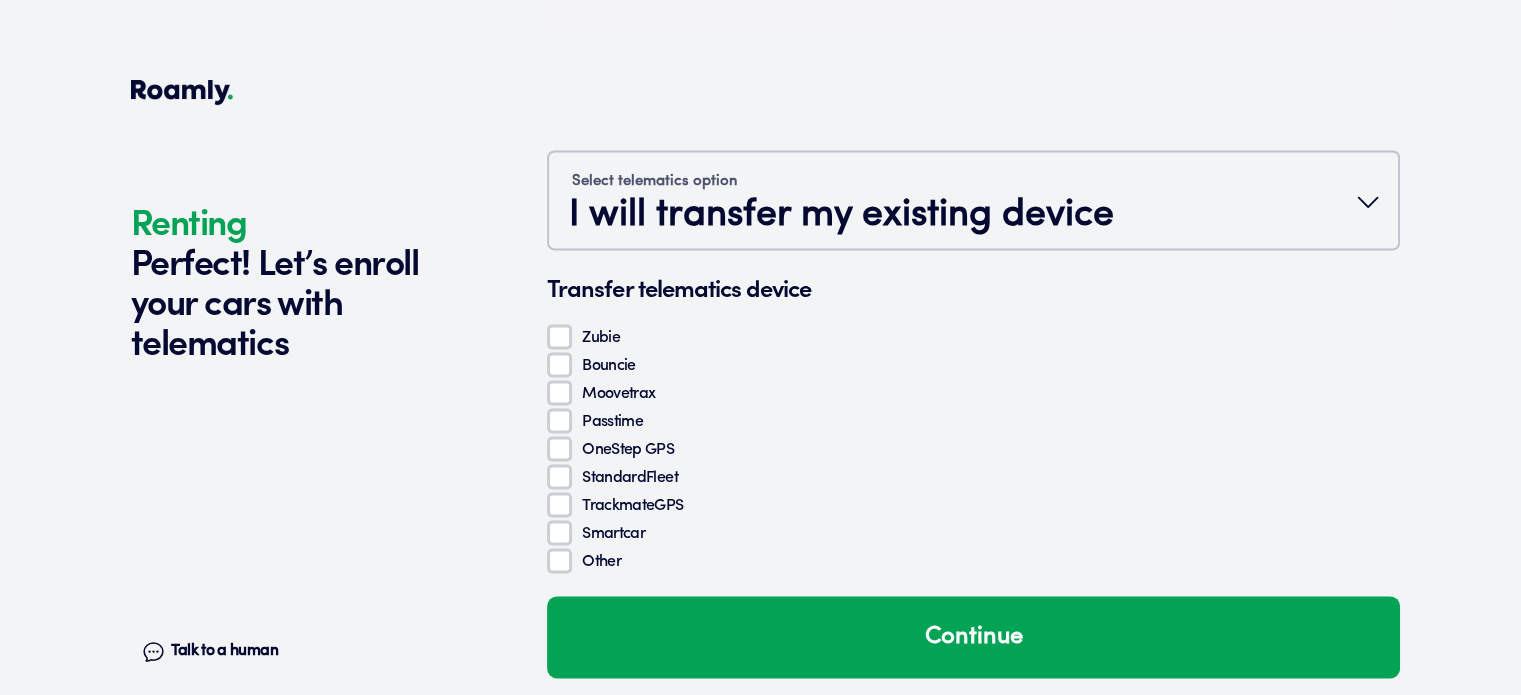 click on "Passtime" at bounding box center (559, 420) 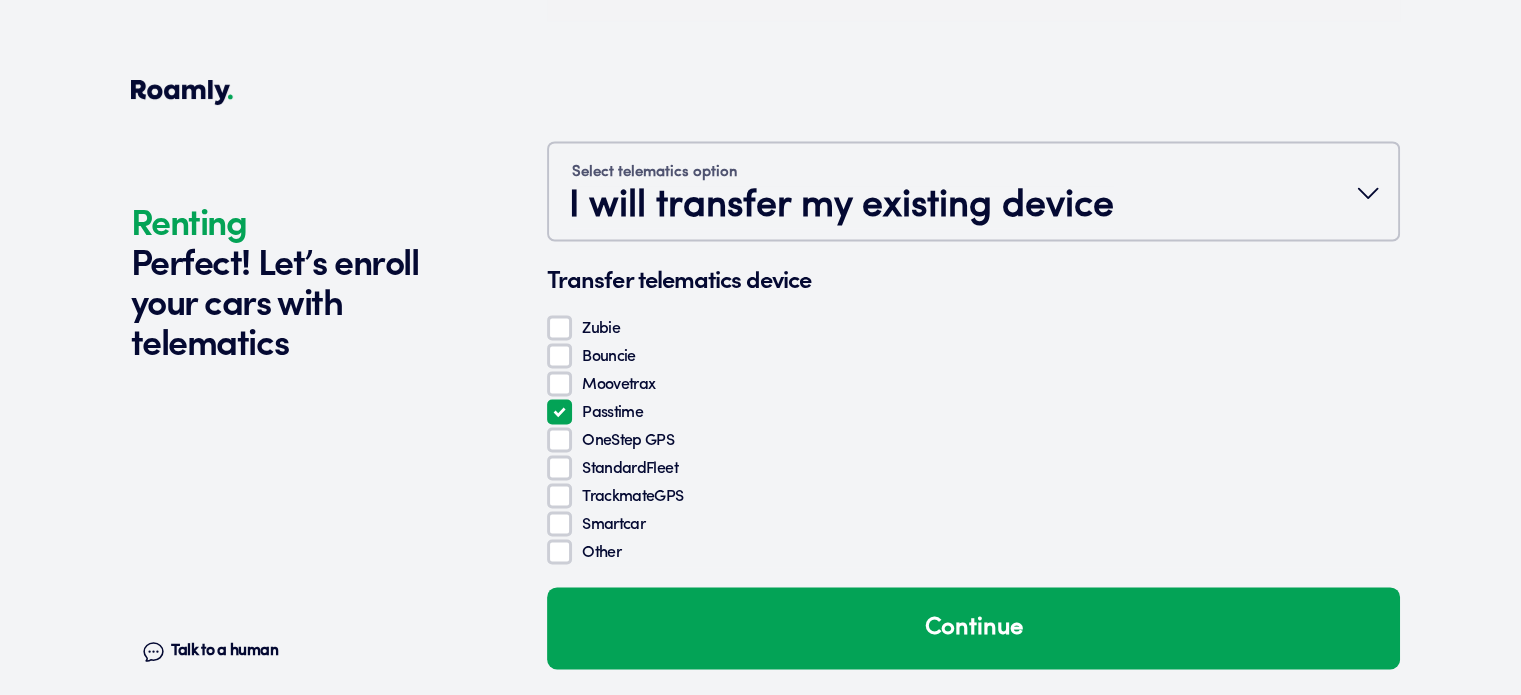 scroll, scrollTop: 2735, scrollLeft: 0, axis: vertical 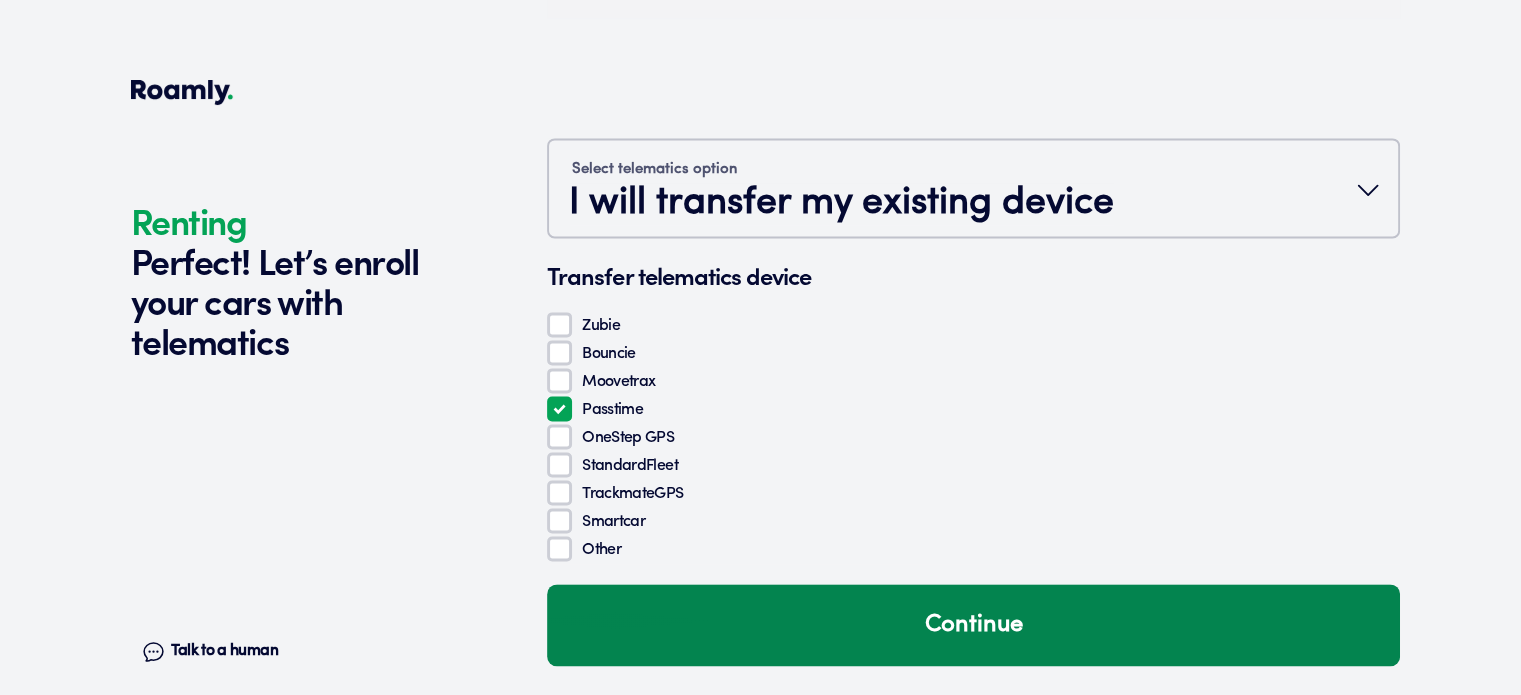 click on "Continue" at bounding box center (973, 625) 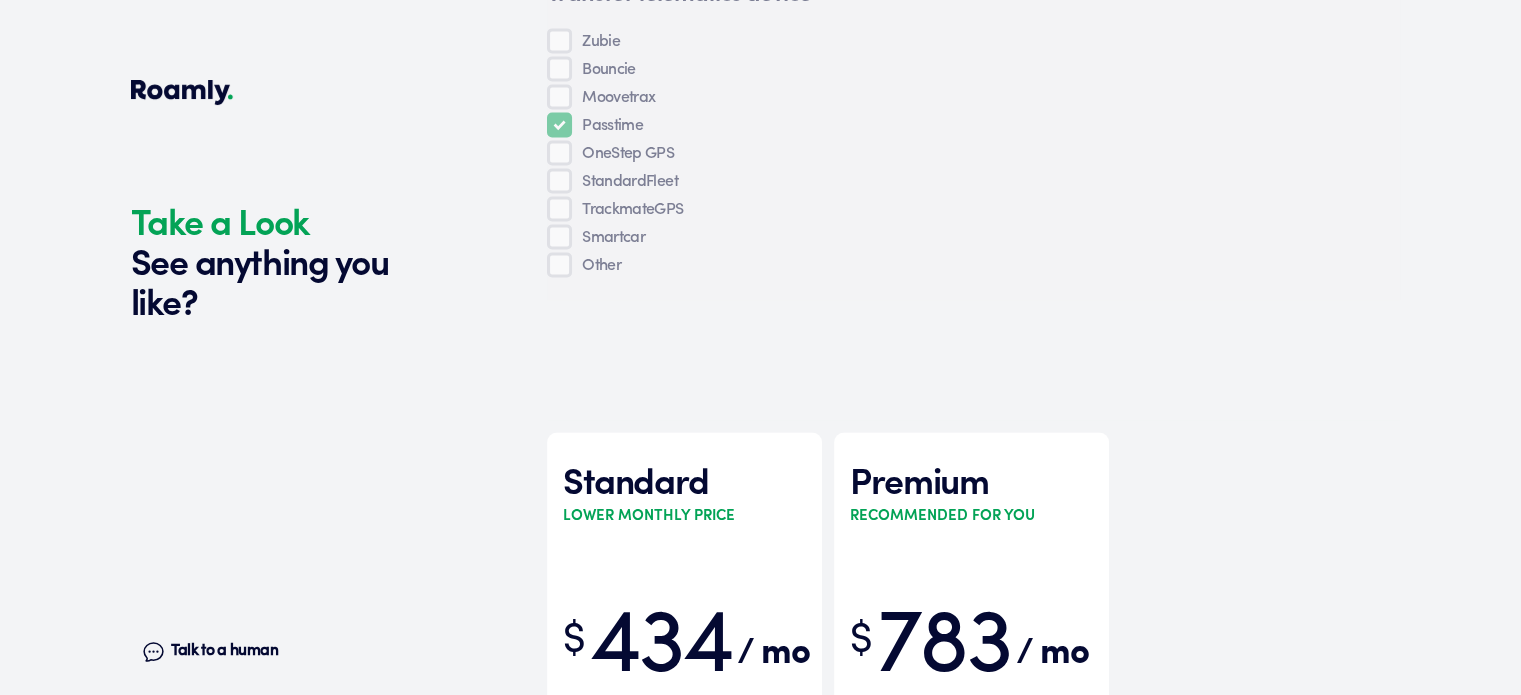 scroll, scrollTop: 3475, scrollLeft: 0, axis: vertical 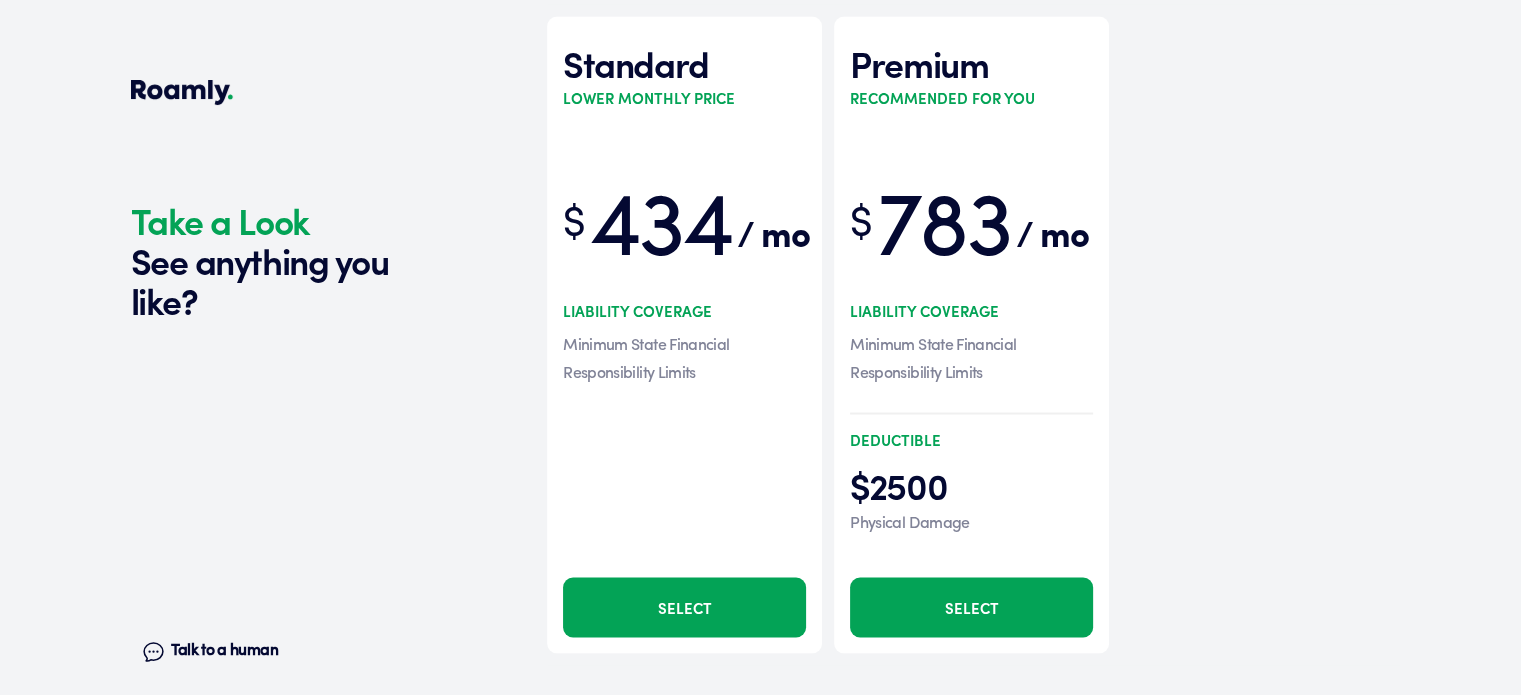 click on "Select" at bounding box center [971, 607] 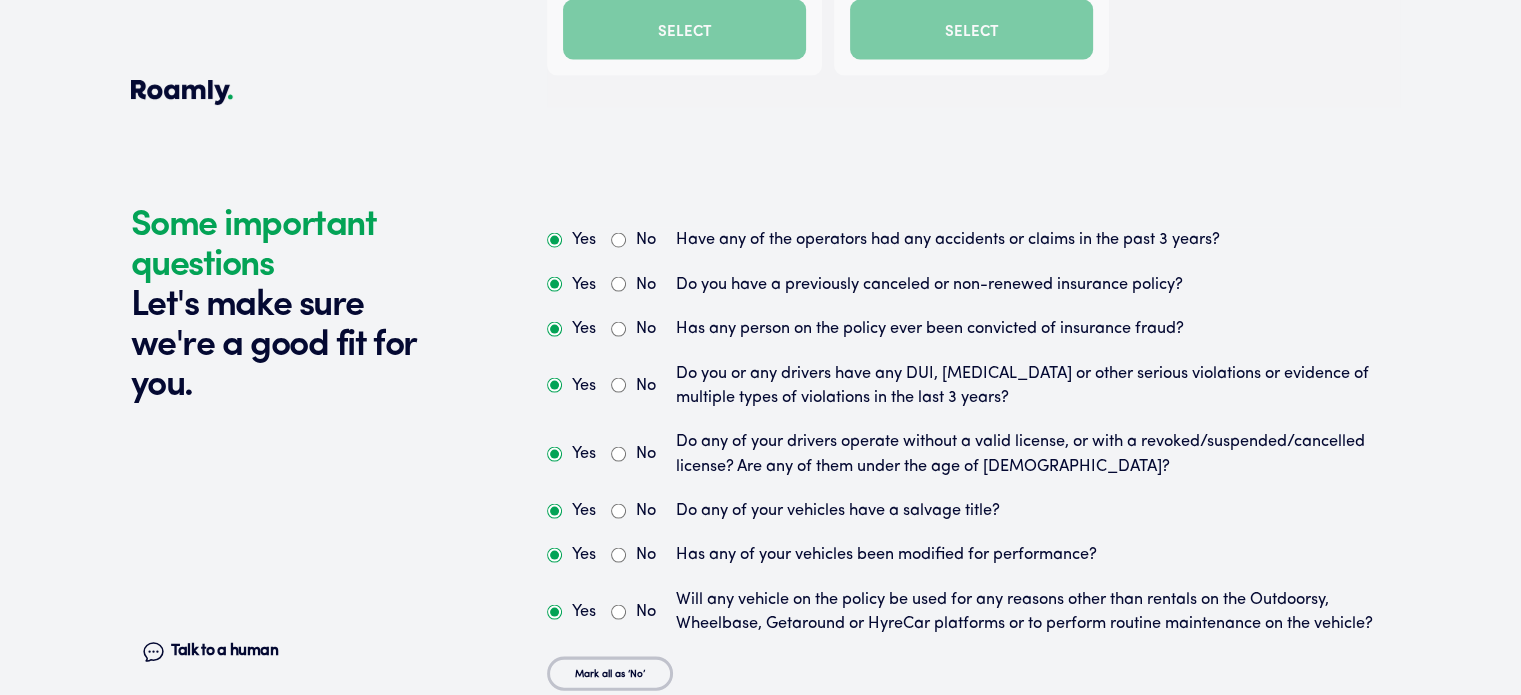 scroll, scrollTop: 4093, scrollLeft: 0, axis: vertical 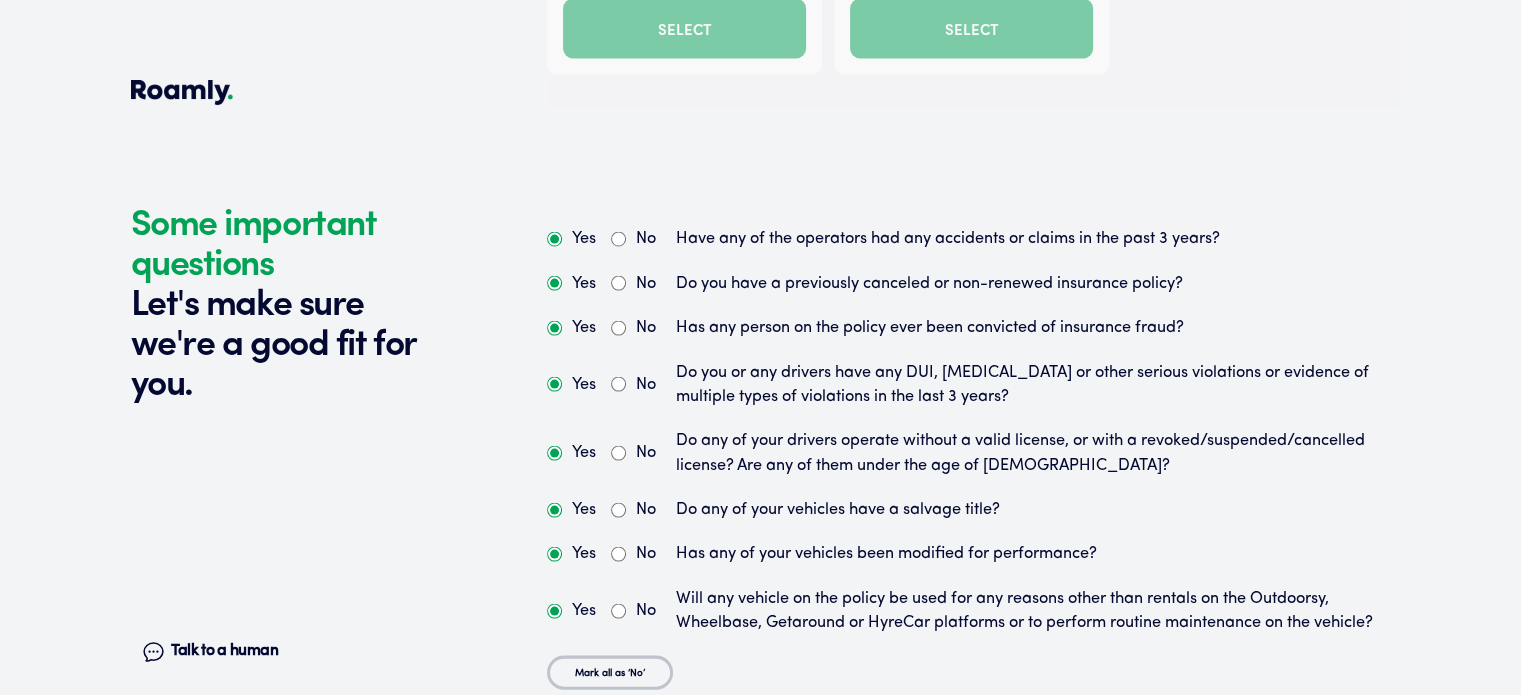 click on "No" at bounding box center [618, 283] 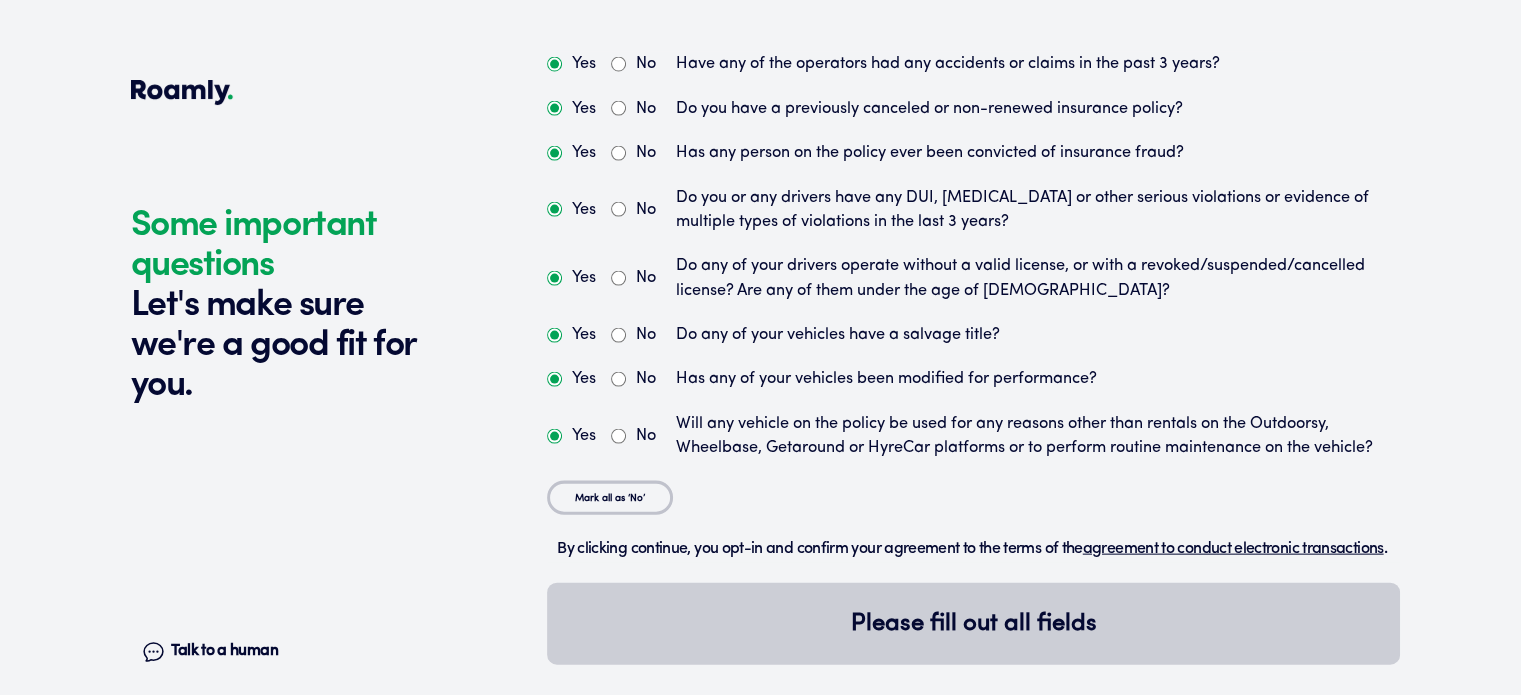 scroll, scrollTop: 4293, scrollLeft: 0, axis: vertical 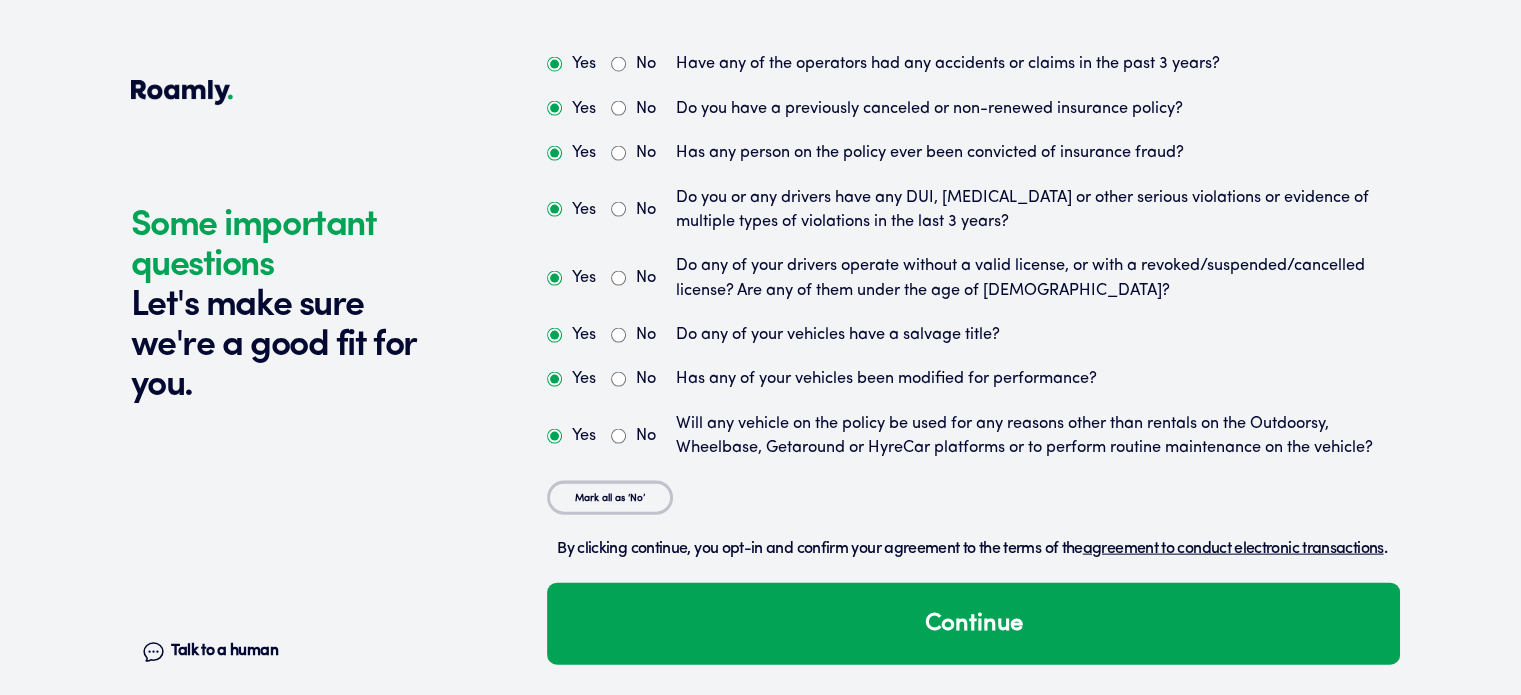 click on "No" at bounding box center (618, 436) 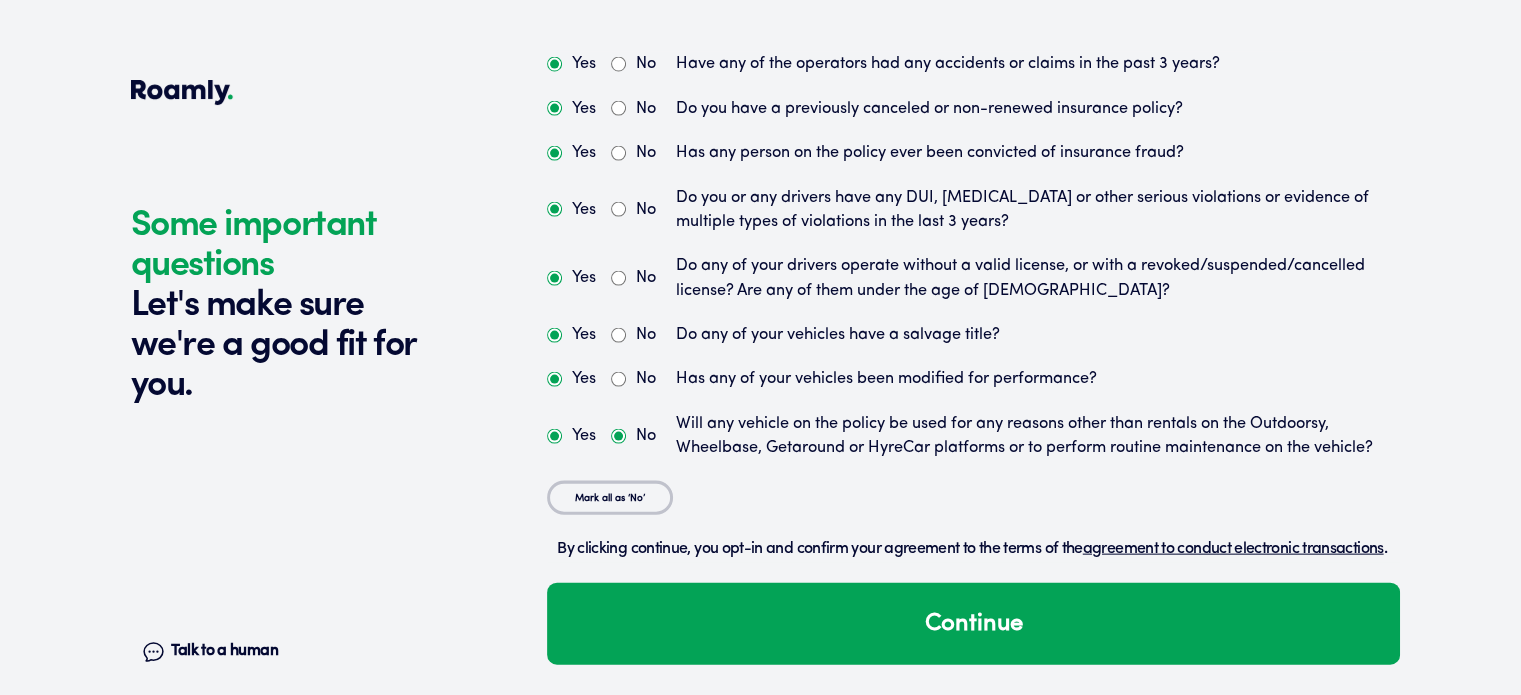radio on "false" 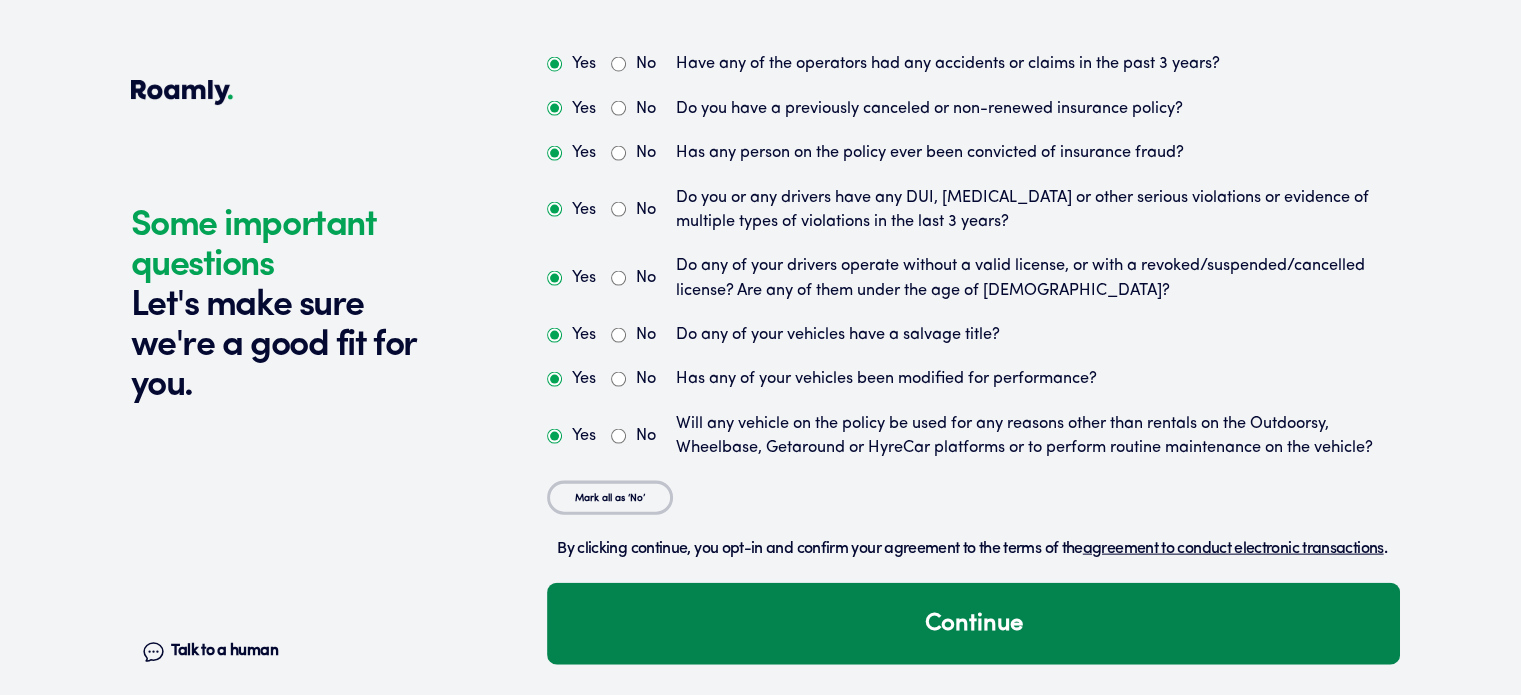 click on "Continue" at bounding box center [973, 624] 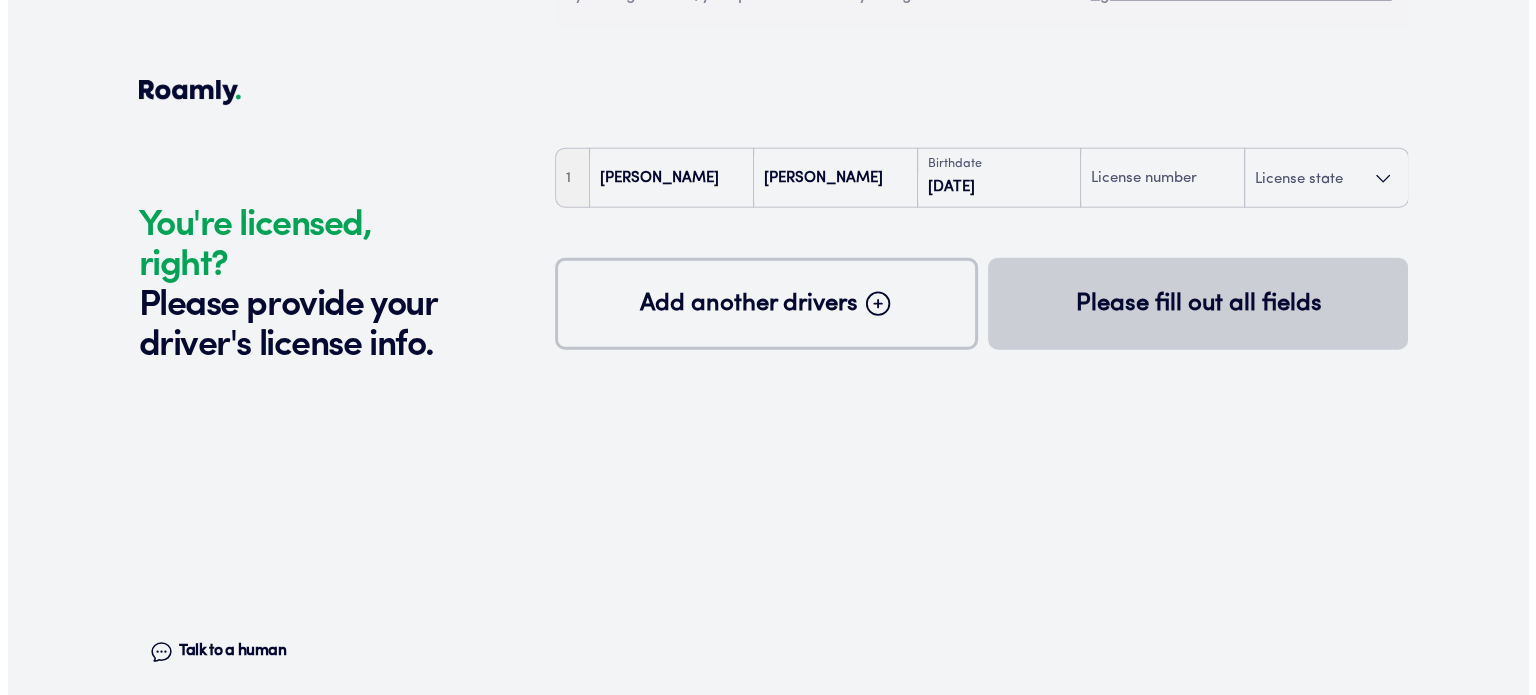 scroll, scrollTop: 4888, scrollLeft: 0, axis: vertical 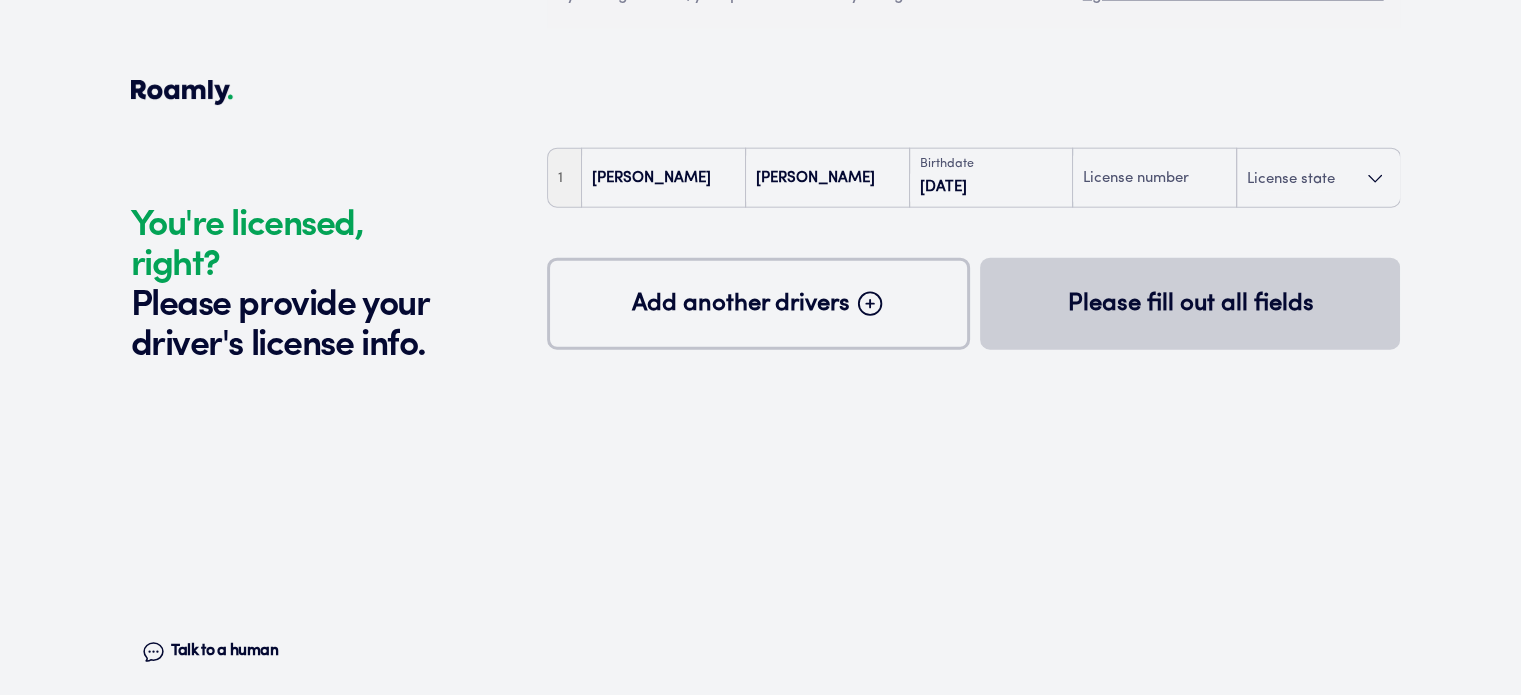 click 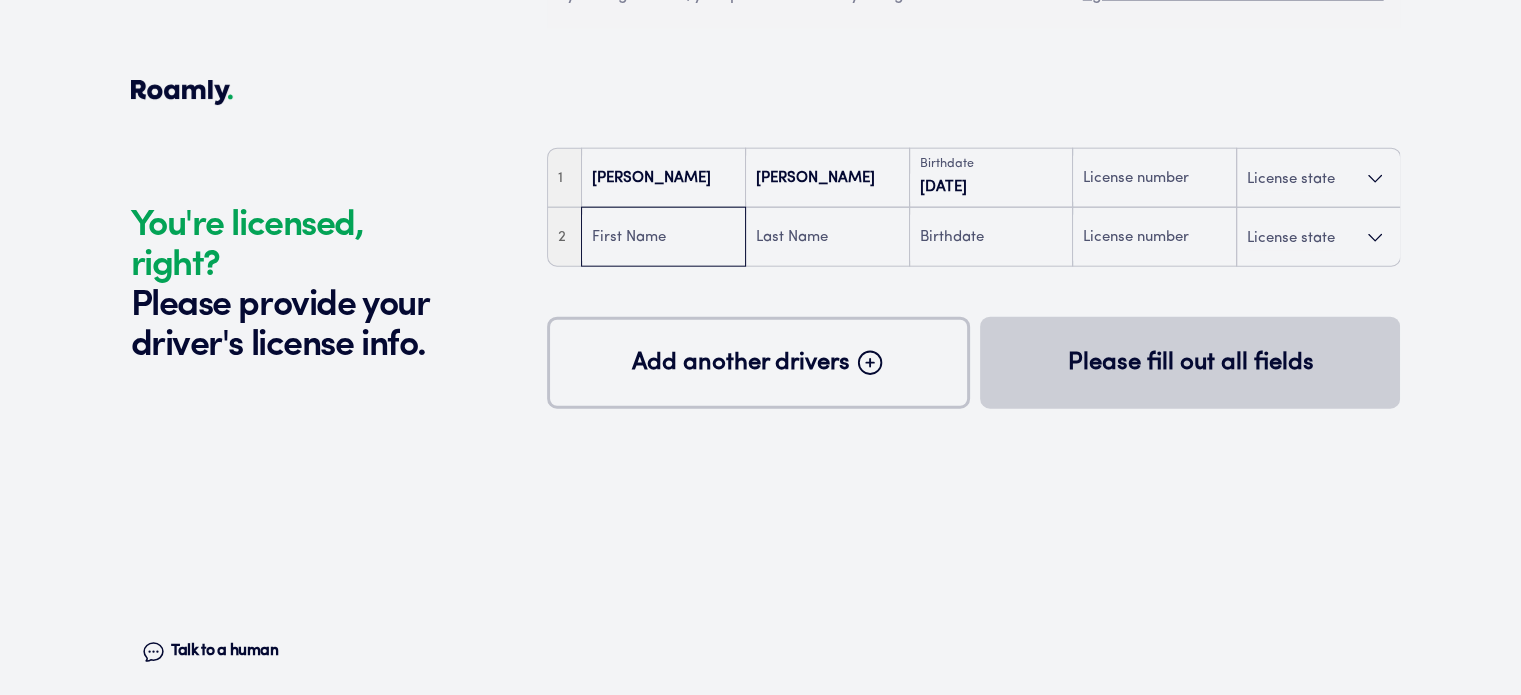 drag, startPoint x: 663, startPoint y: 243, endPoint x: 606, endPoint y: 218, distance: 62.241467 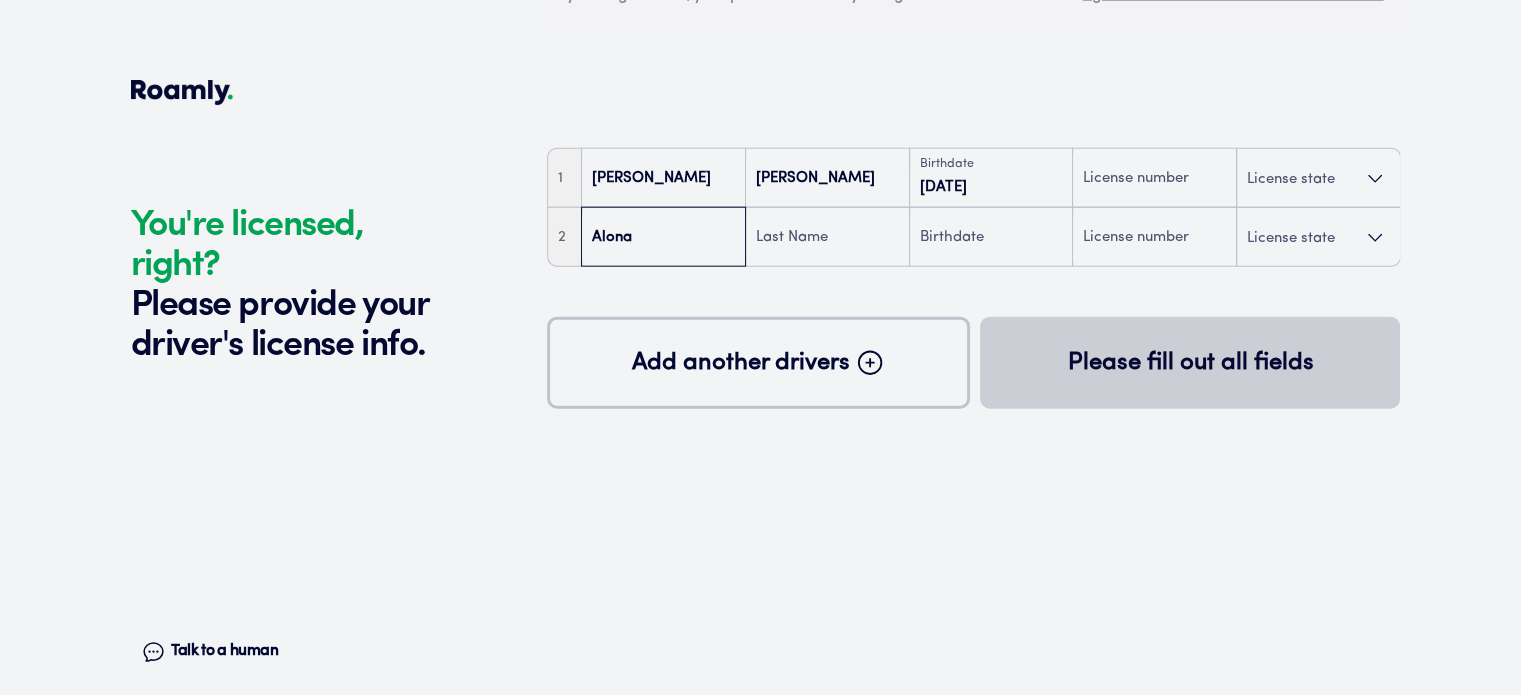 type on "Alona" 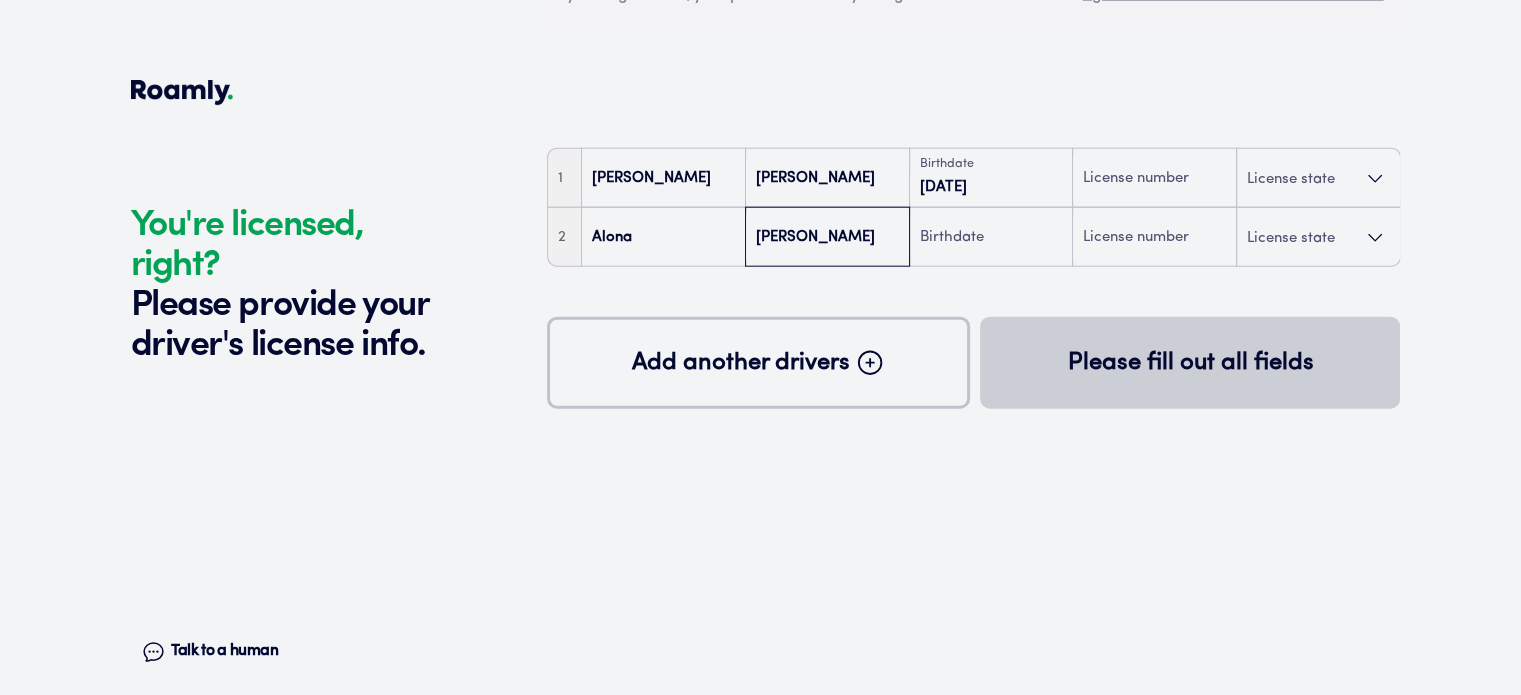 type on "Shannon" 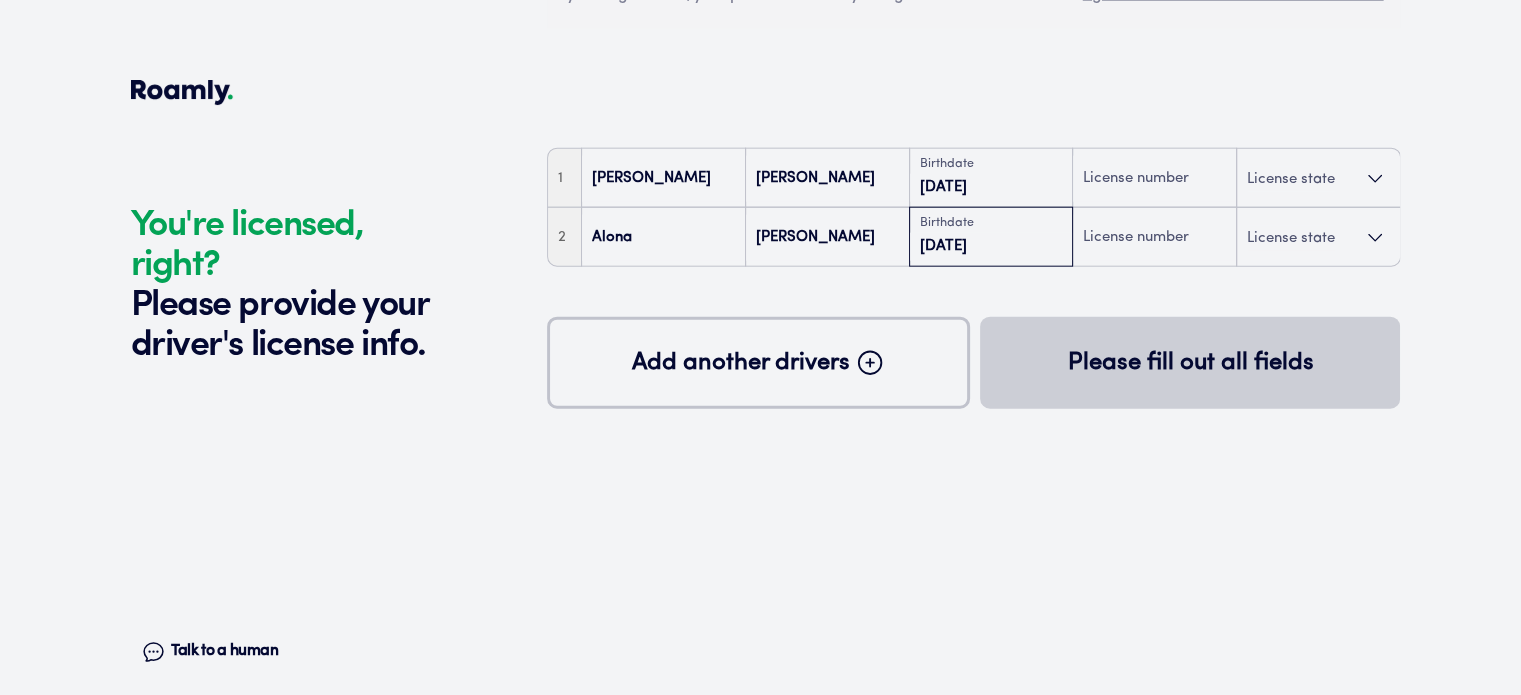 type on "01/13/1986" 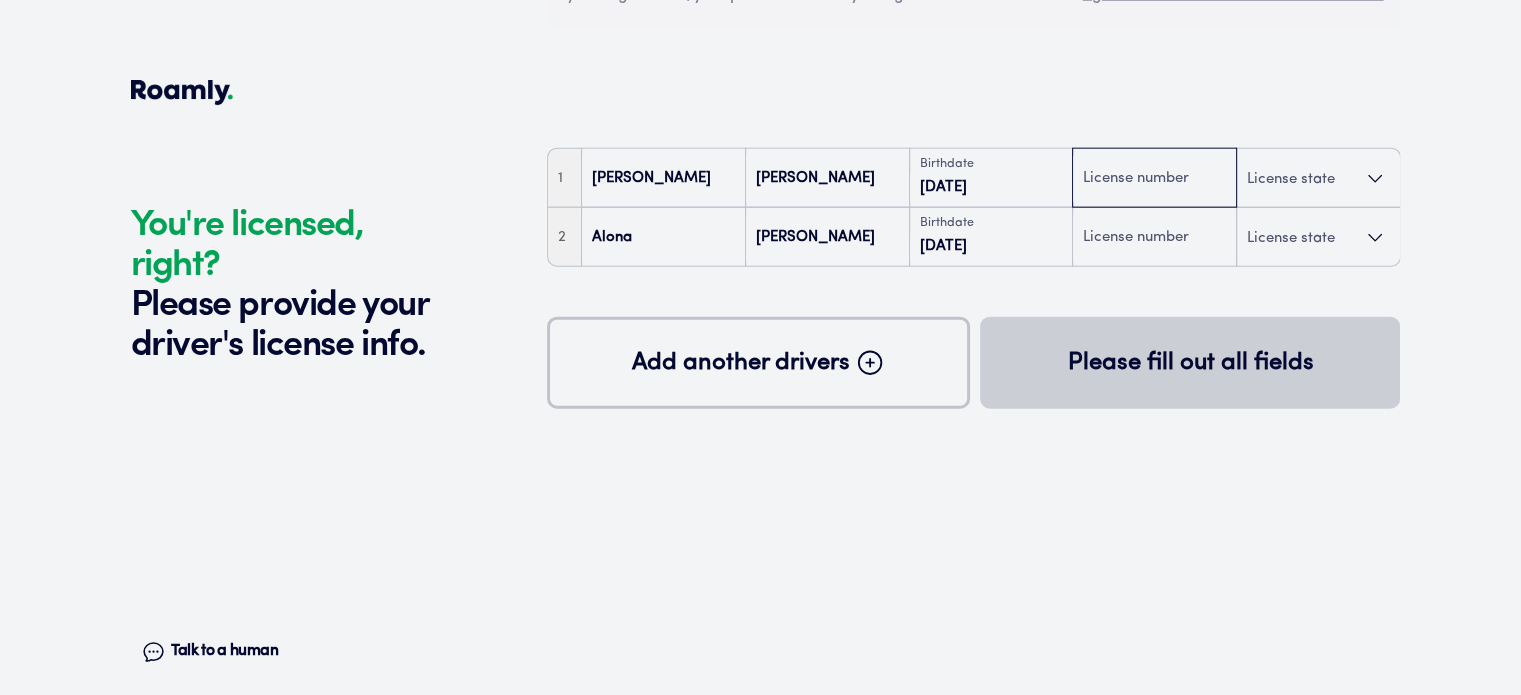 click at bounding box center (1154, 179) 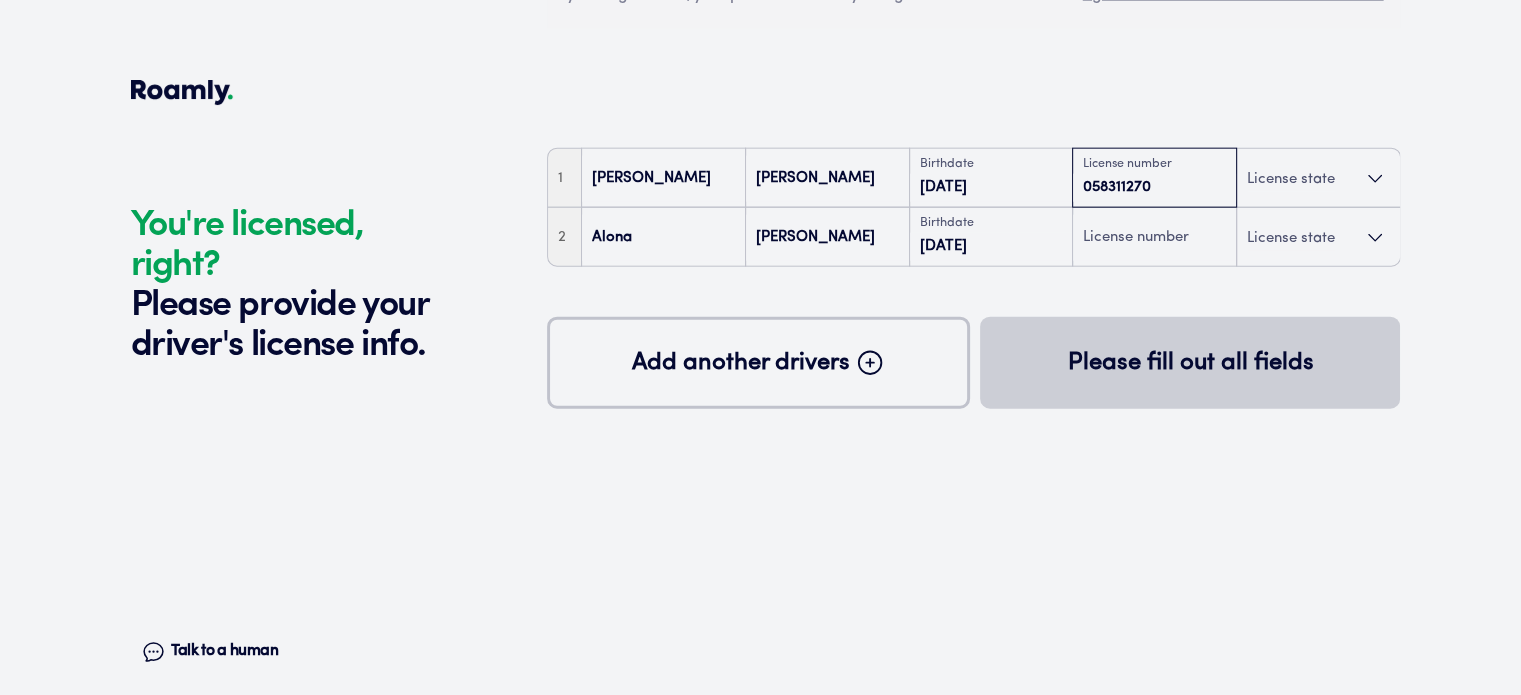 type on "058311270" 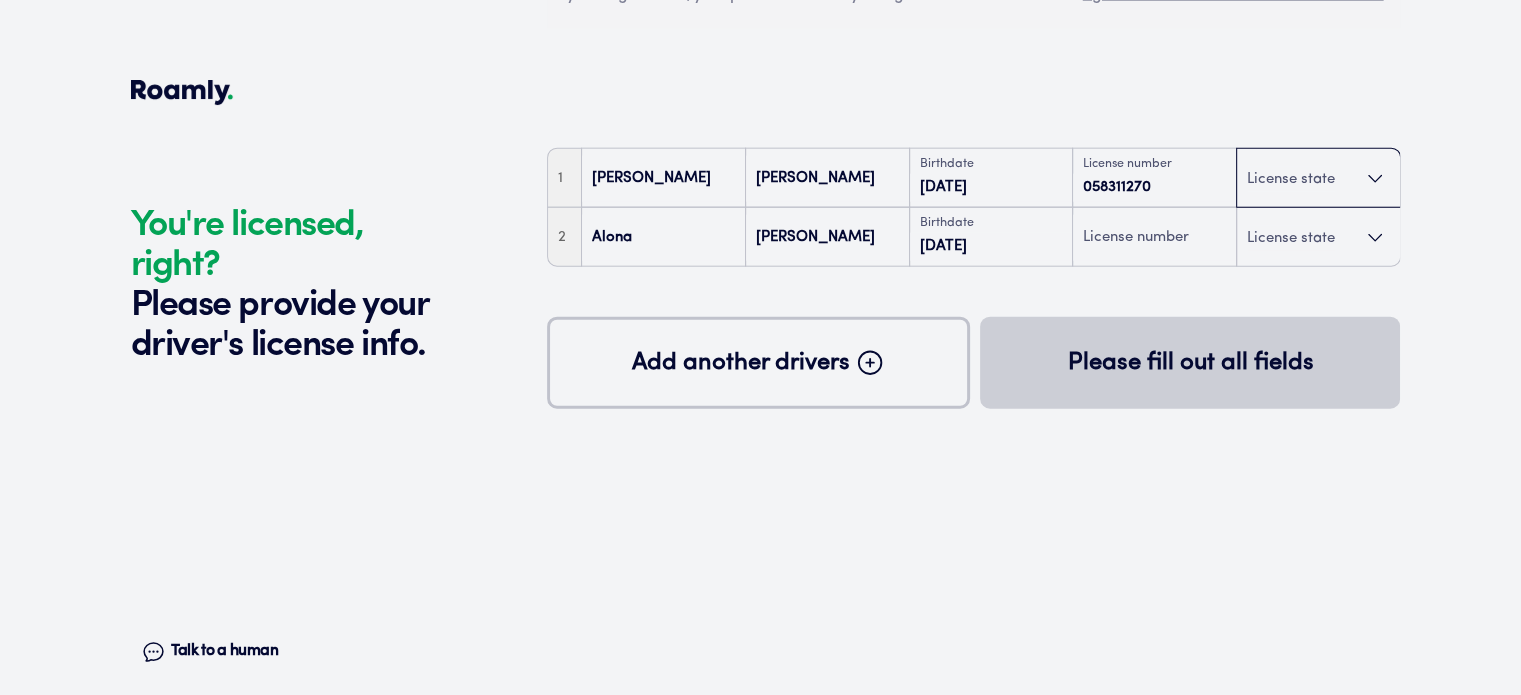 type 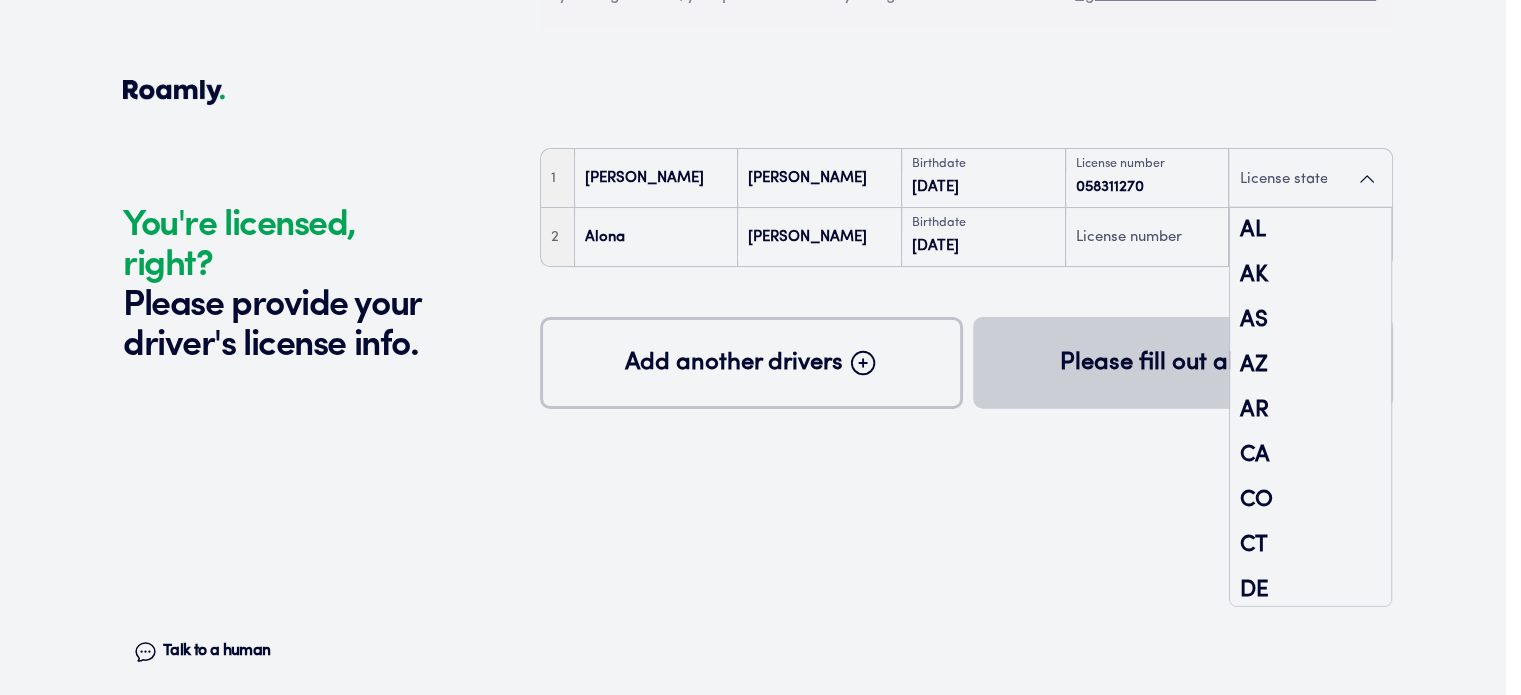 click on "License state" at bounding box center [1310, 179] 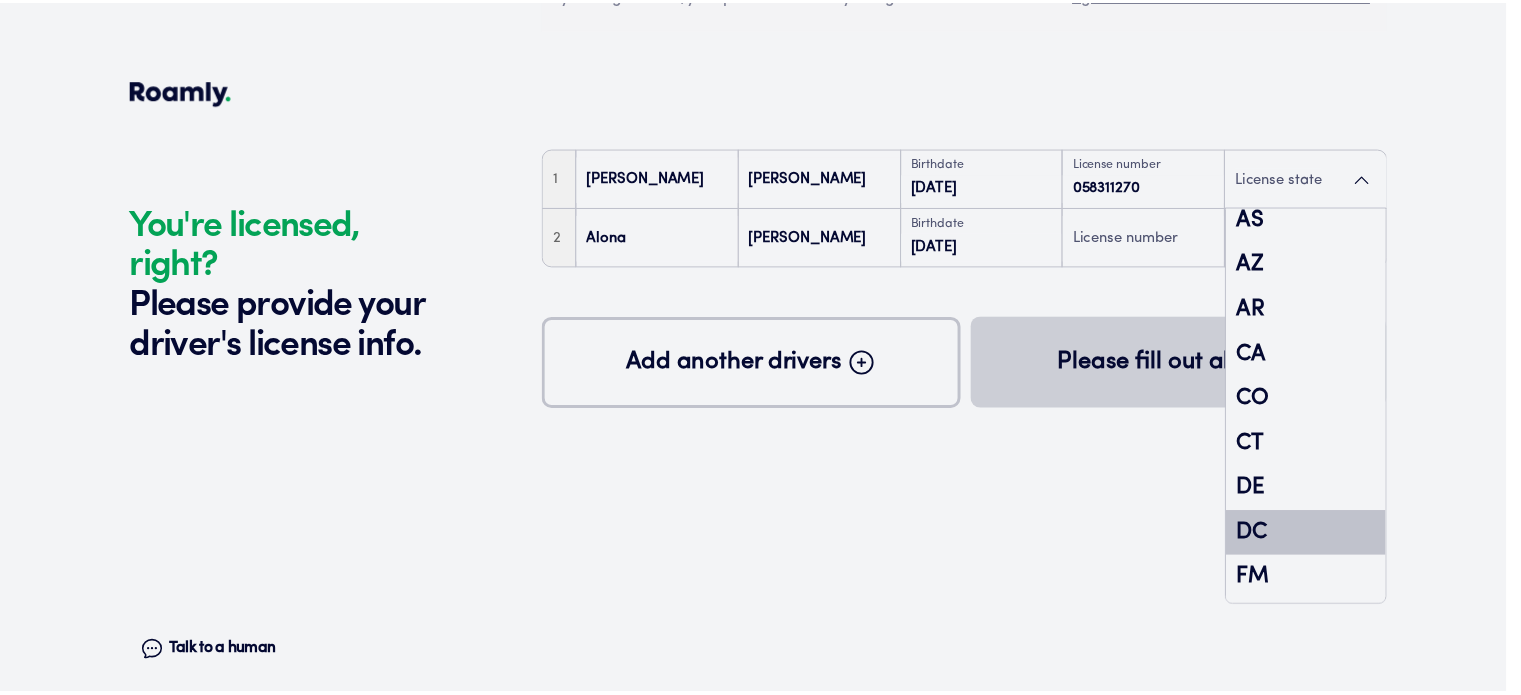 scroll, scrollTop: 200, scrollLeft: 0, axis: vertical 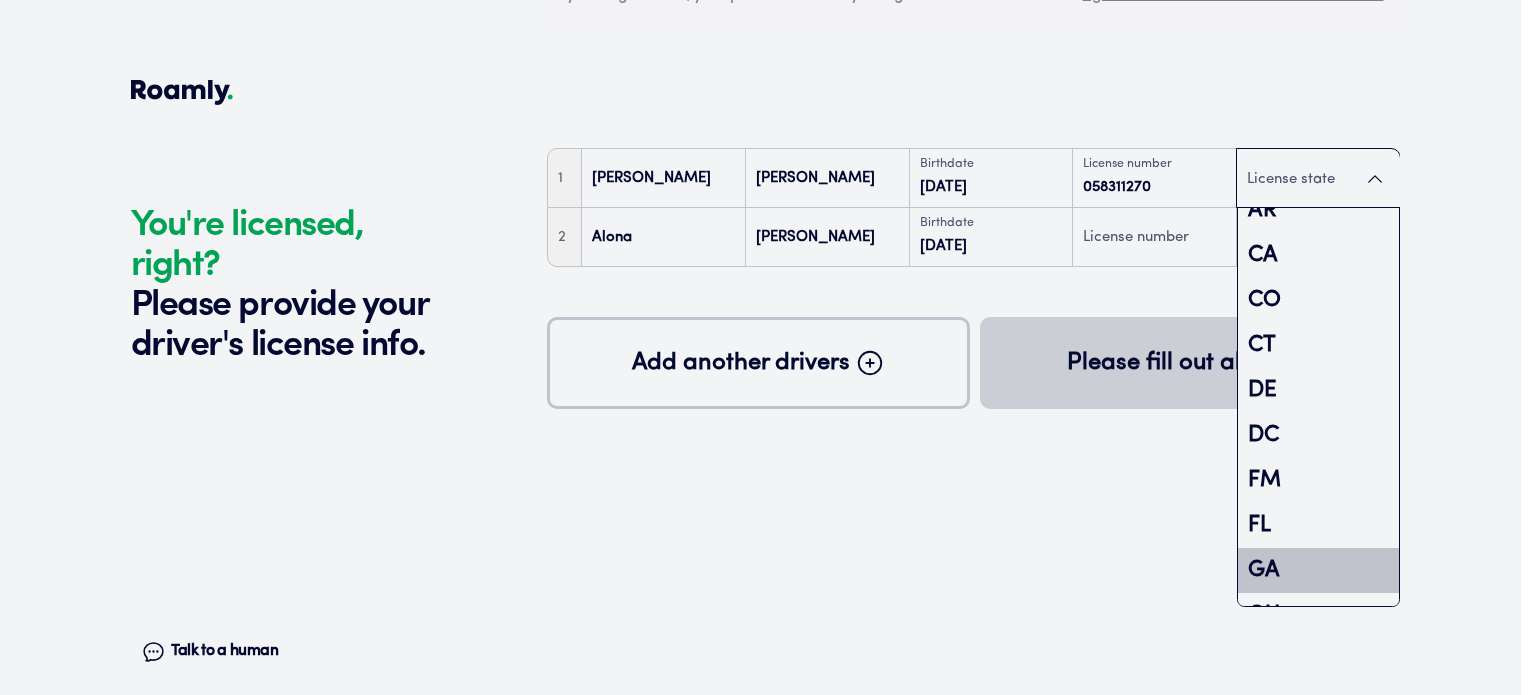 click on "GA" at bounding box center [1318, 570] 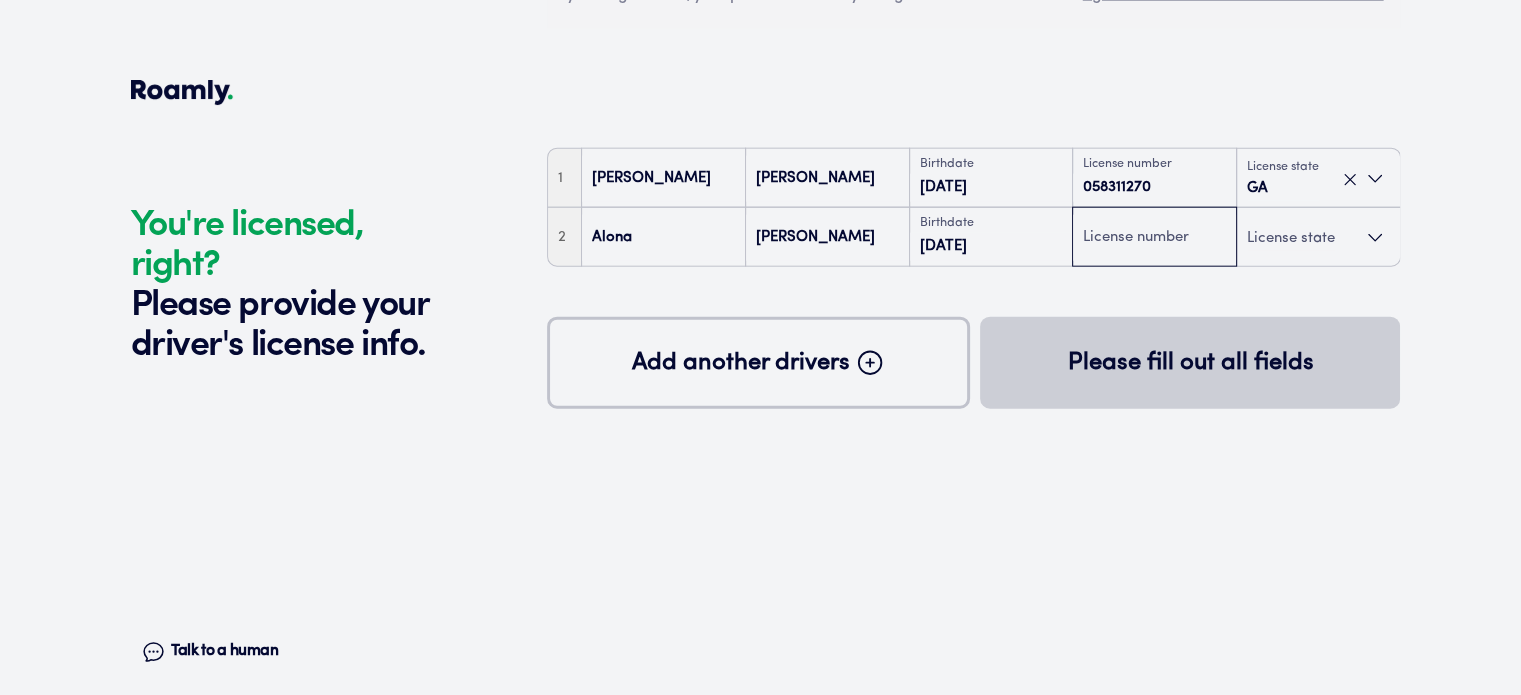 click at bounding box center [1154, 238] 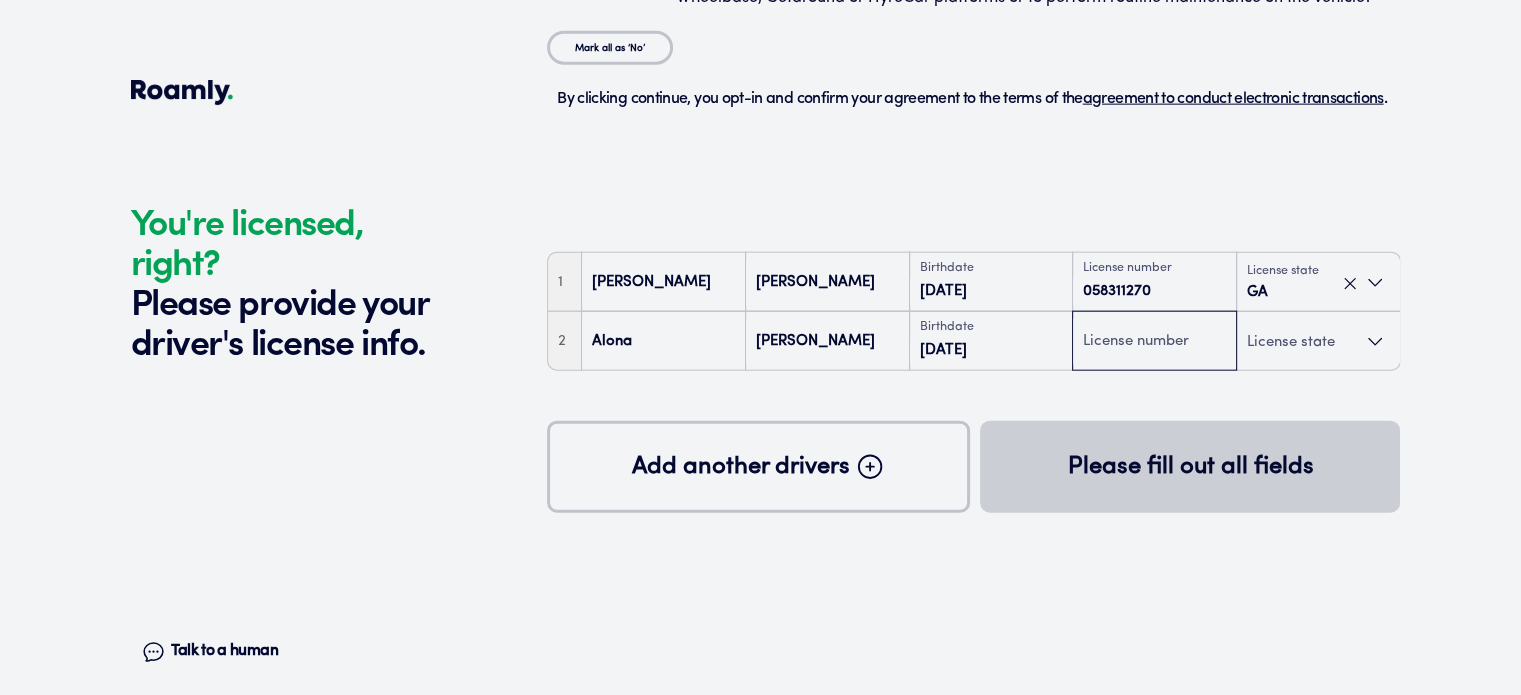 scroll, scrollTop: 4388, scrollLeft: 0, axis: vertical 